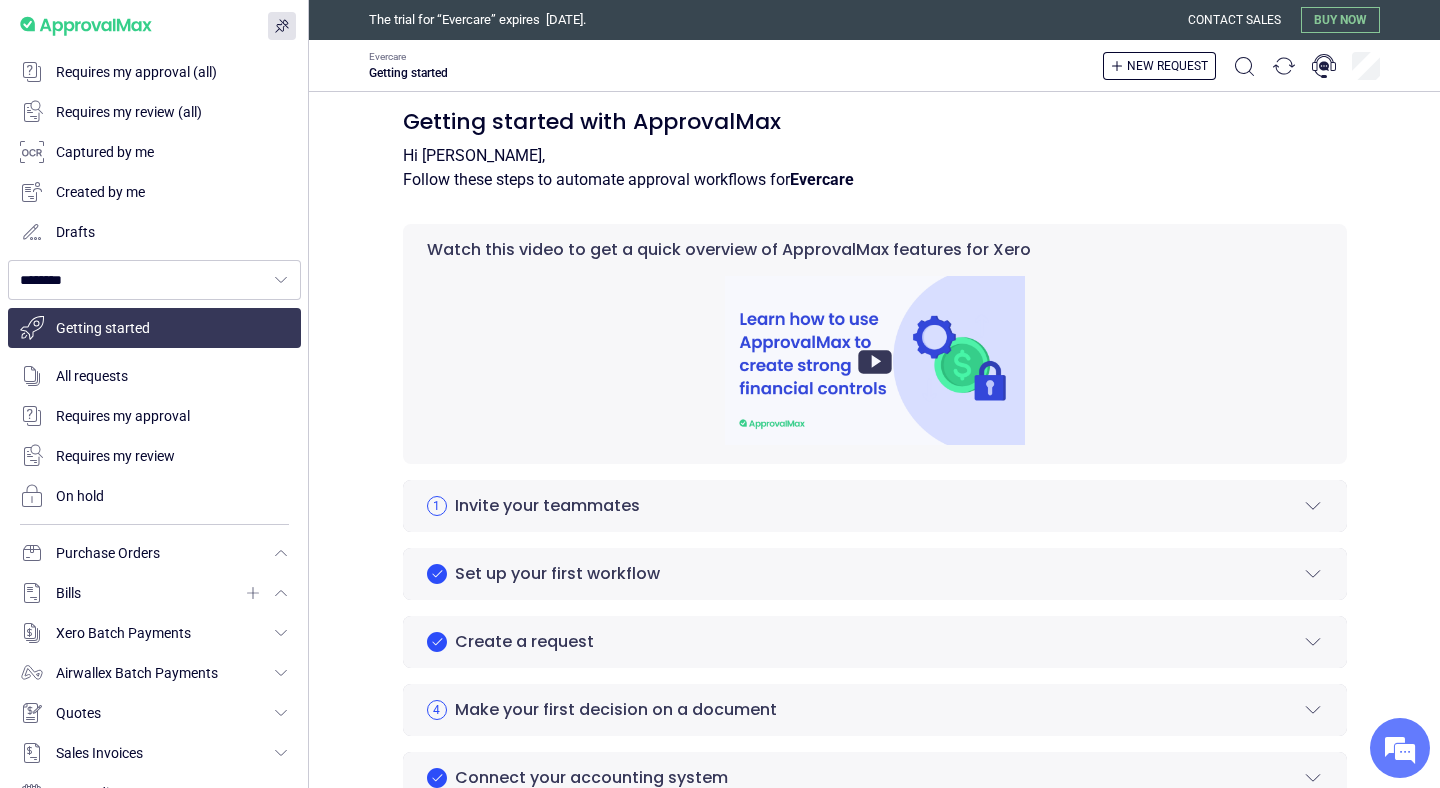 scroll, scrollTop: 0, scrollLeft: 0, axis: both 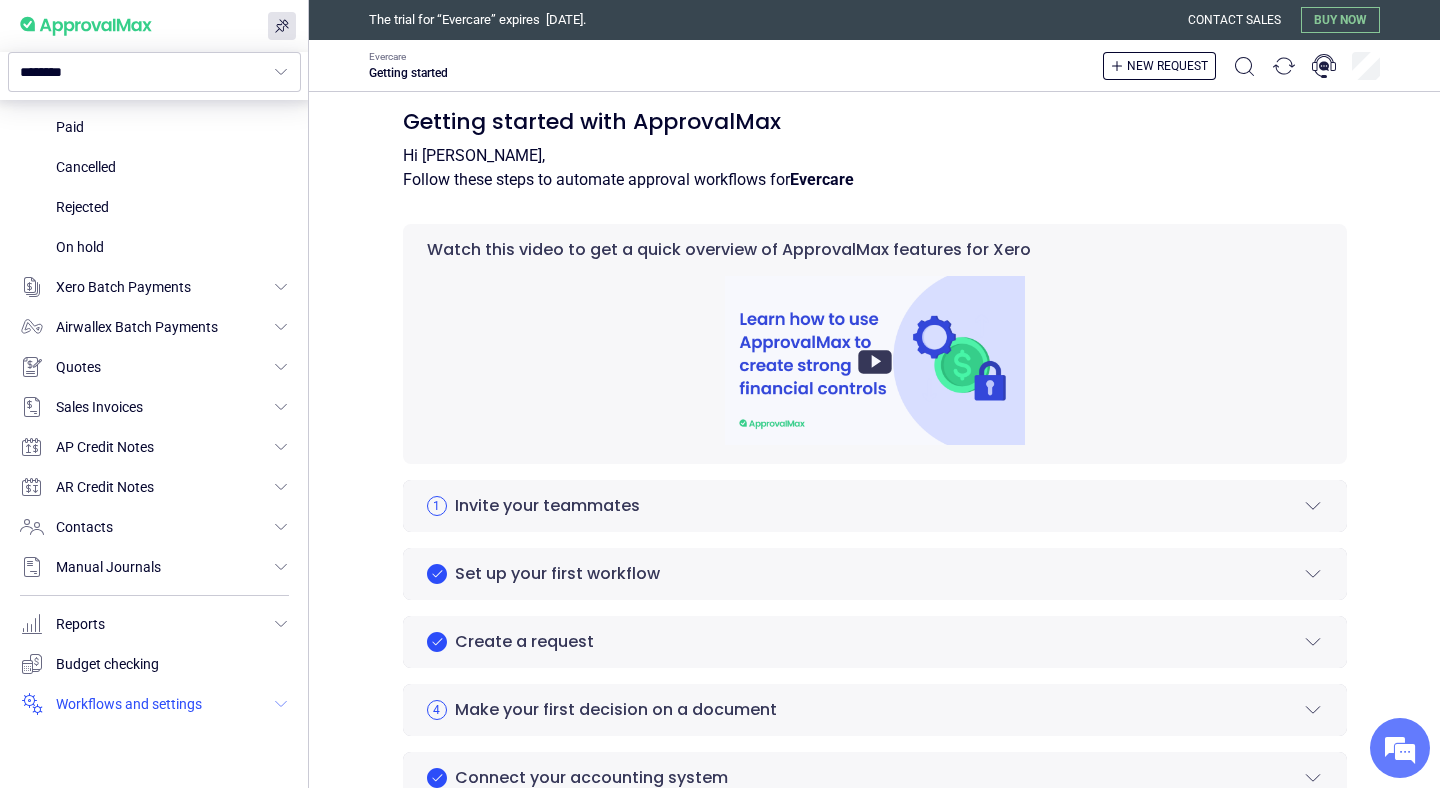 click at bounding box center [154, 704] 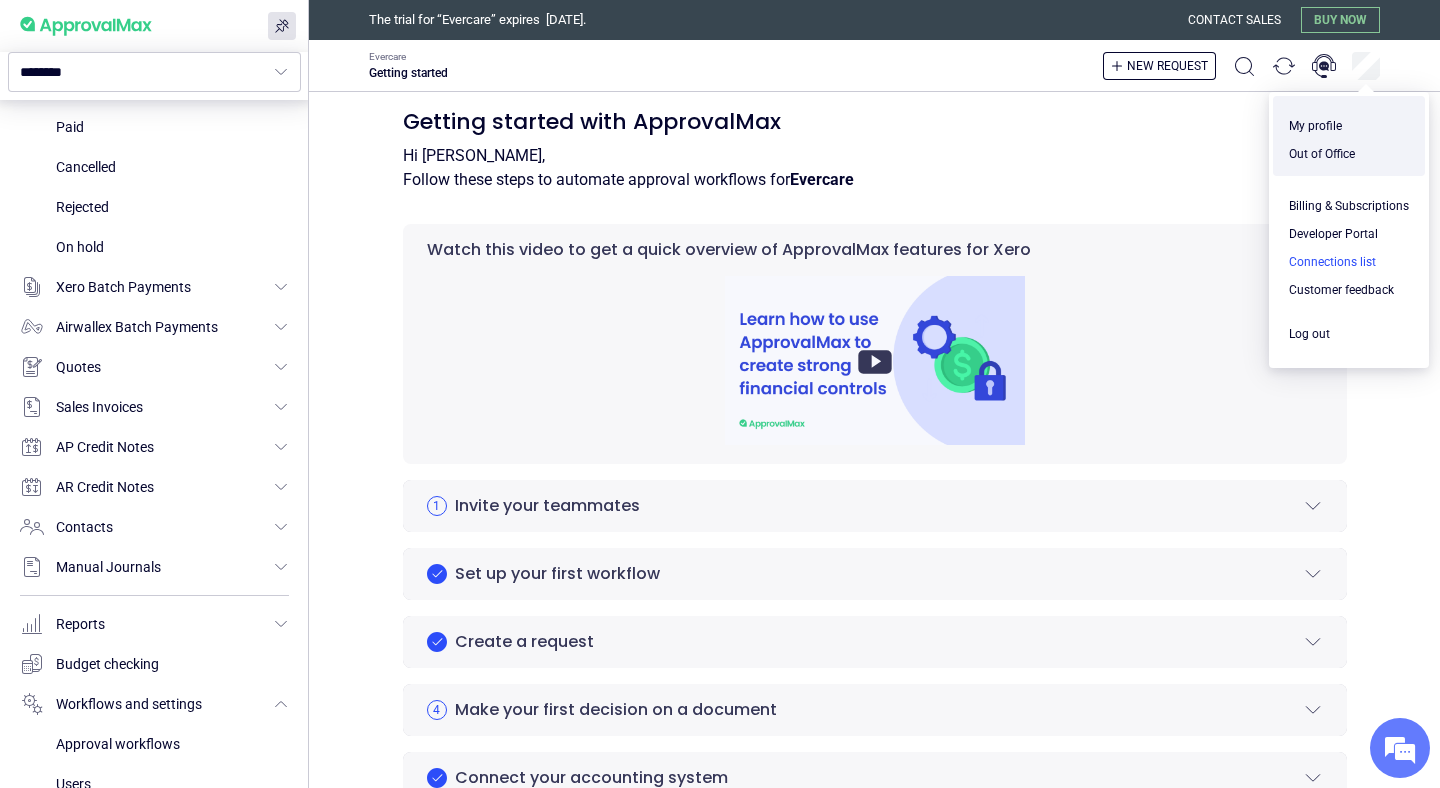 click at bounding box center [1349, 262] 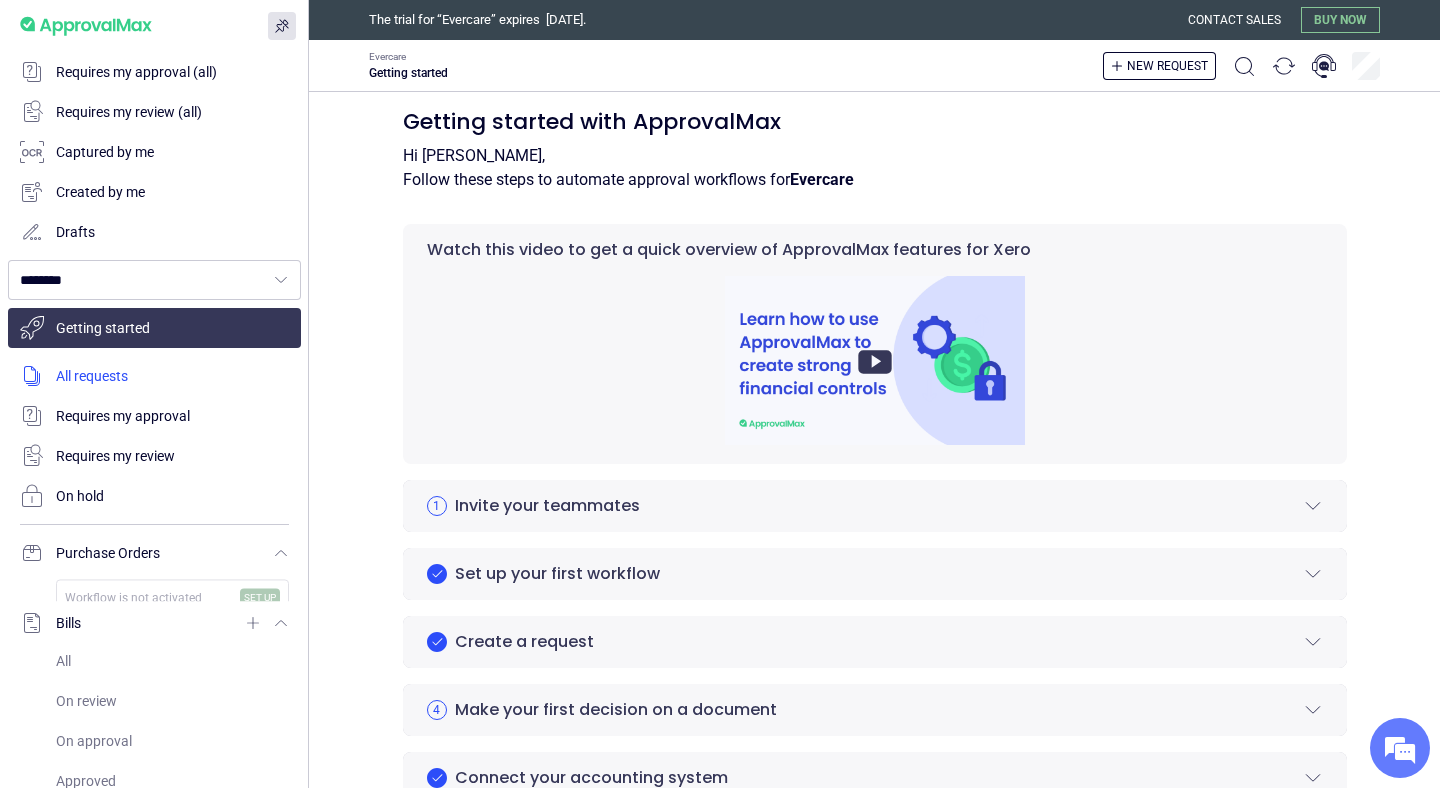 scroll, scrollTop: 0, scrollLeft: 0, axis: both 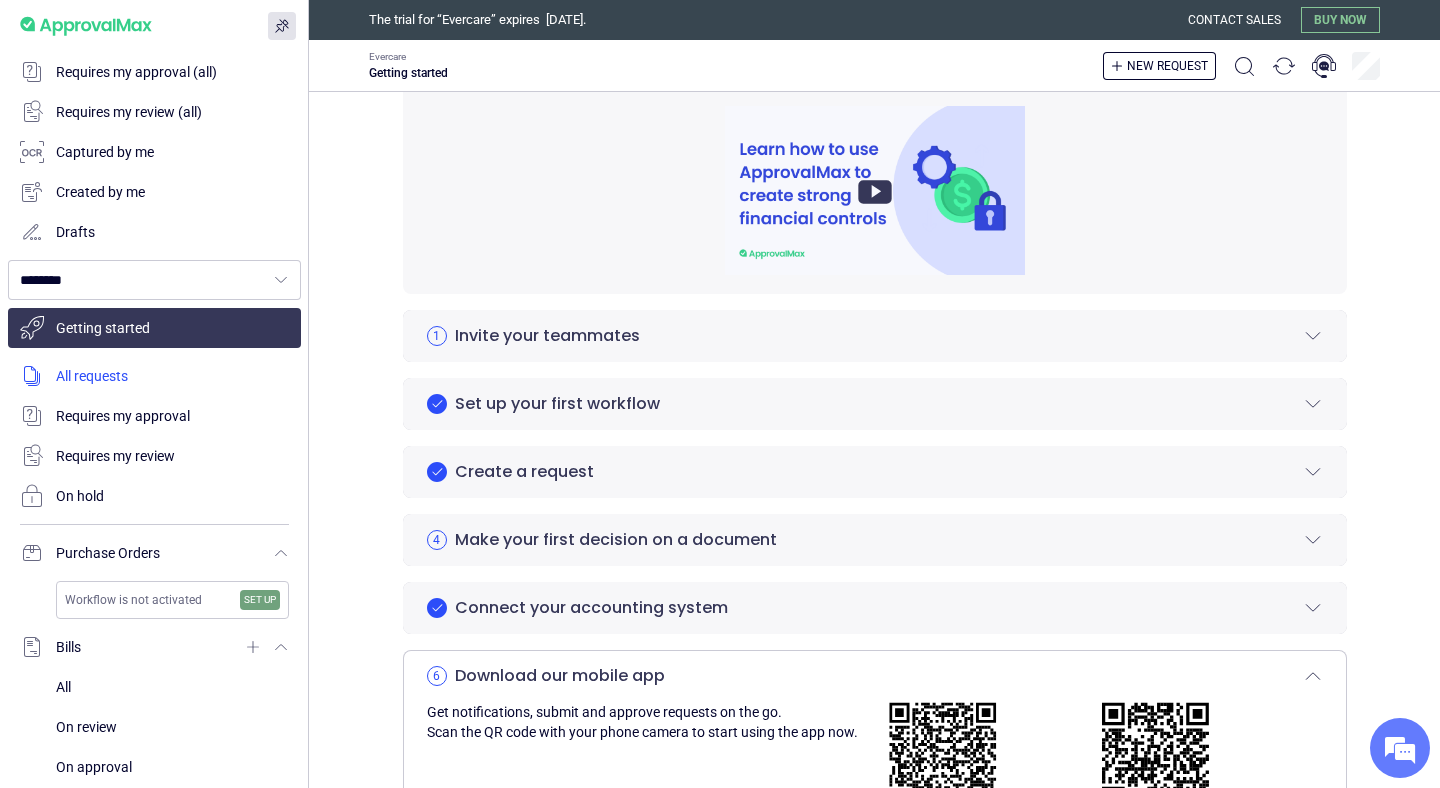 click at bounding box center (154, 376) 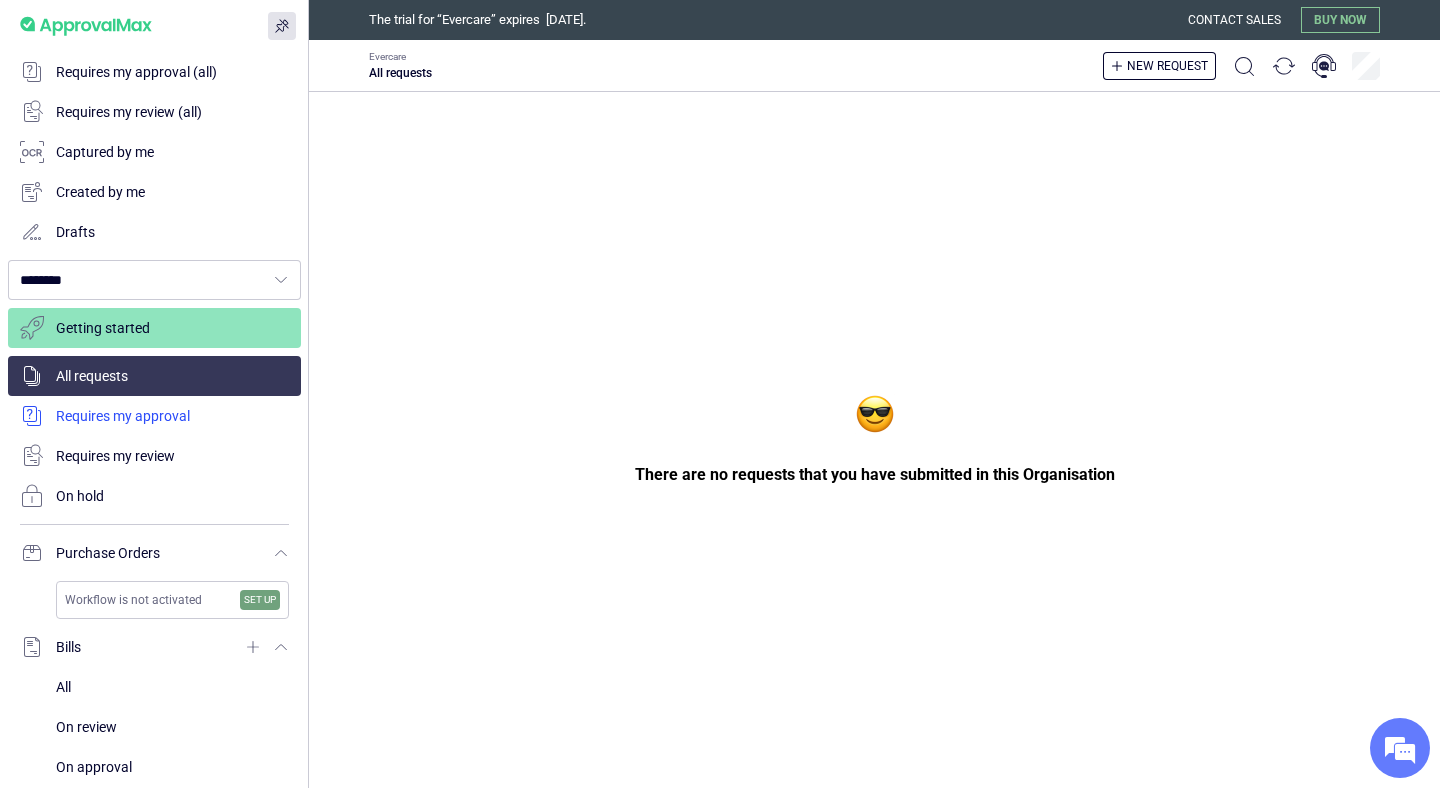 click at bounding box center (154, 416) 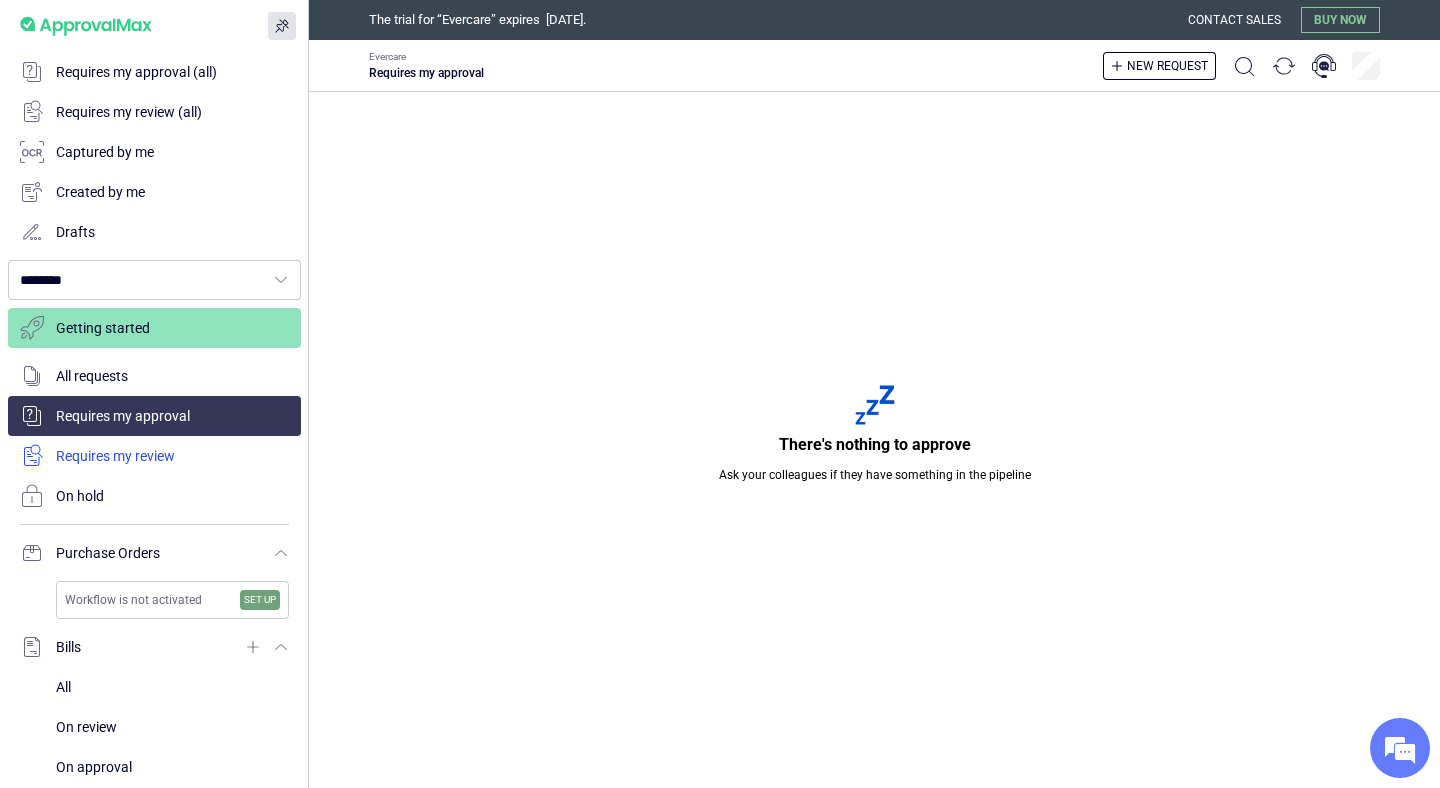 click at bounding box center (154, 456) 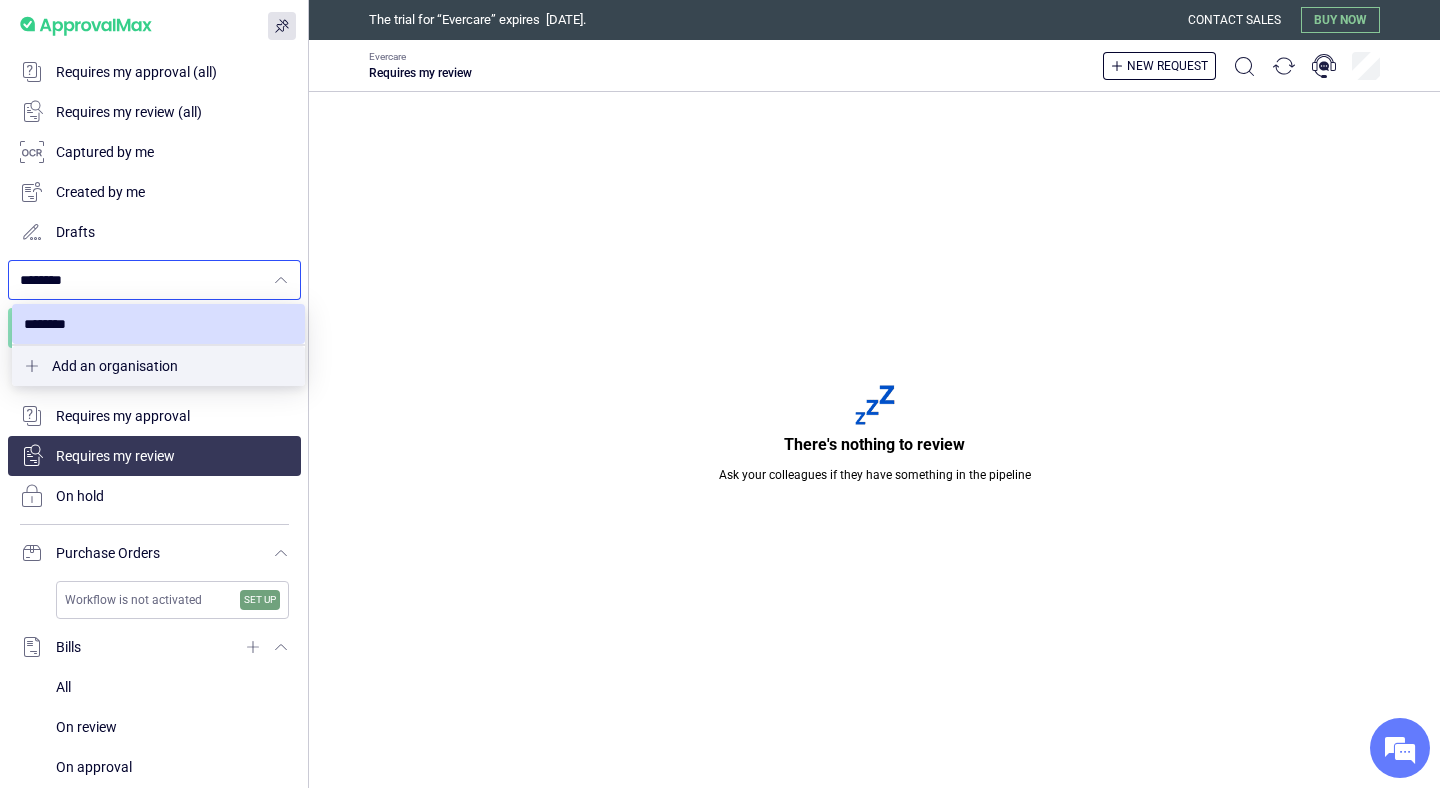 click on "********" at bounding box center [142, 280] 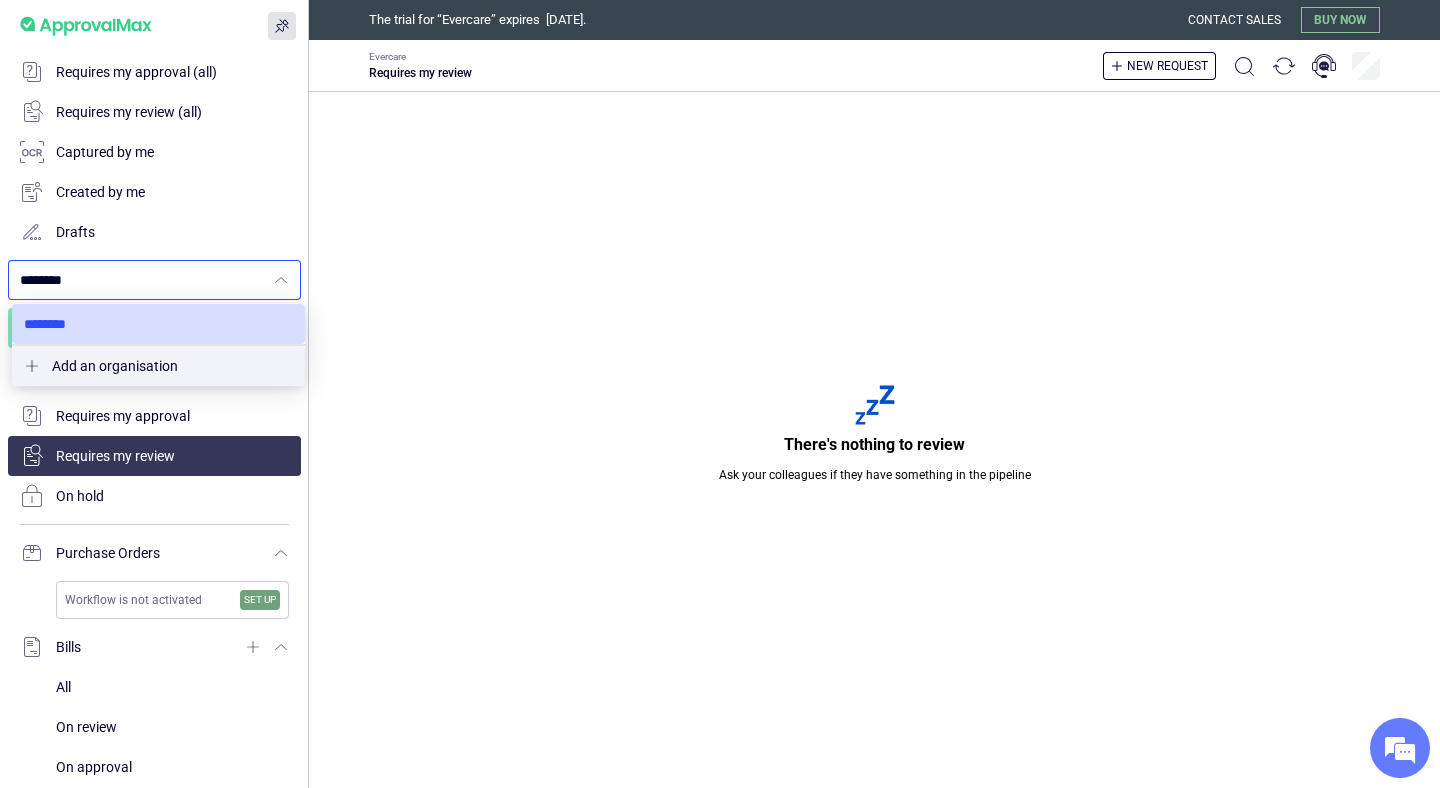 click at bounding box center (158, 324) 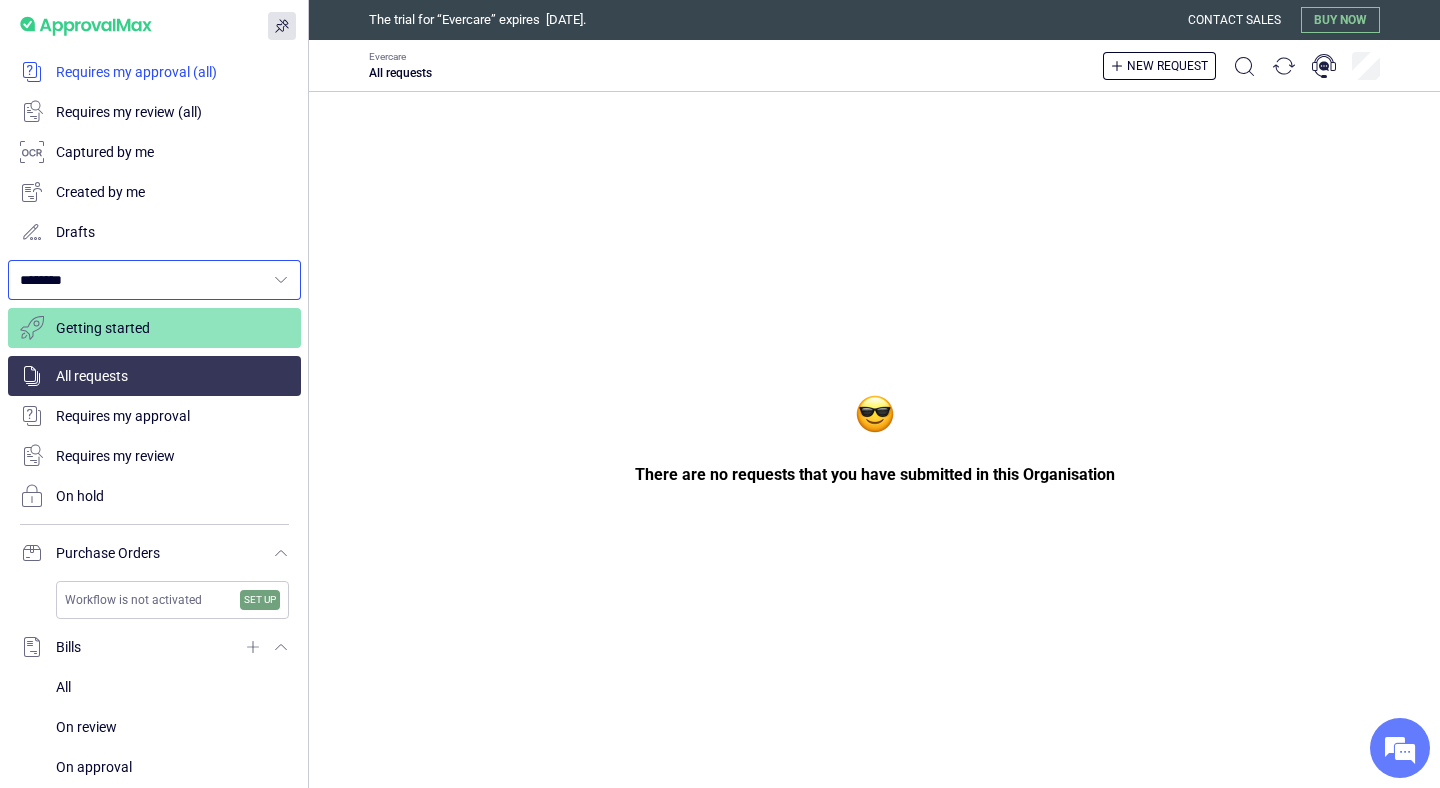 click at bounding box center (154, 72) 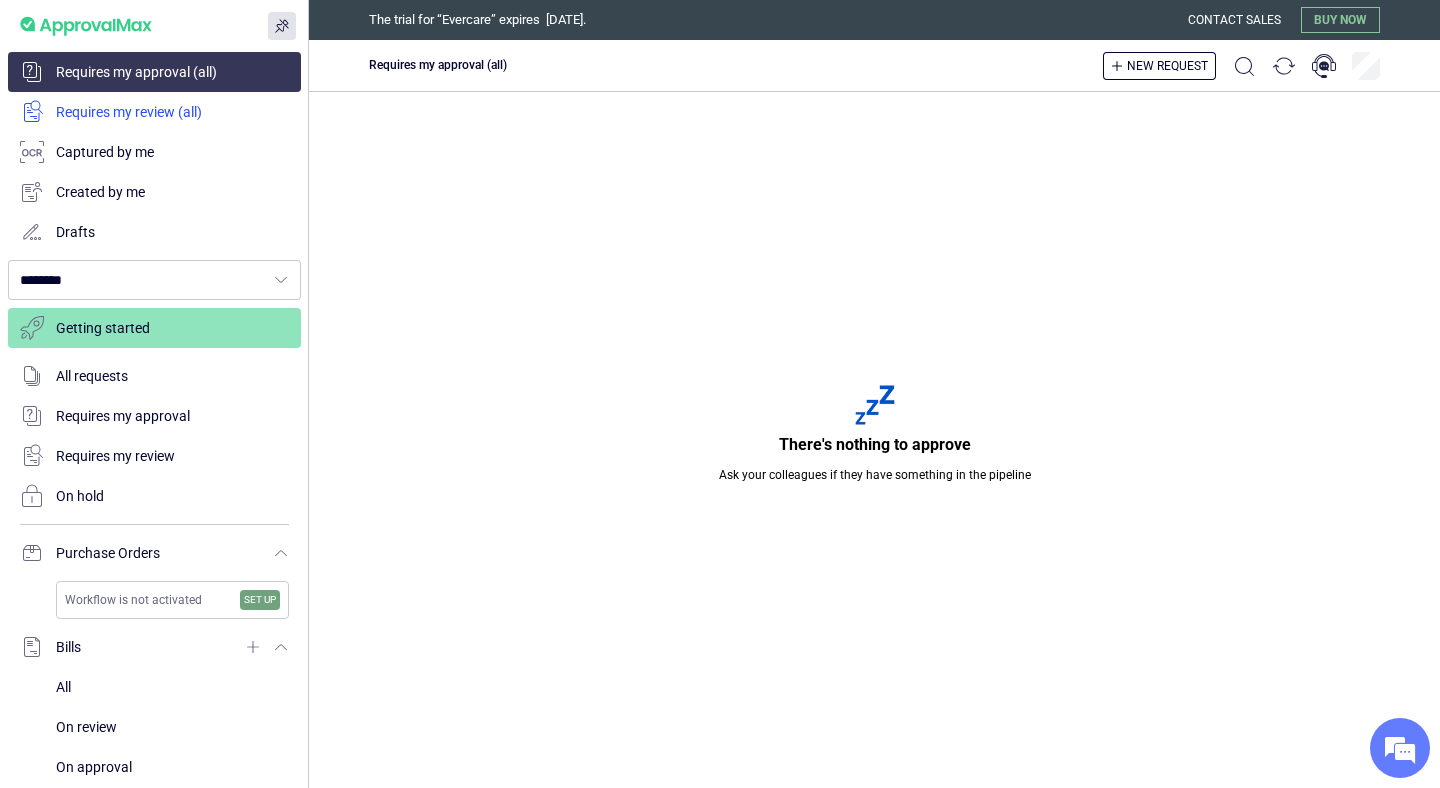 click at bounding box center (154, 112) 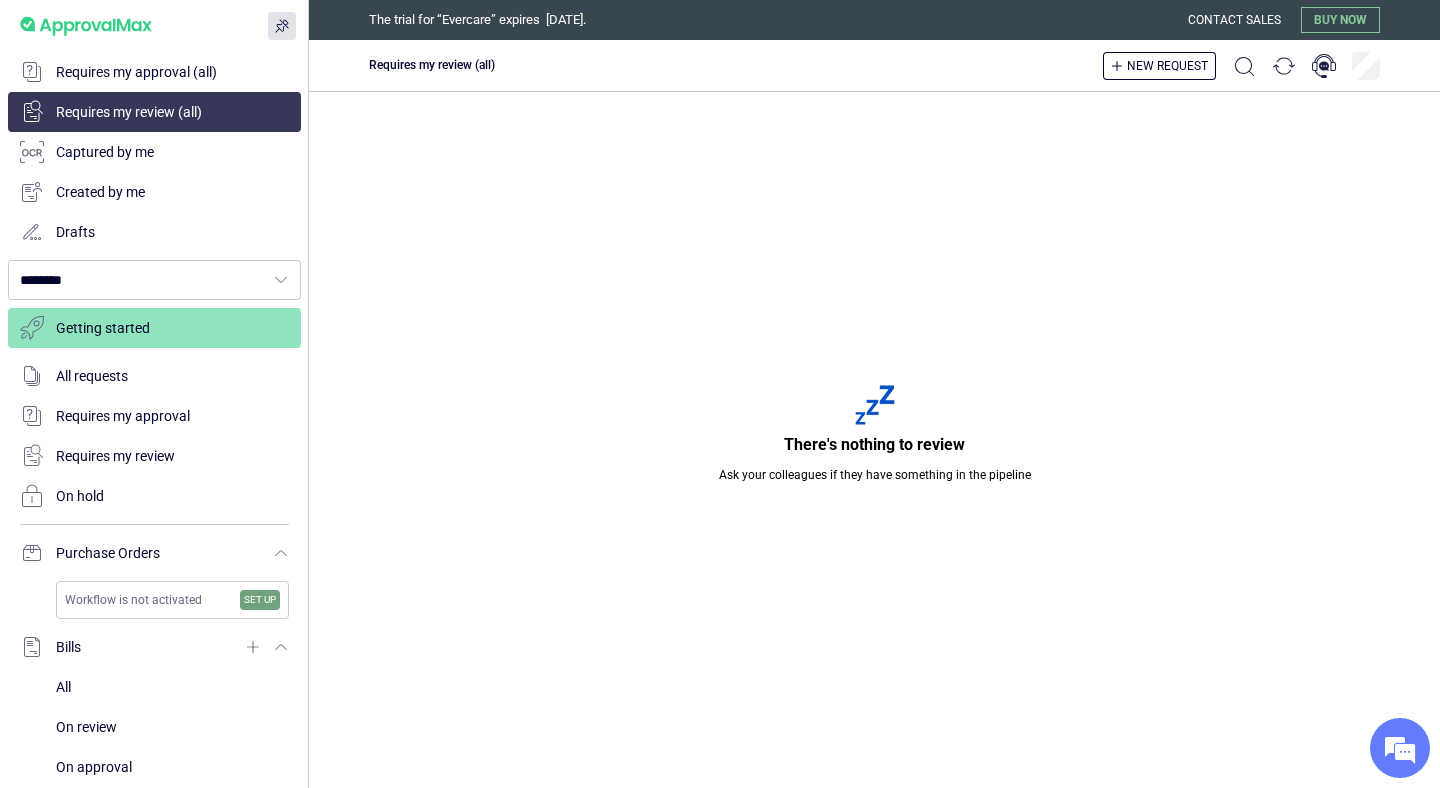 click 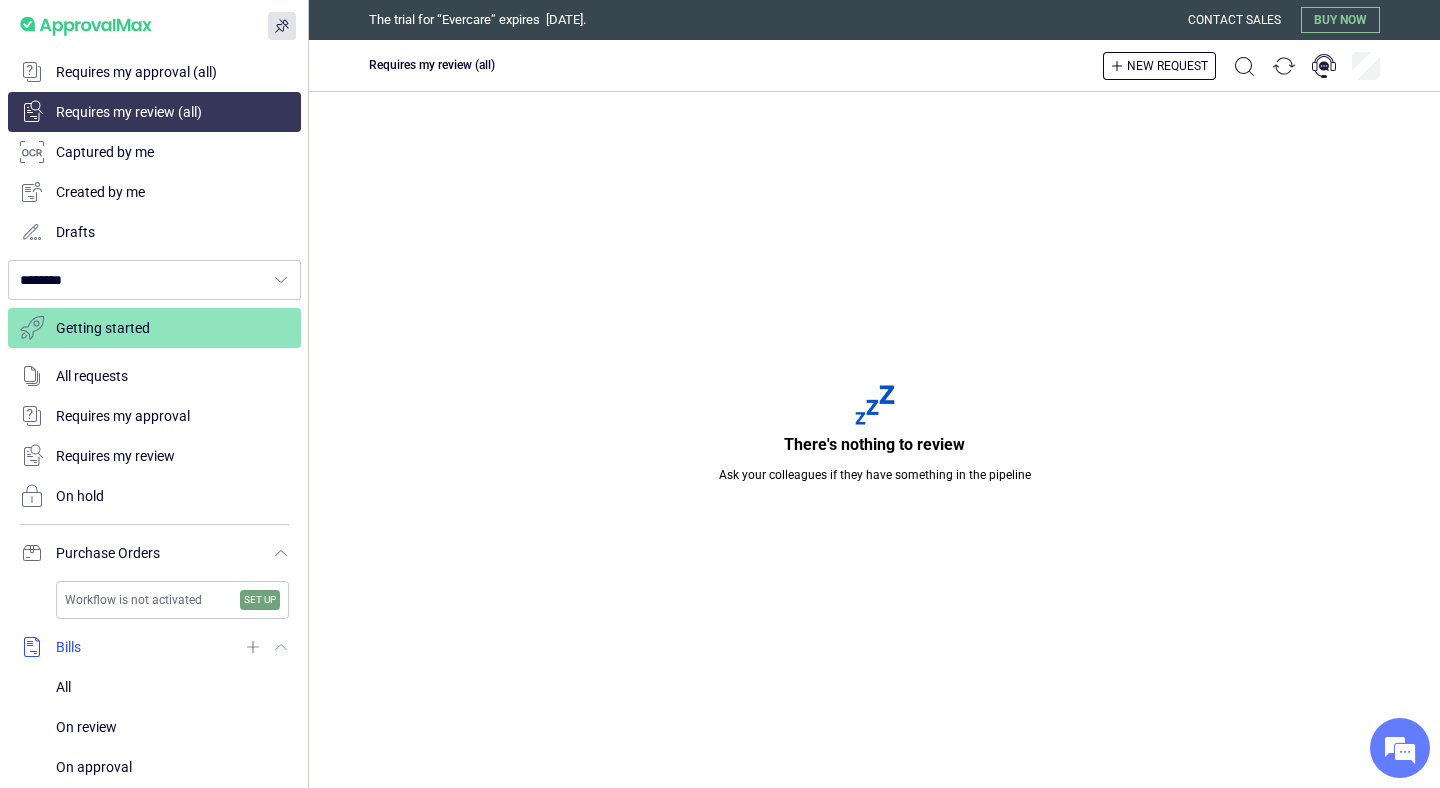 click at bounding box center (154, 647) 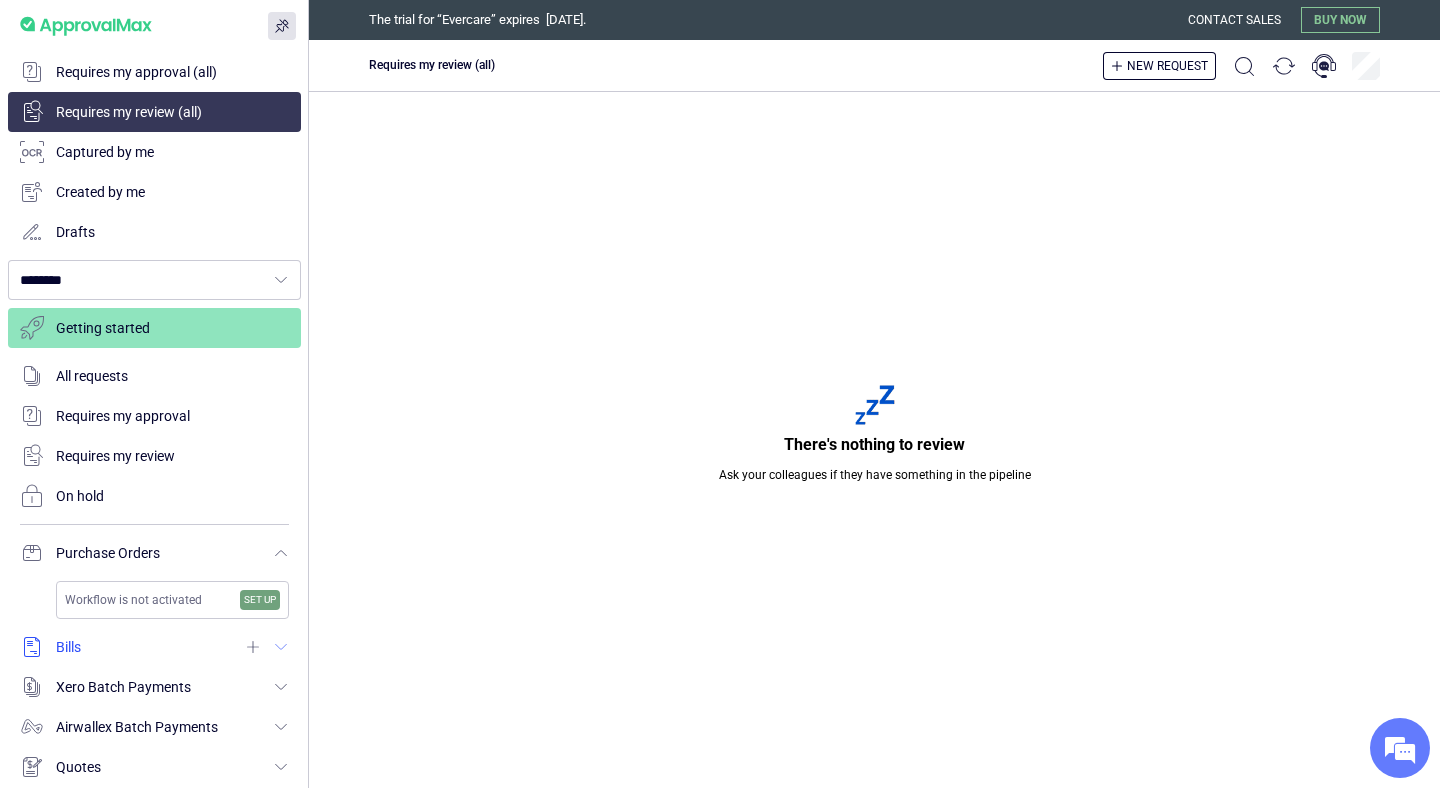 click at bounding box center [154, 647] 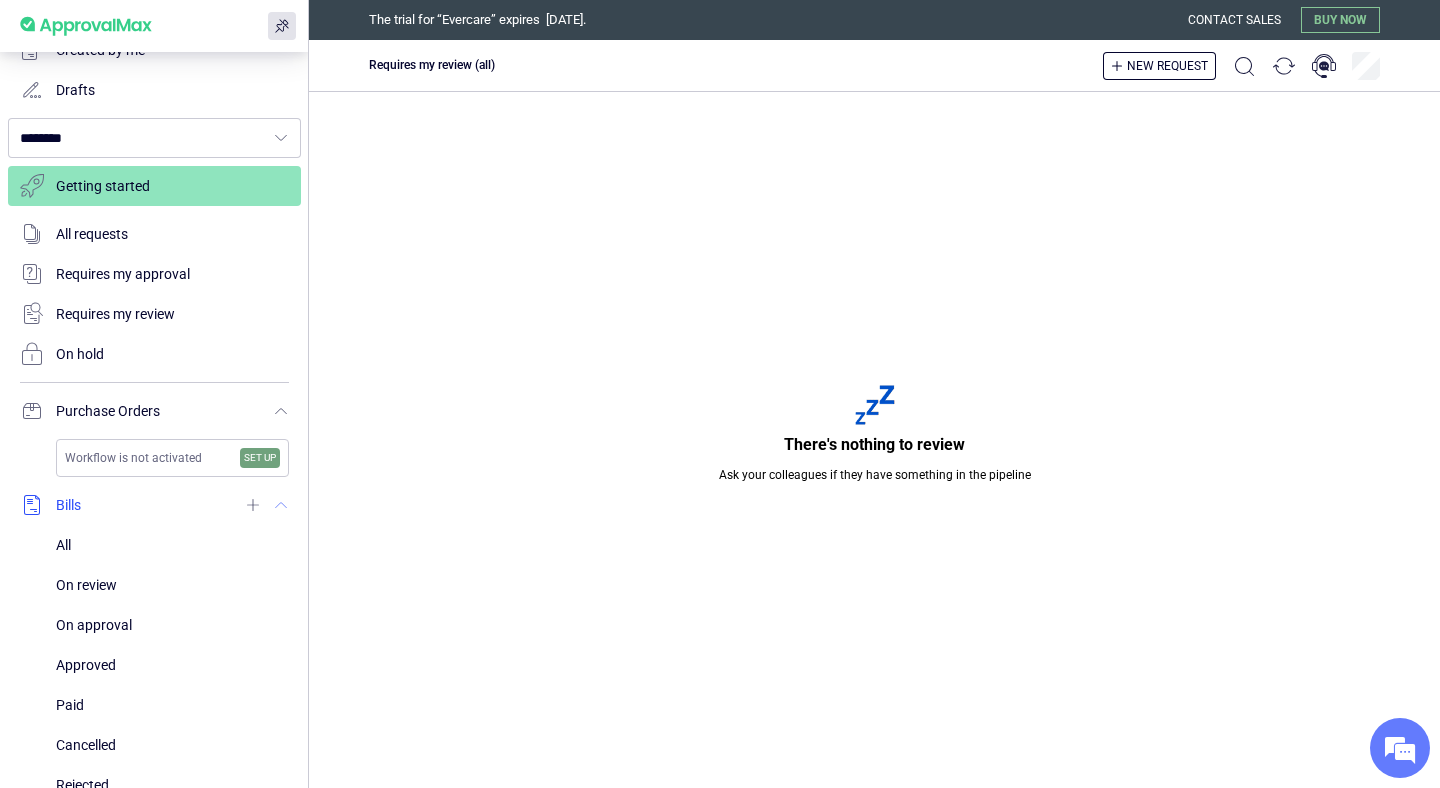 scroll, scrollTop: 148, scrollLeft: 0, axis: vertical 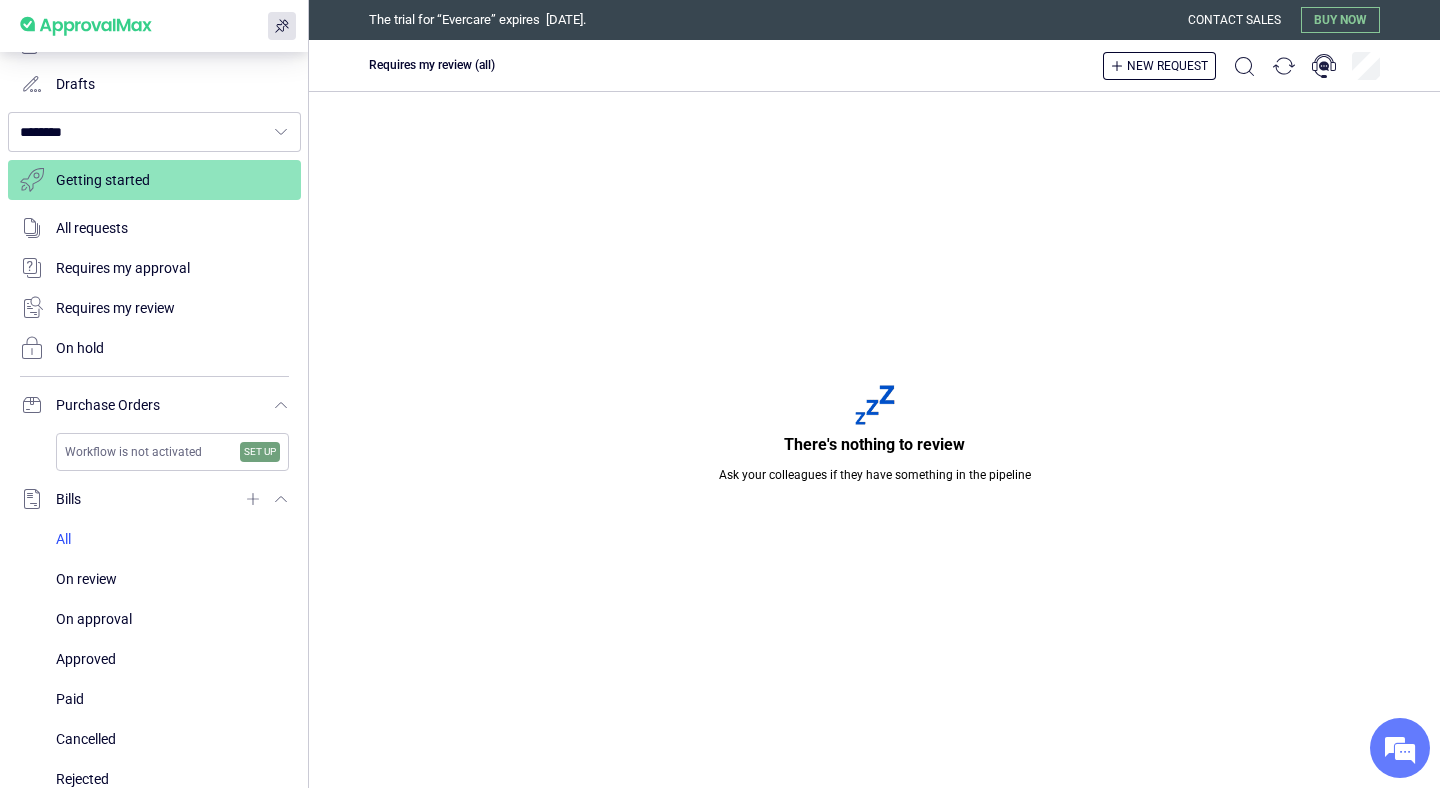 click at bounding box center [172, 539] 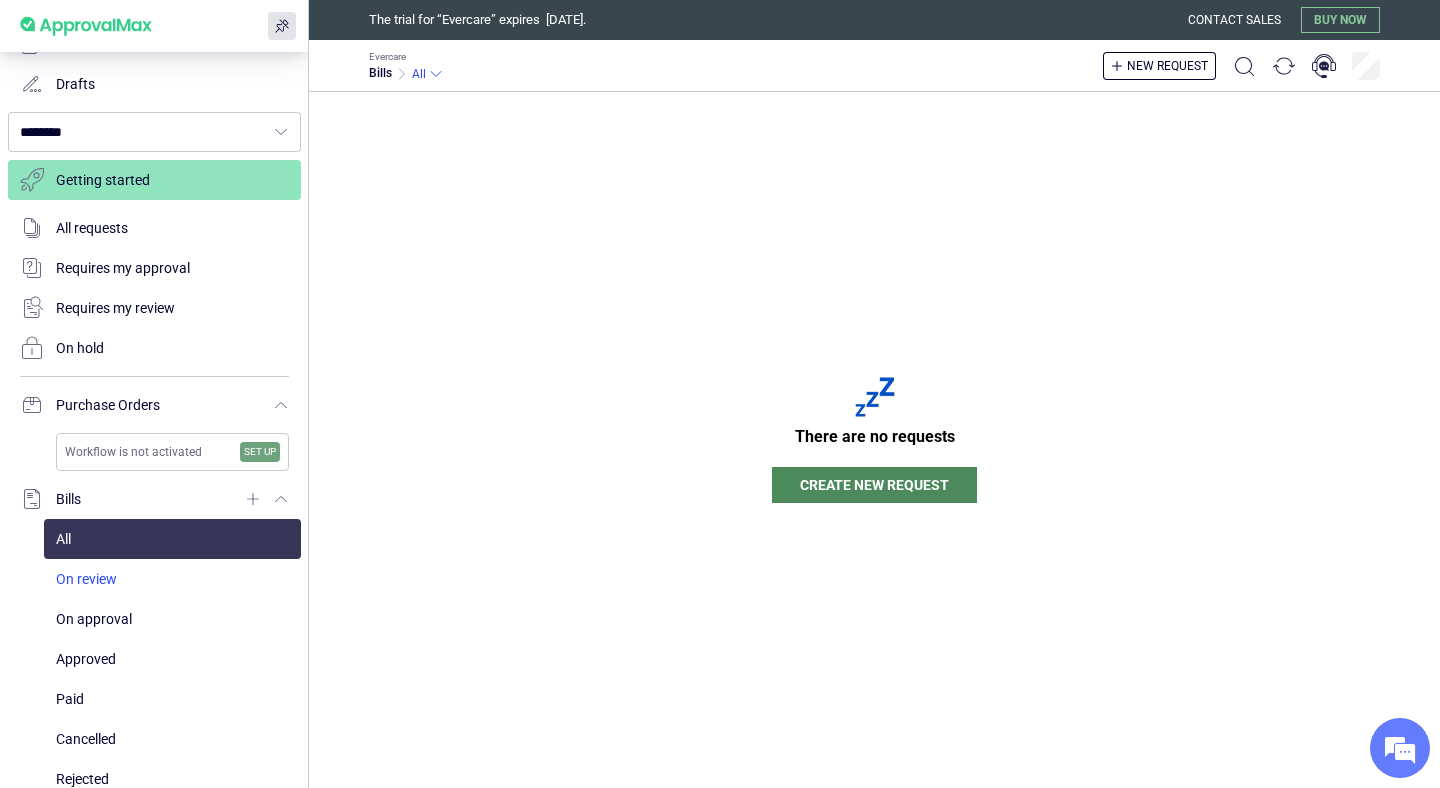 click at bounding box center [172, 579] 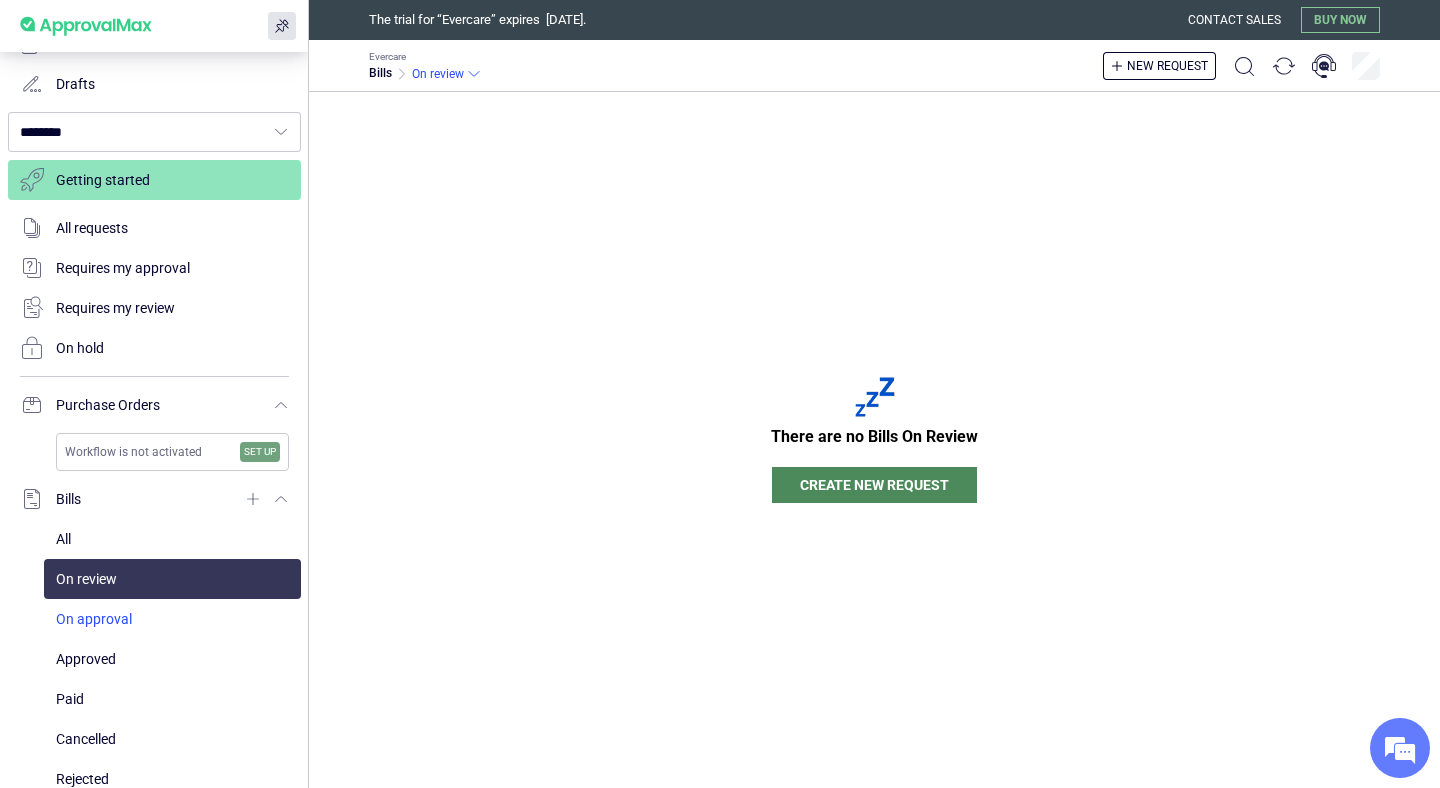 click at bounding box center [172, 619] 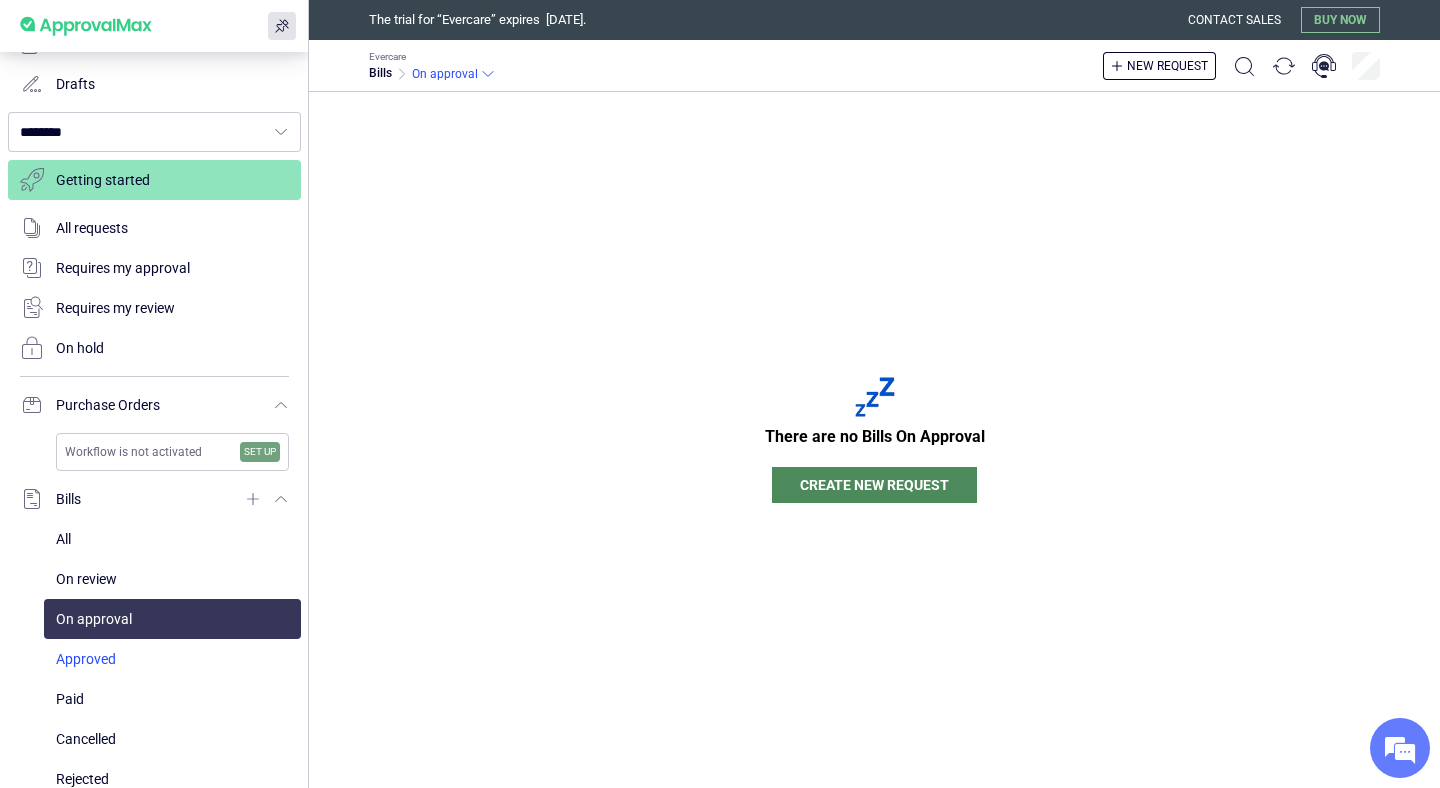 click at bounding box center (172, 659) 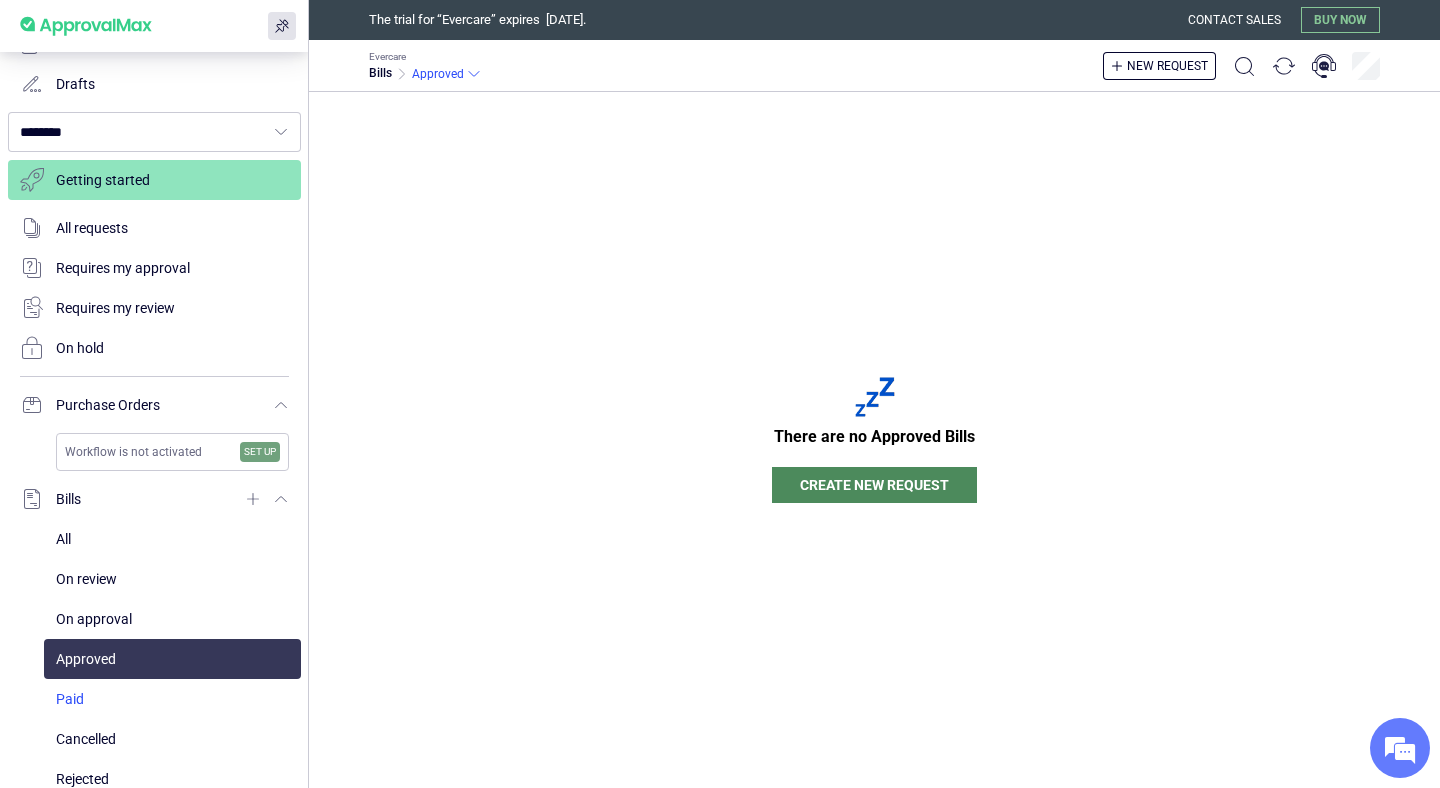 click at bounding box center [172, 699] 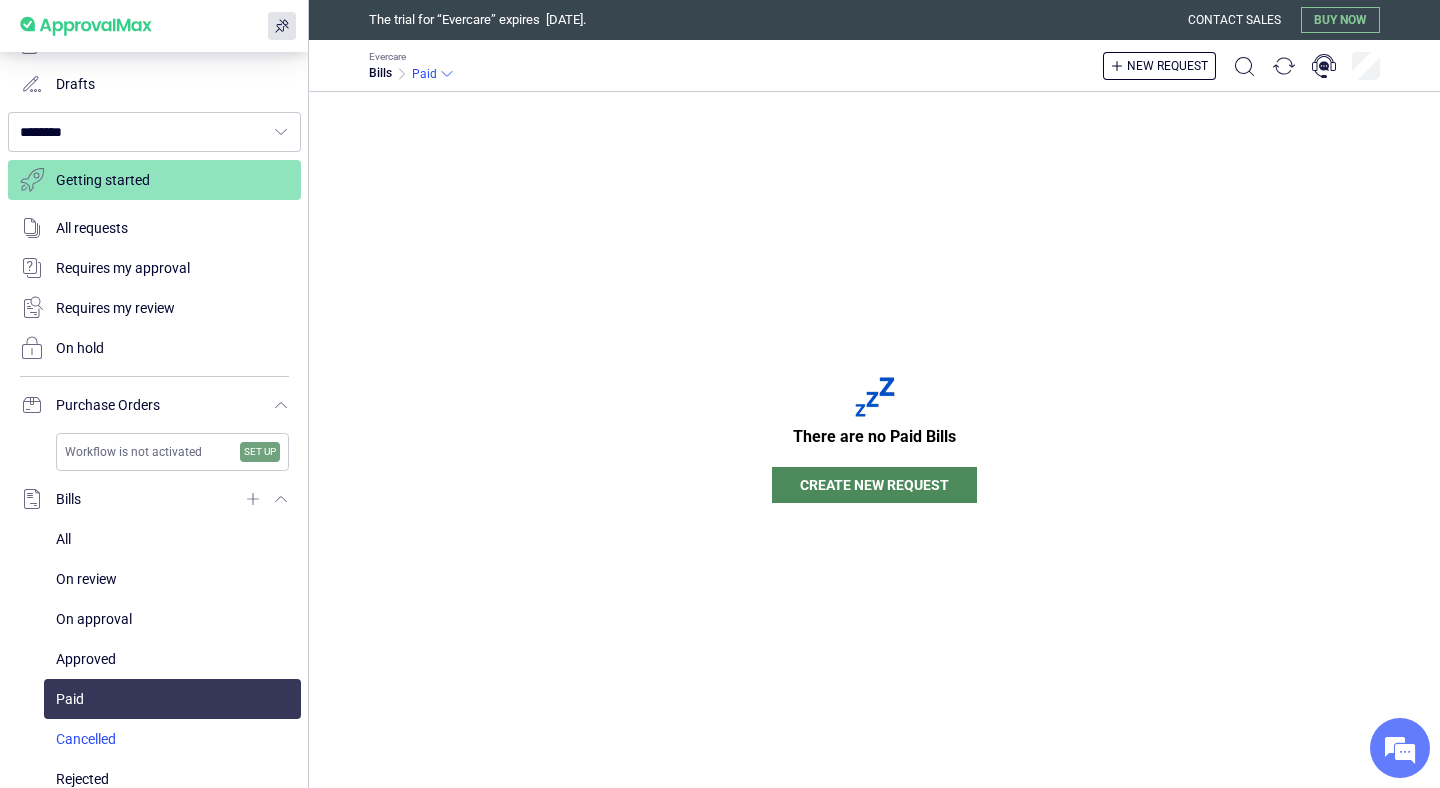 click at bounding box center (172, 739) 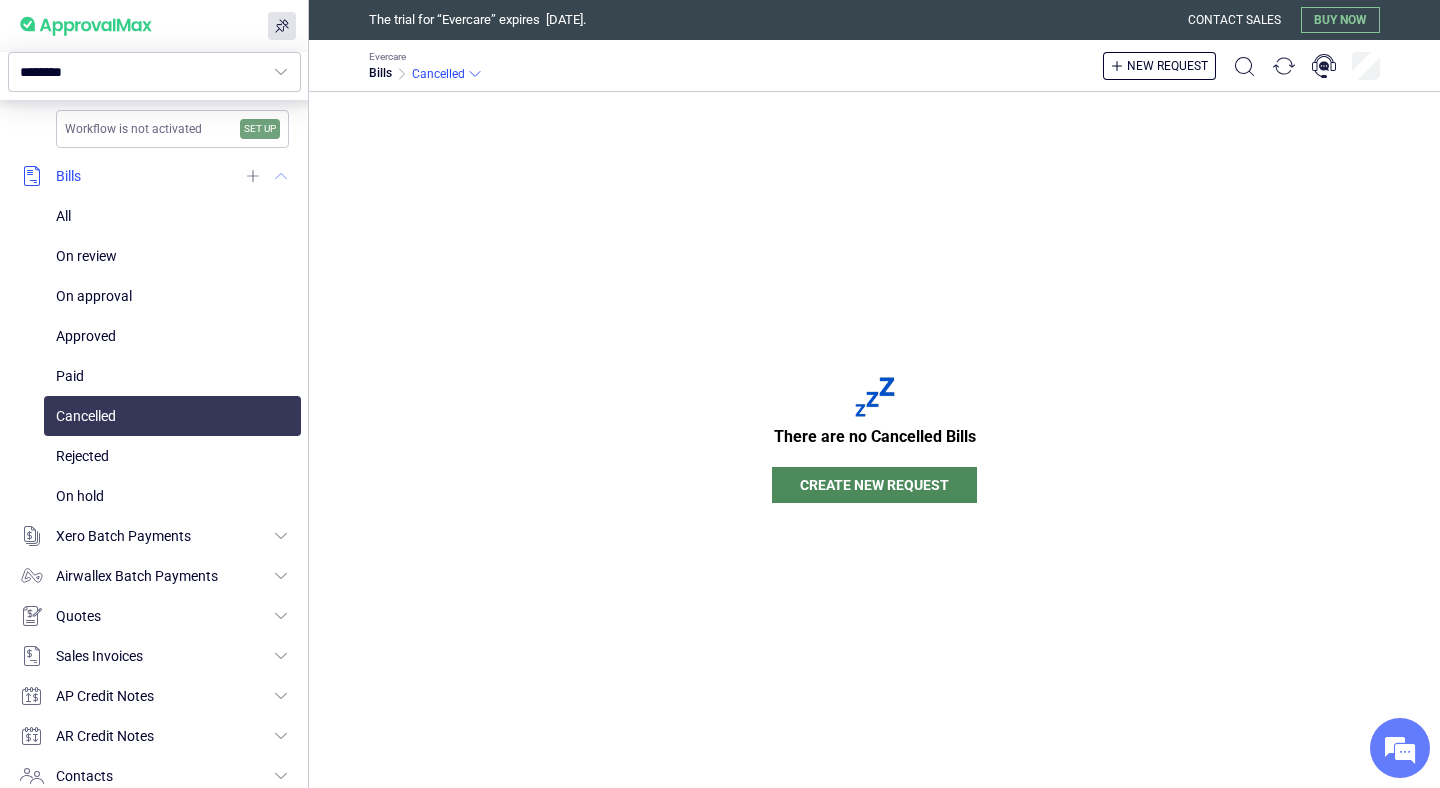 scroll, scrollTop: 477, scrollLeft: 0, axis: vertical 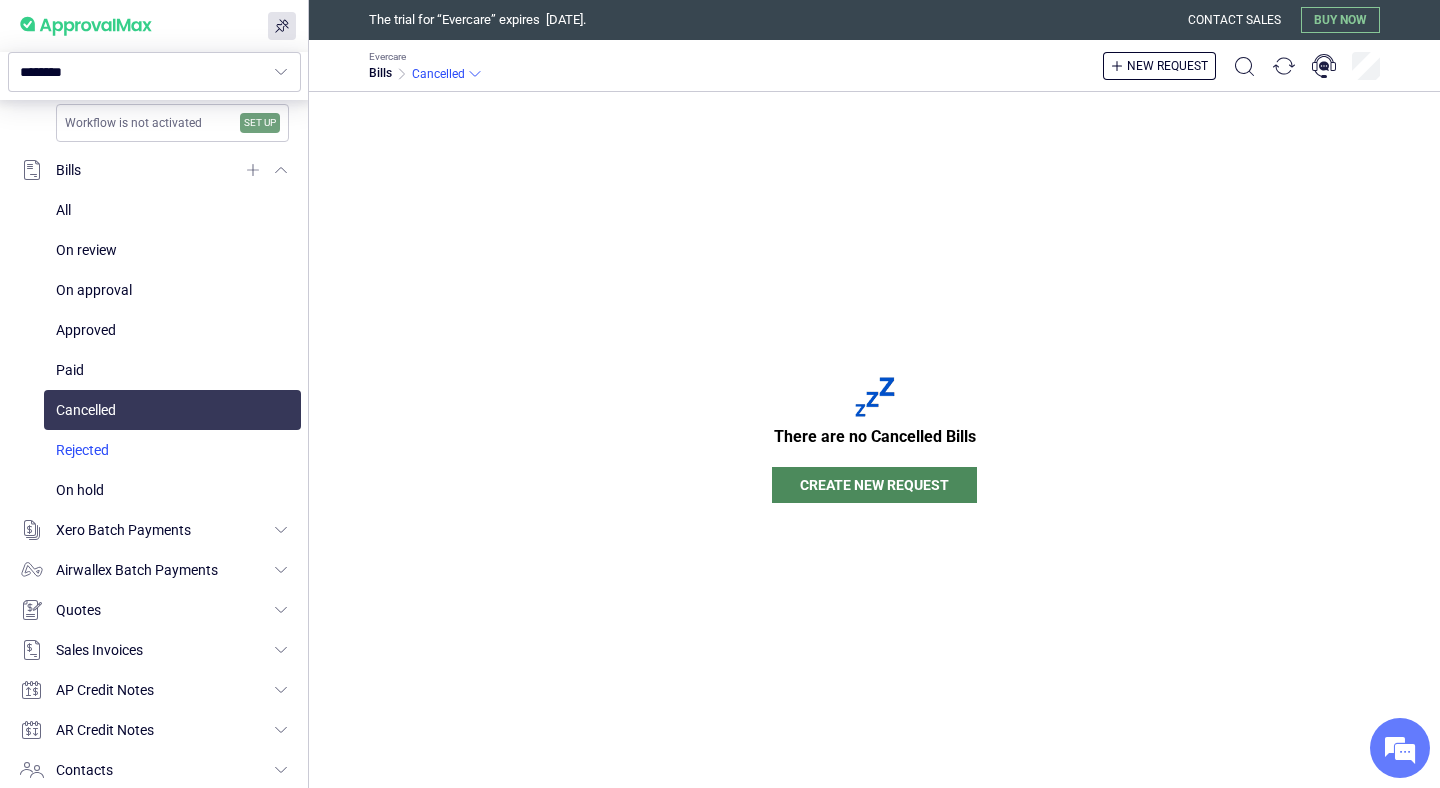 click at bounding box center [172, 450] 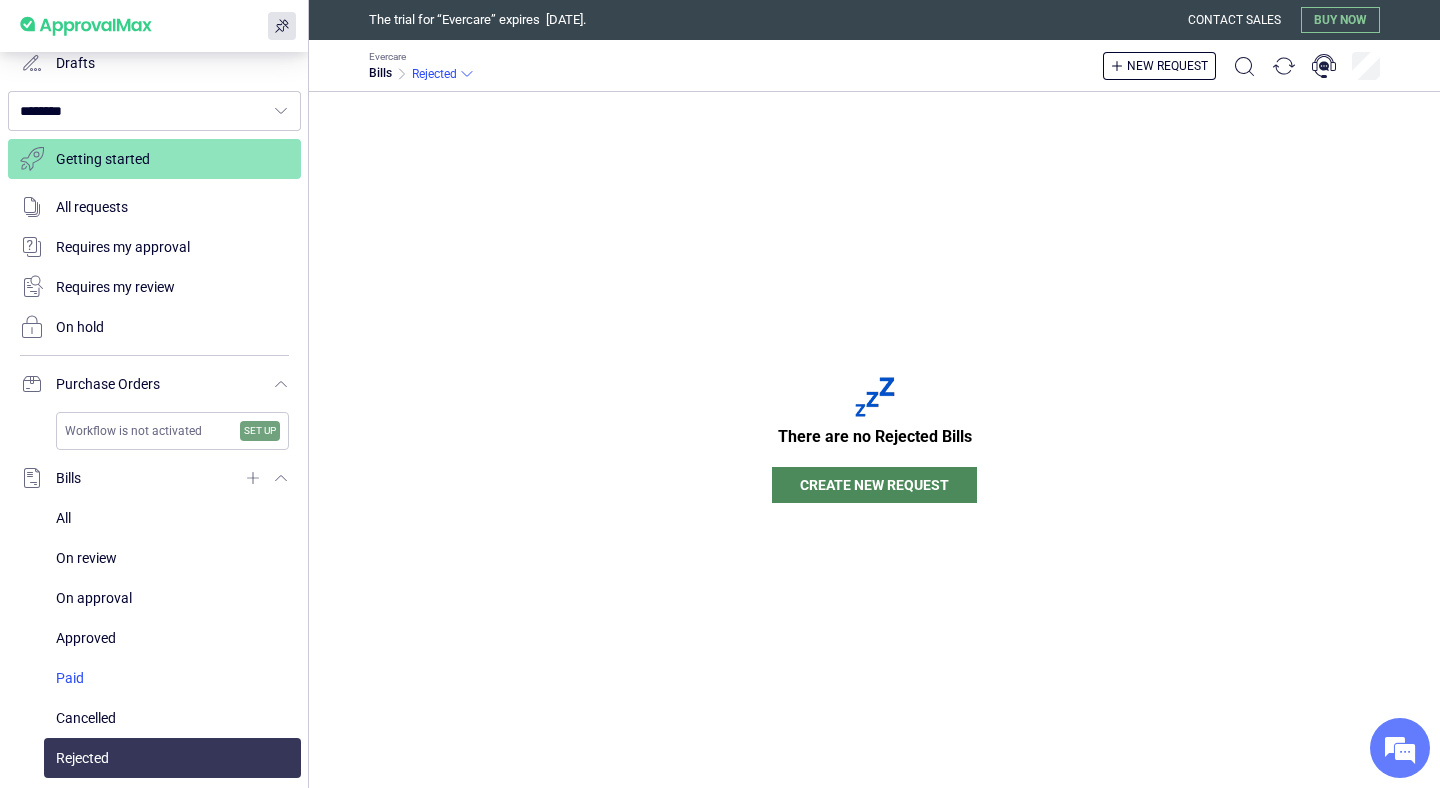 scroll, scrollTop: 0, scrollLeft: 0, axis: both 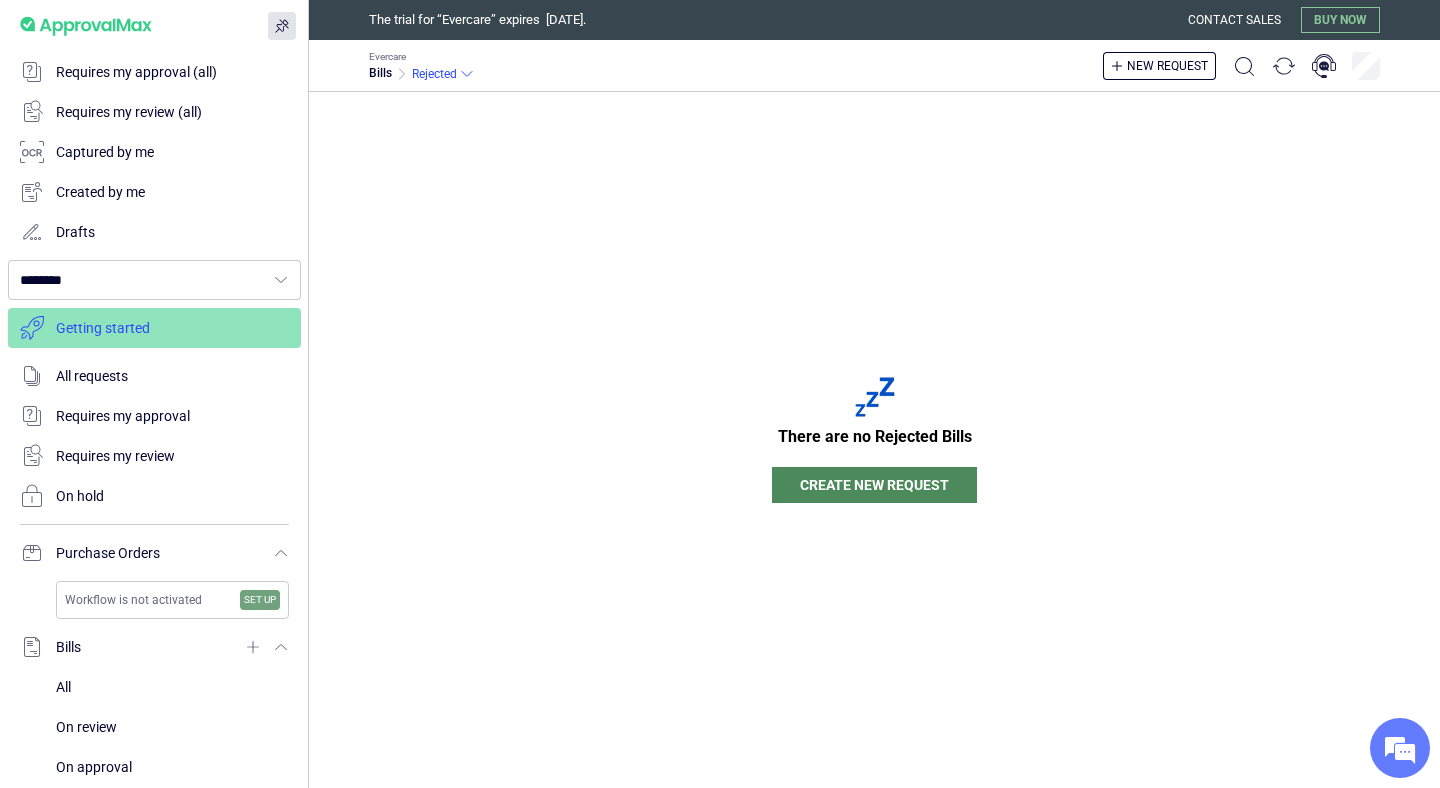 click at bounding box center [154, 328] 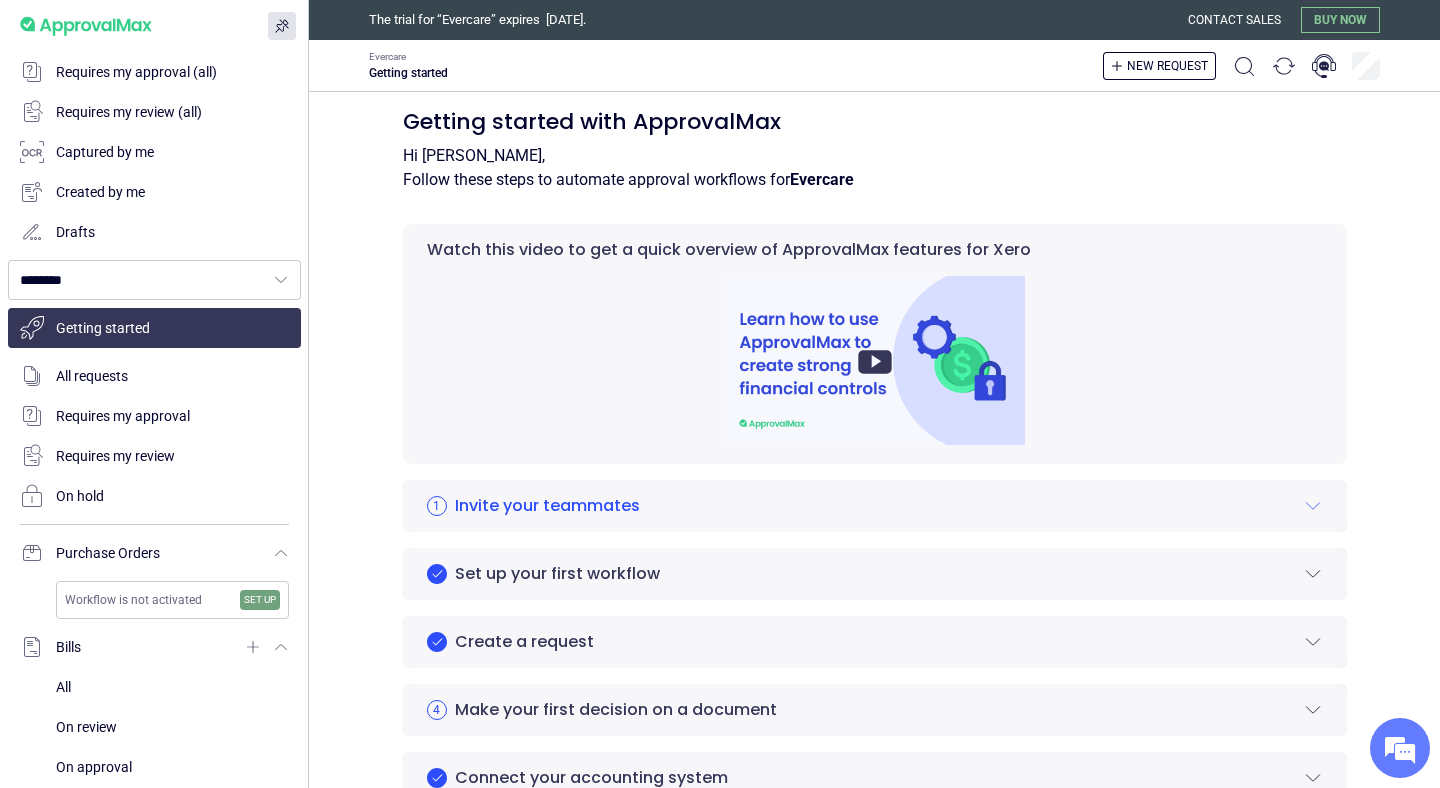 click on "Invite your teammates" at bounding box center [547, 506] 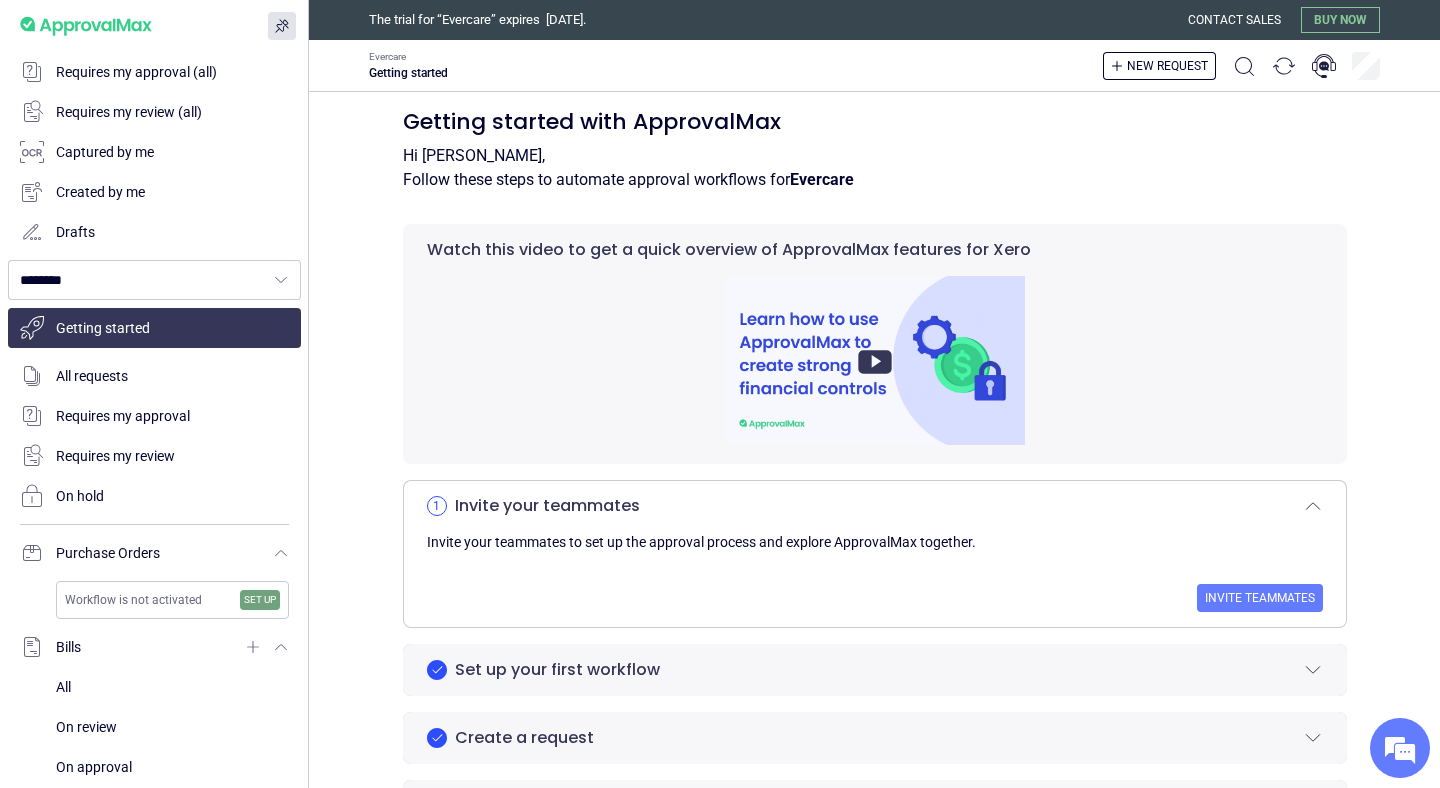 click on "Invite teammates" at bounding box center (875, 582) 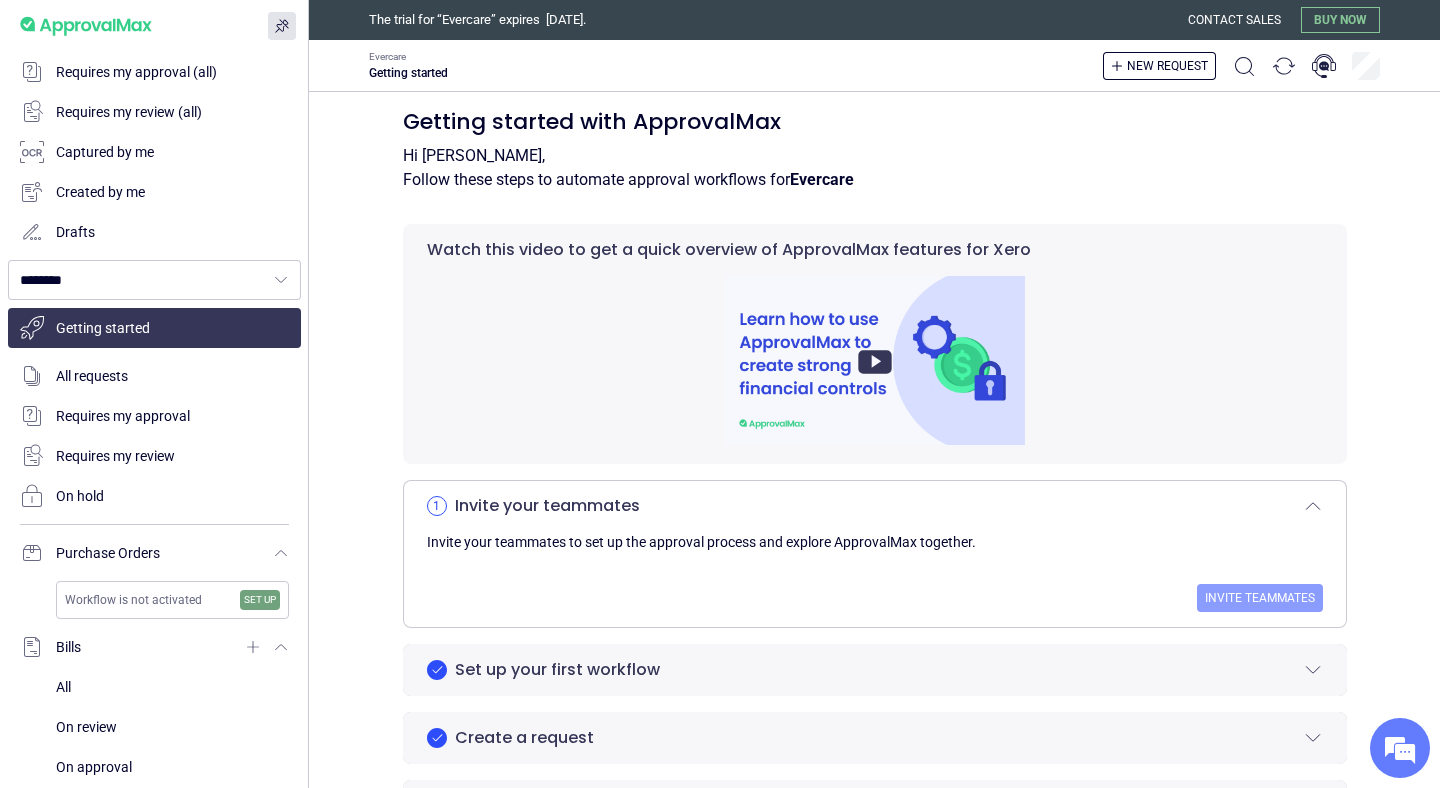 click on "Invite teammates" at bounding box center [1260, 598] 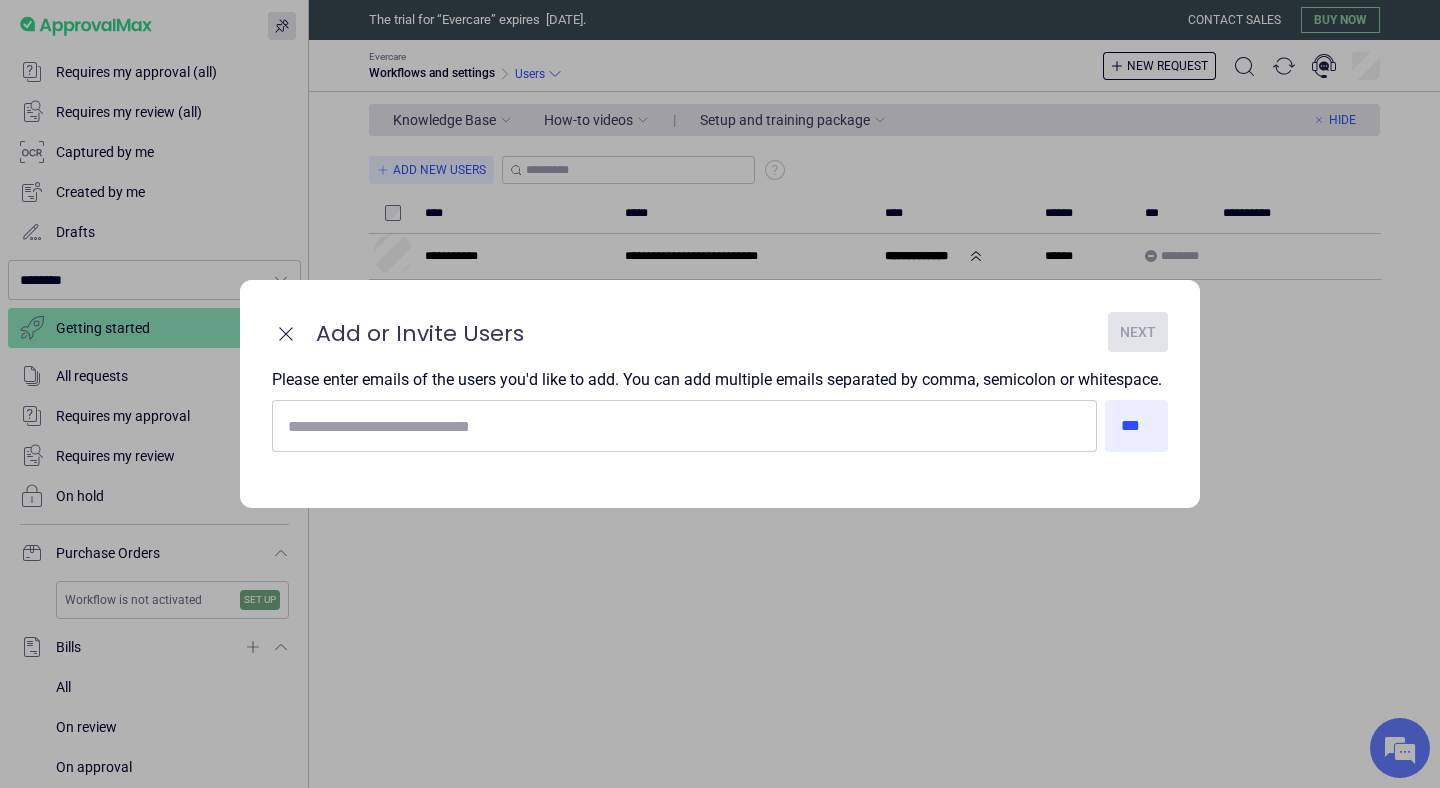 scroll, scrollTop: 0, scrollLeft: 0, axis: both 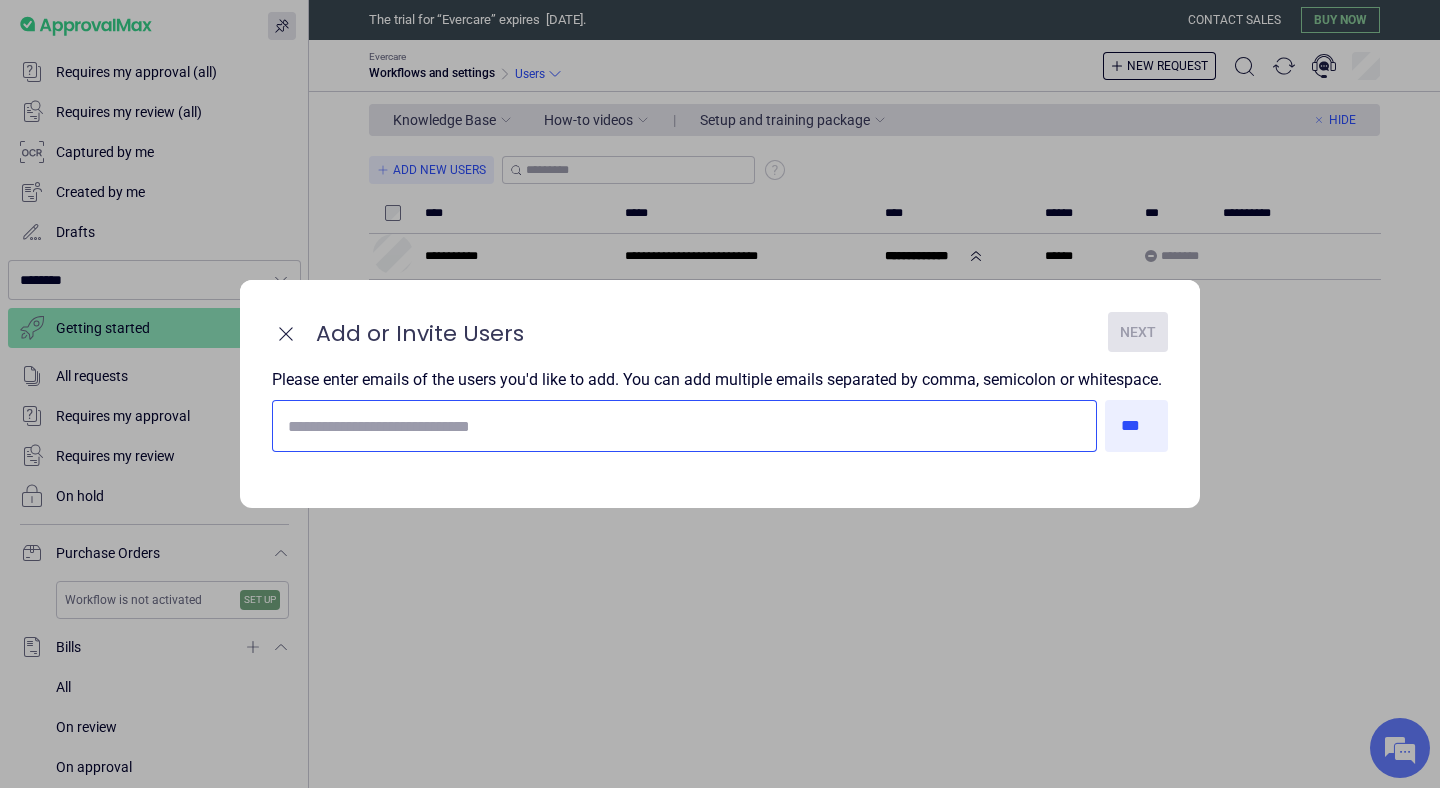 click at bounding box center (684, 426) 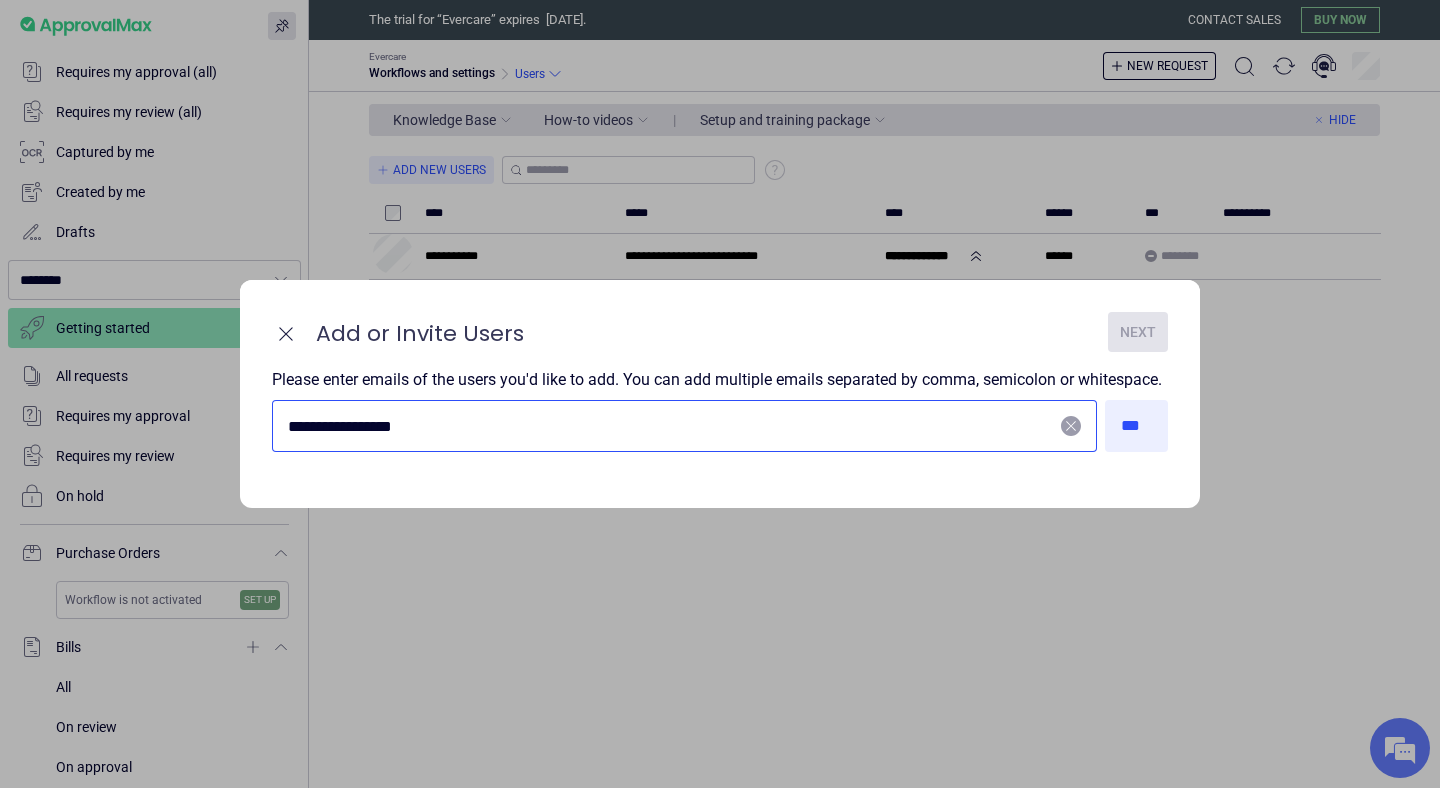 scroll, scrollTop: 0, scrollLeft: 0, axis: both 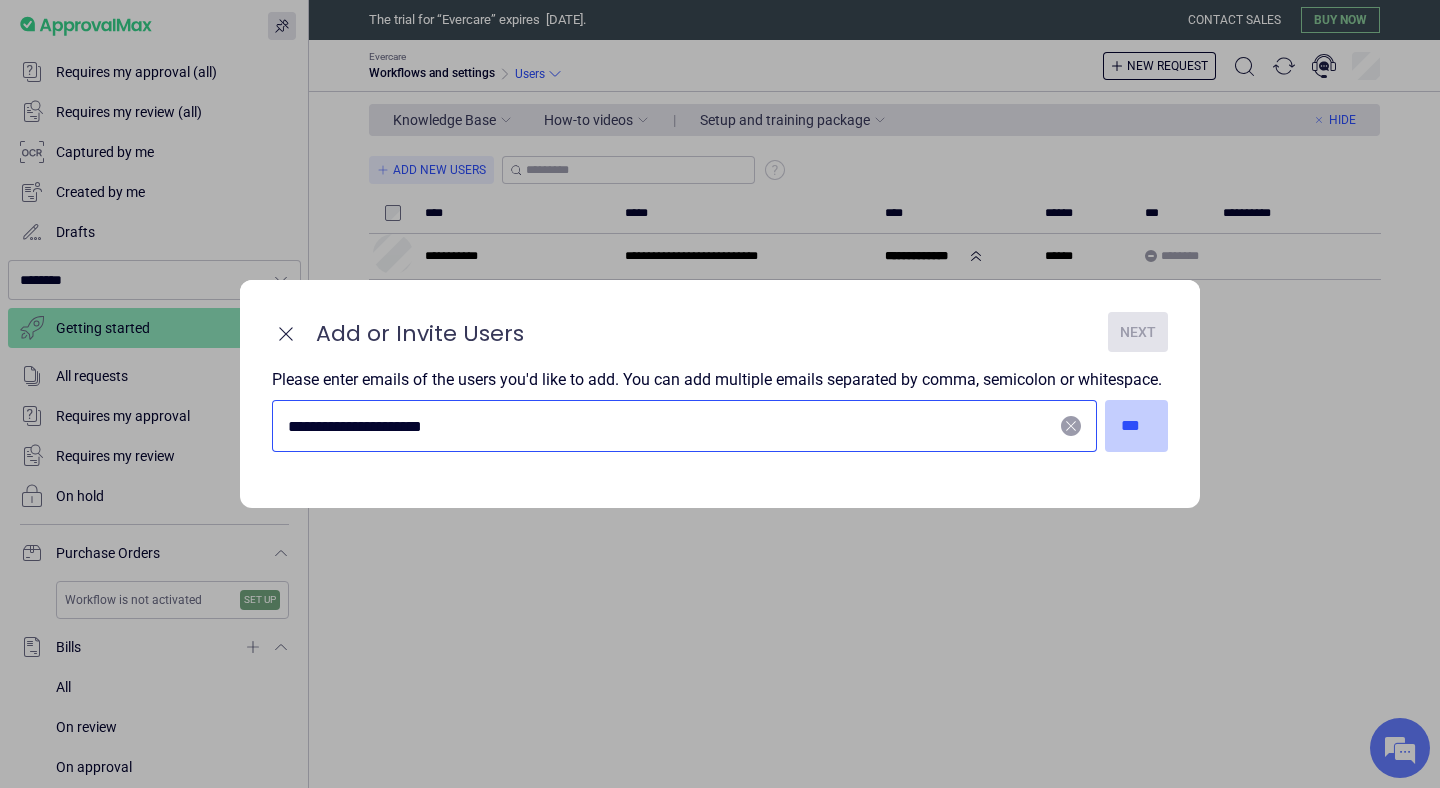 type on "**********" 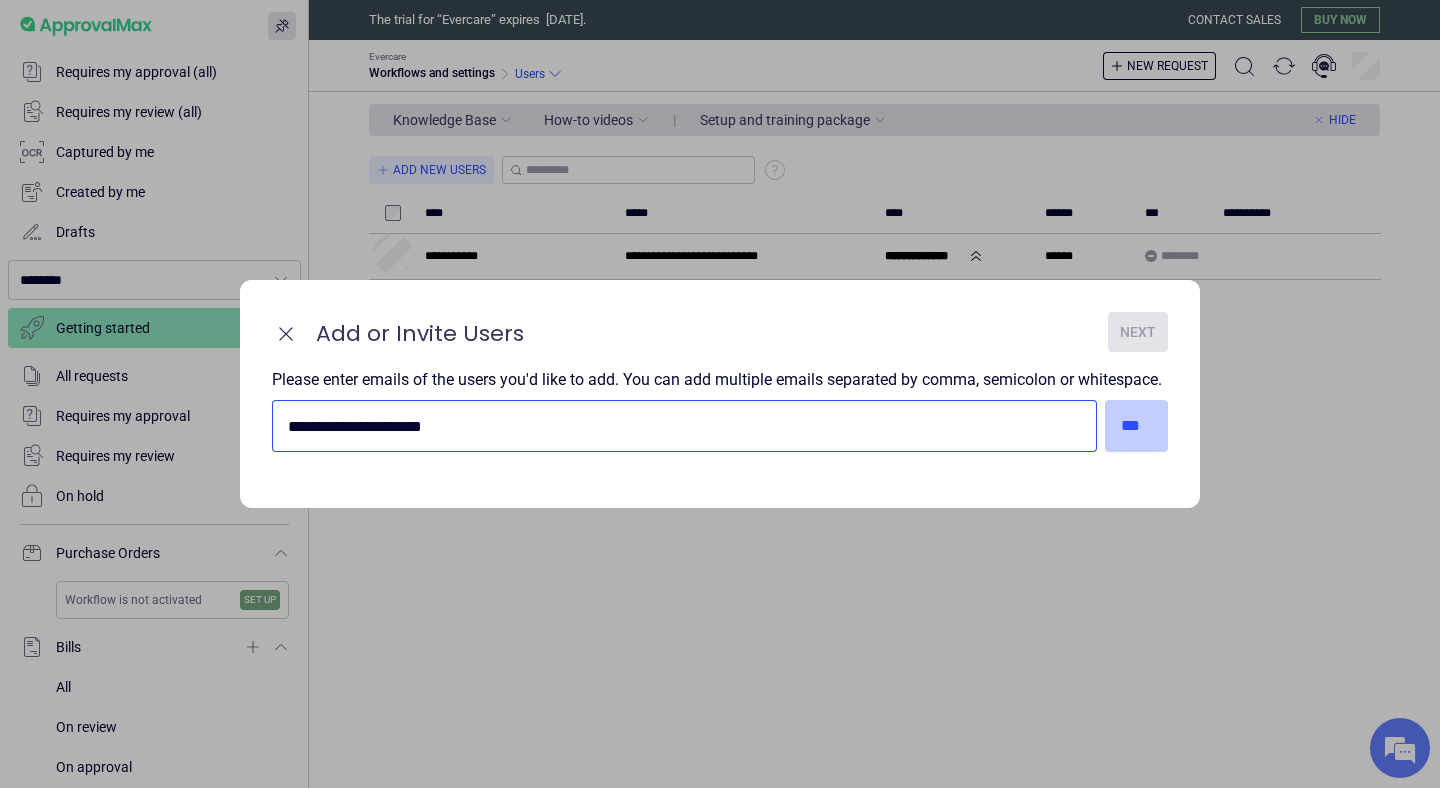 click on "***" at bounding box center (1137, 426) 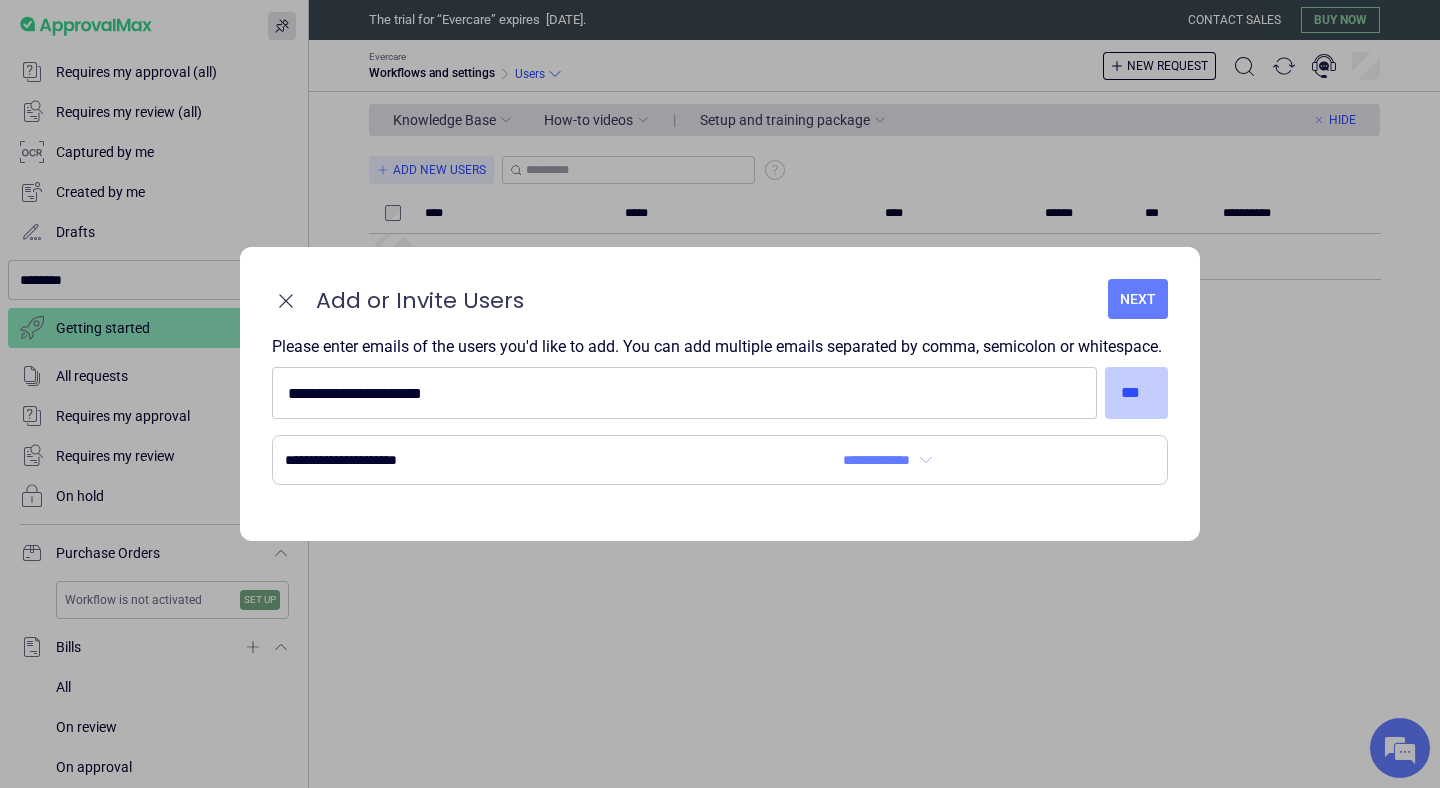 type 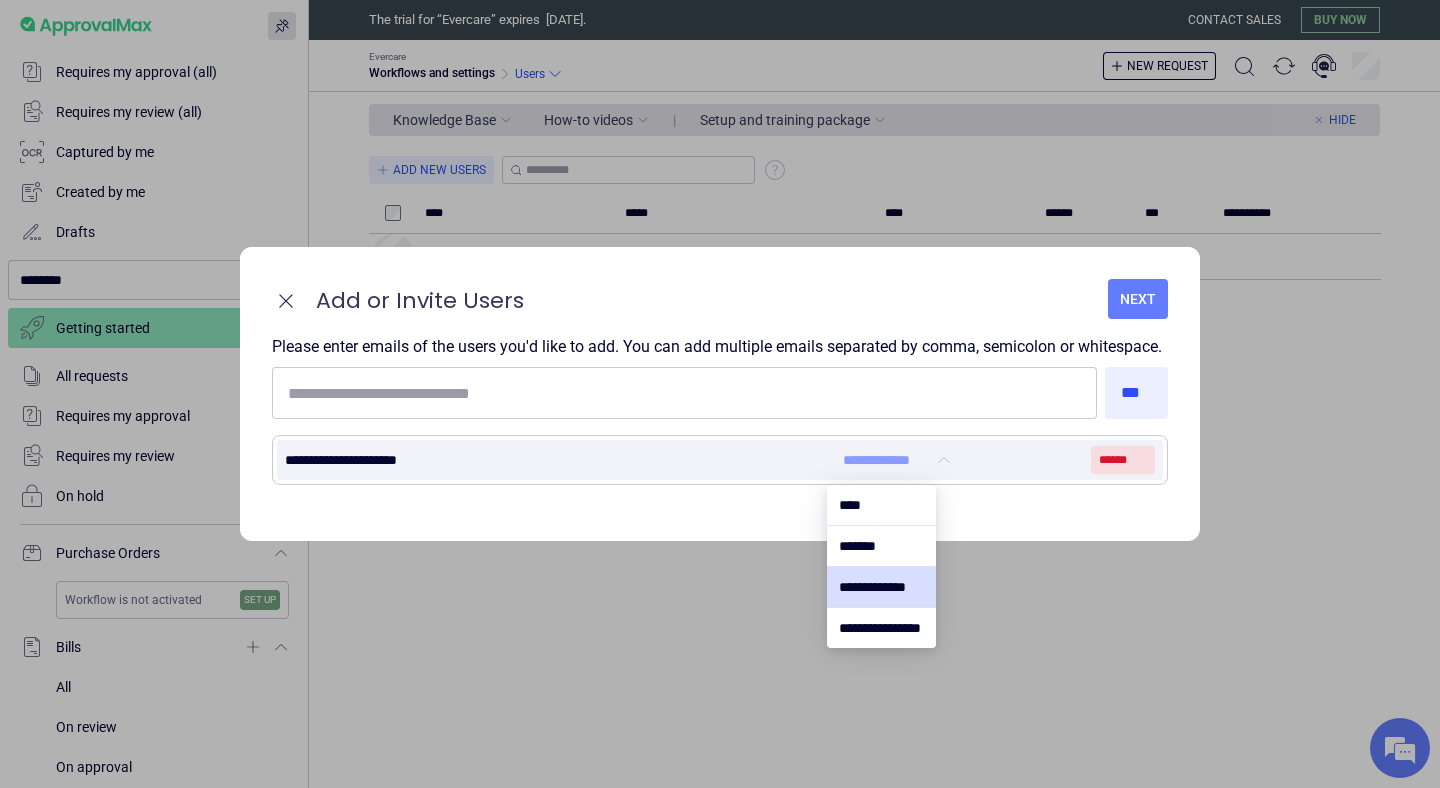 click on "**********" at bounding box center (885, 460) 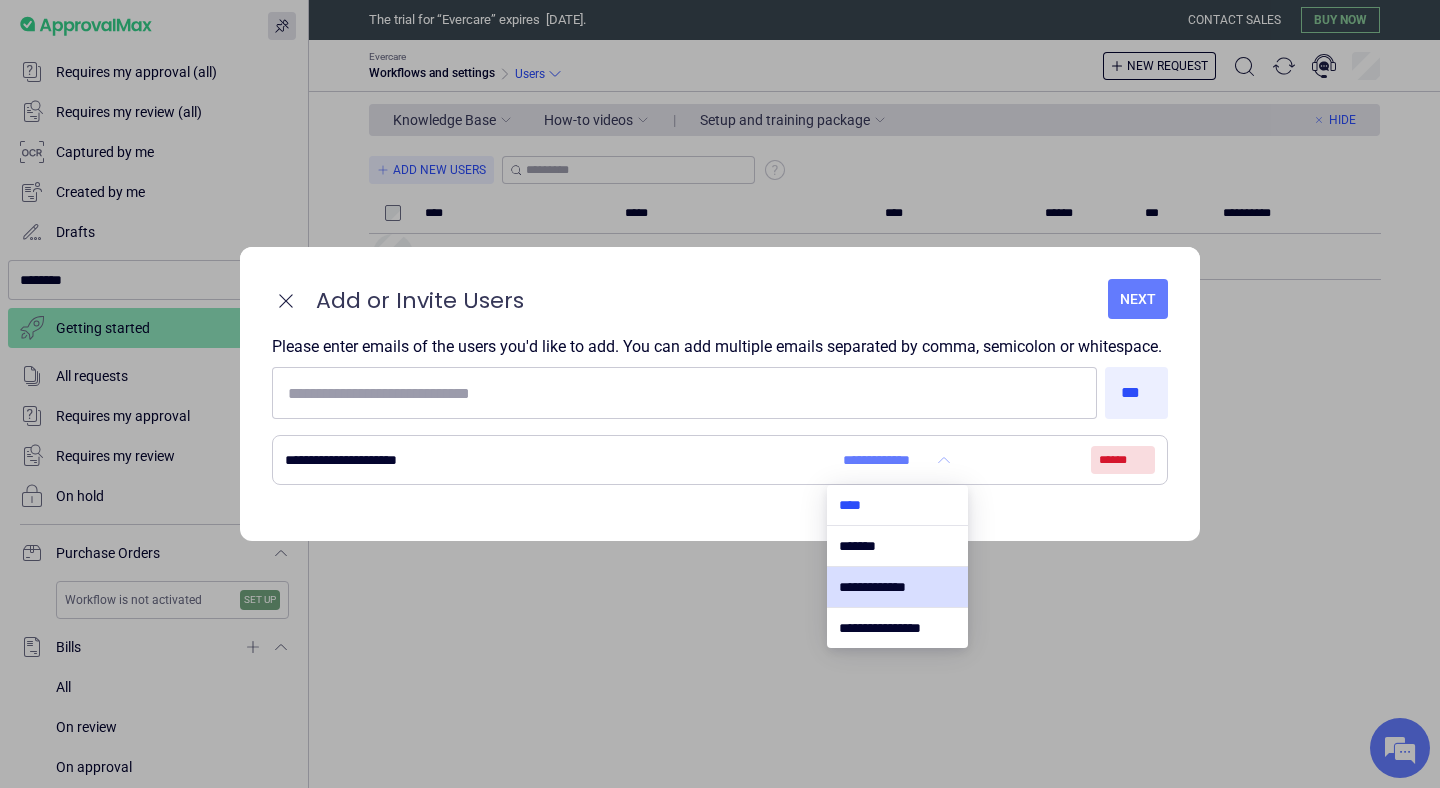 click at bounding box center (897, 505) 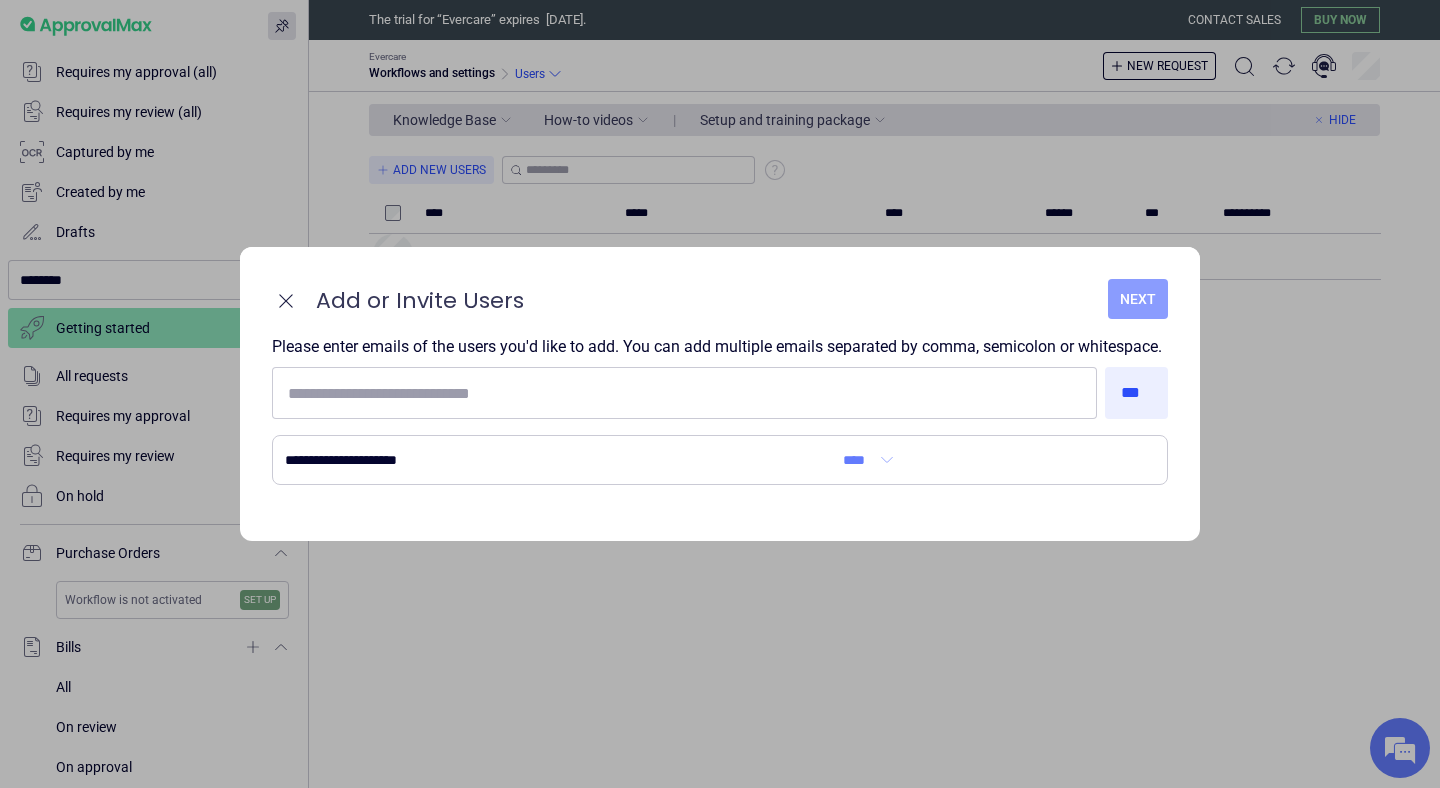 click on "Next" at bounding box center [1138, 299] 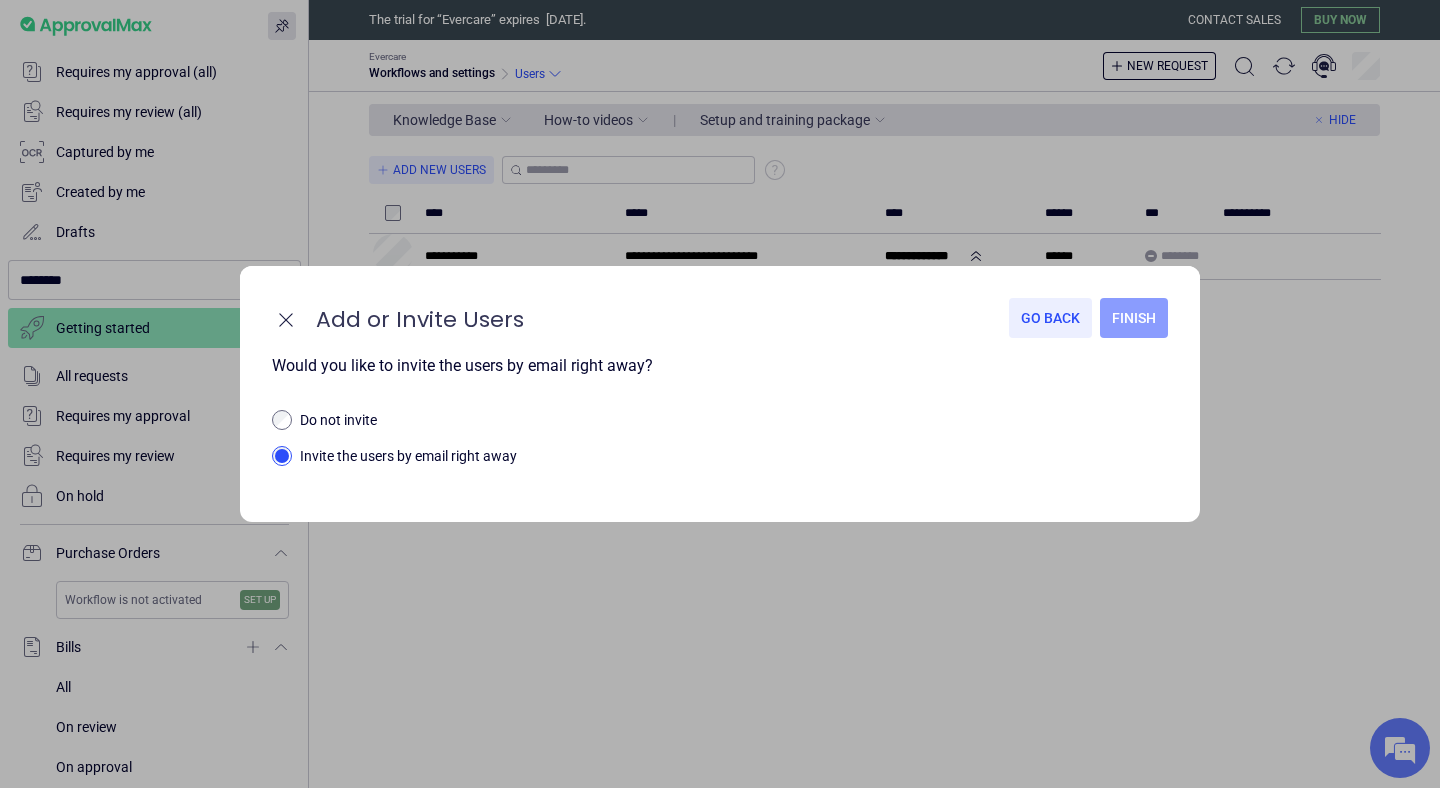 click on "Finish" at bounding box center [1134, 318] 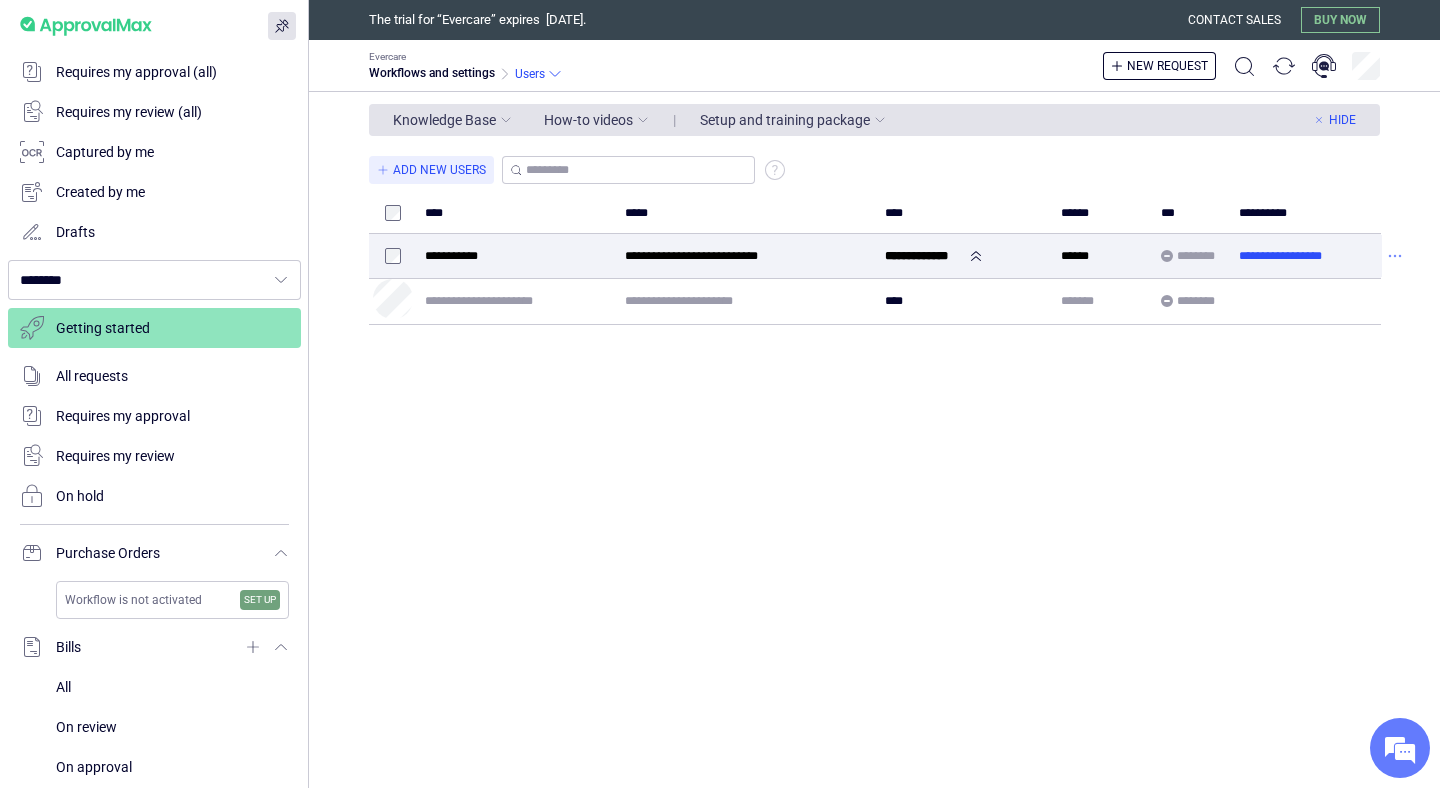 click 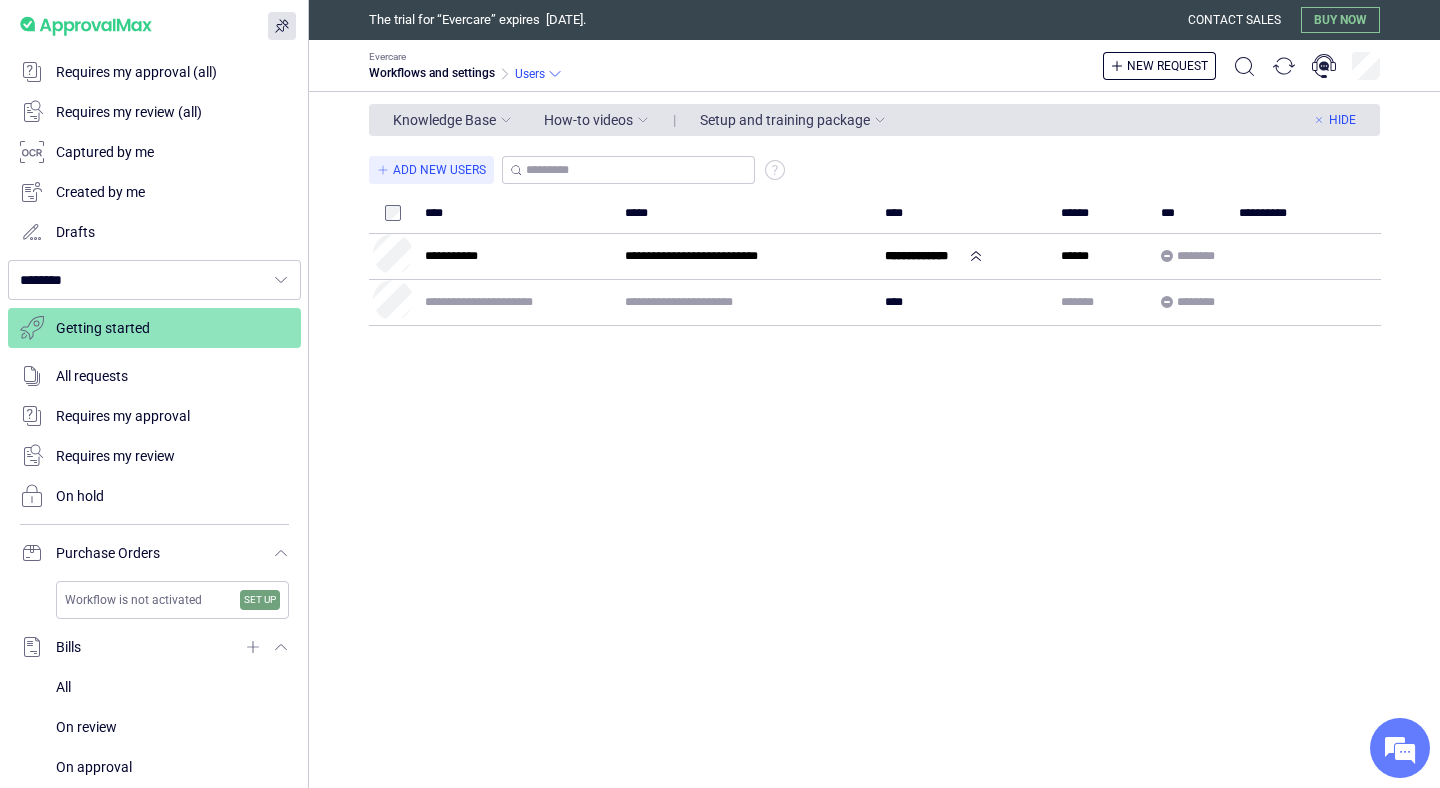 click on "**********" at bounding box center (889, 470) 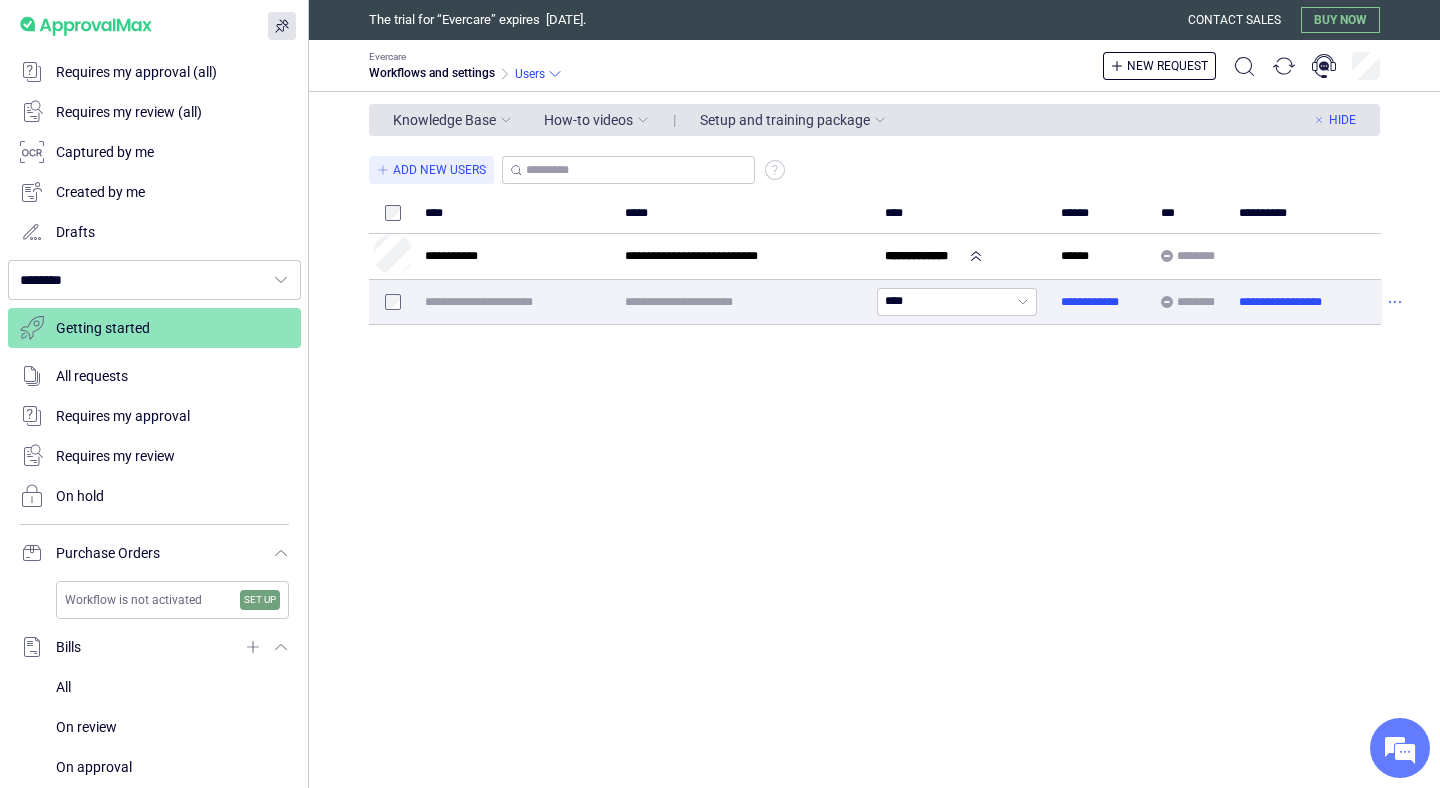 click 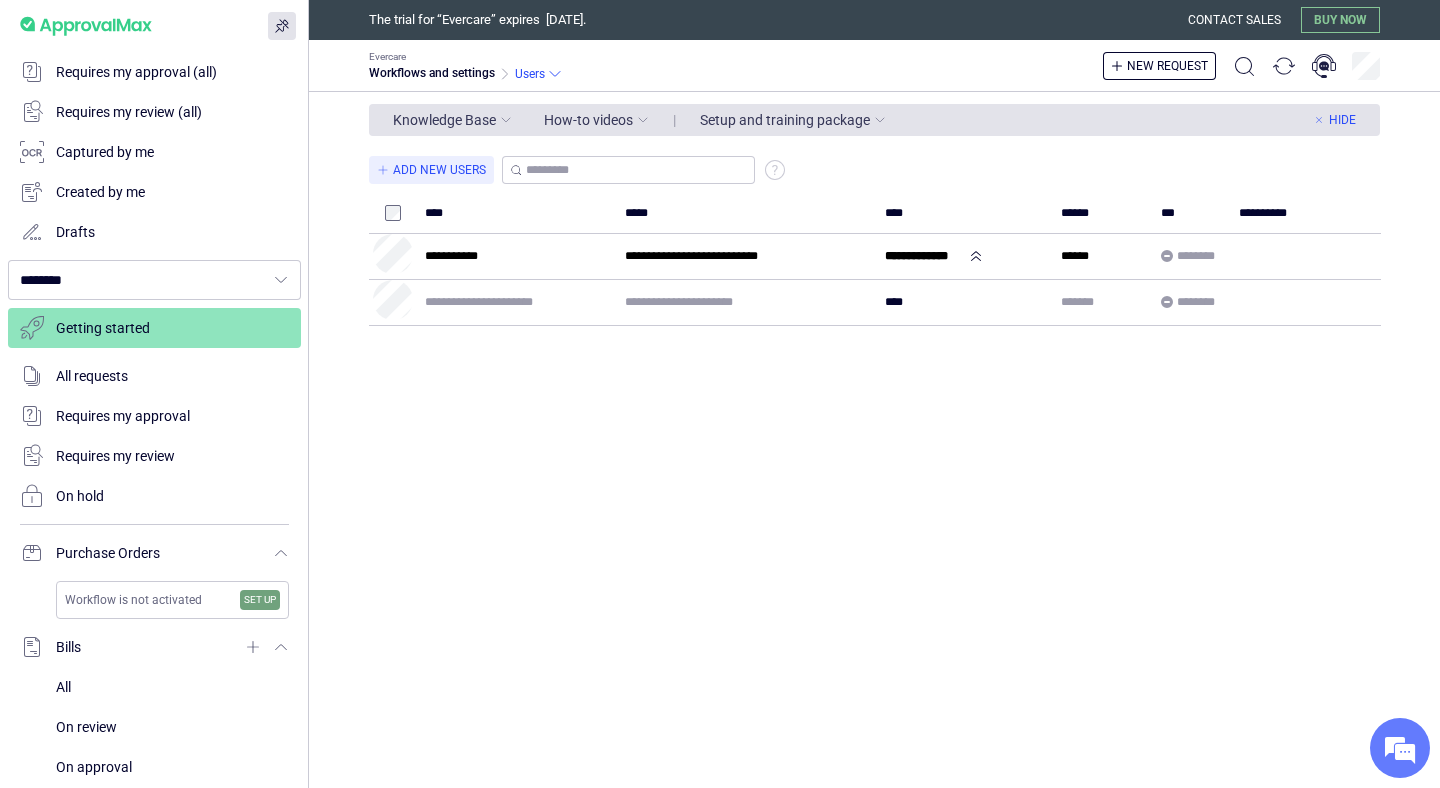click on "**********" at bounding box center (889, 470) 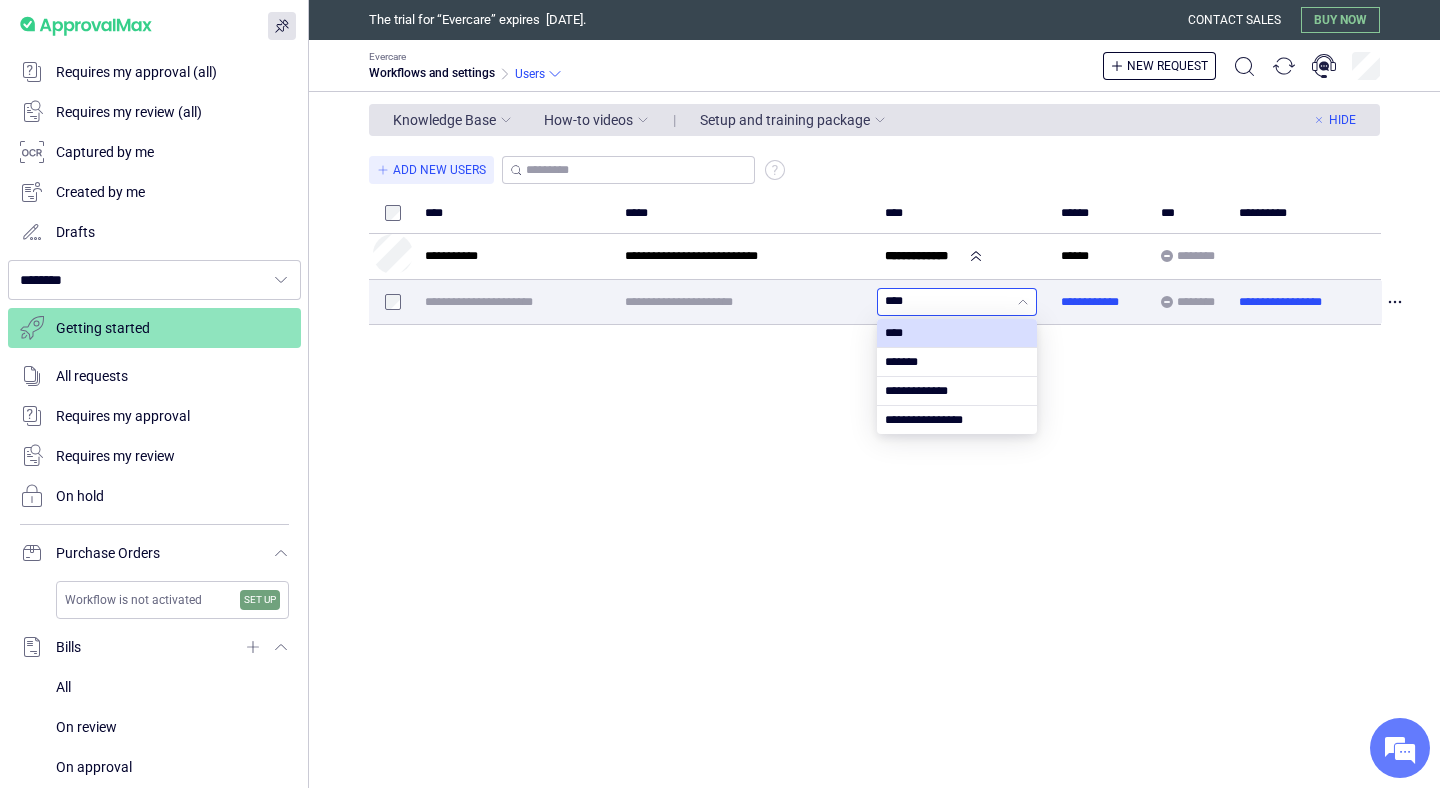 click on "****" at bounding box center [949, 302] 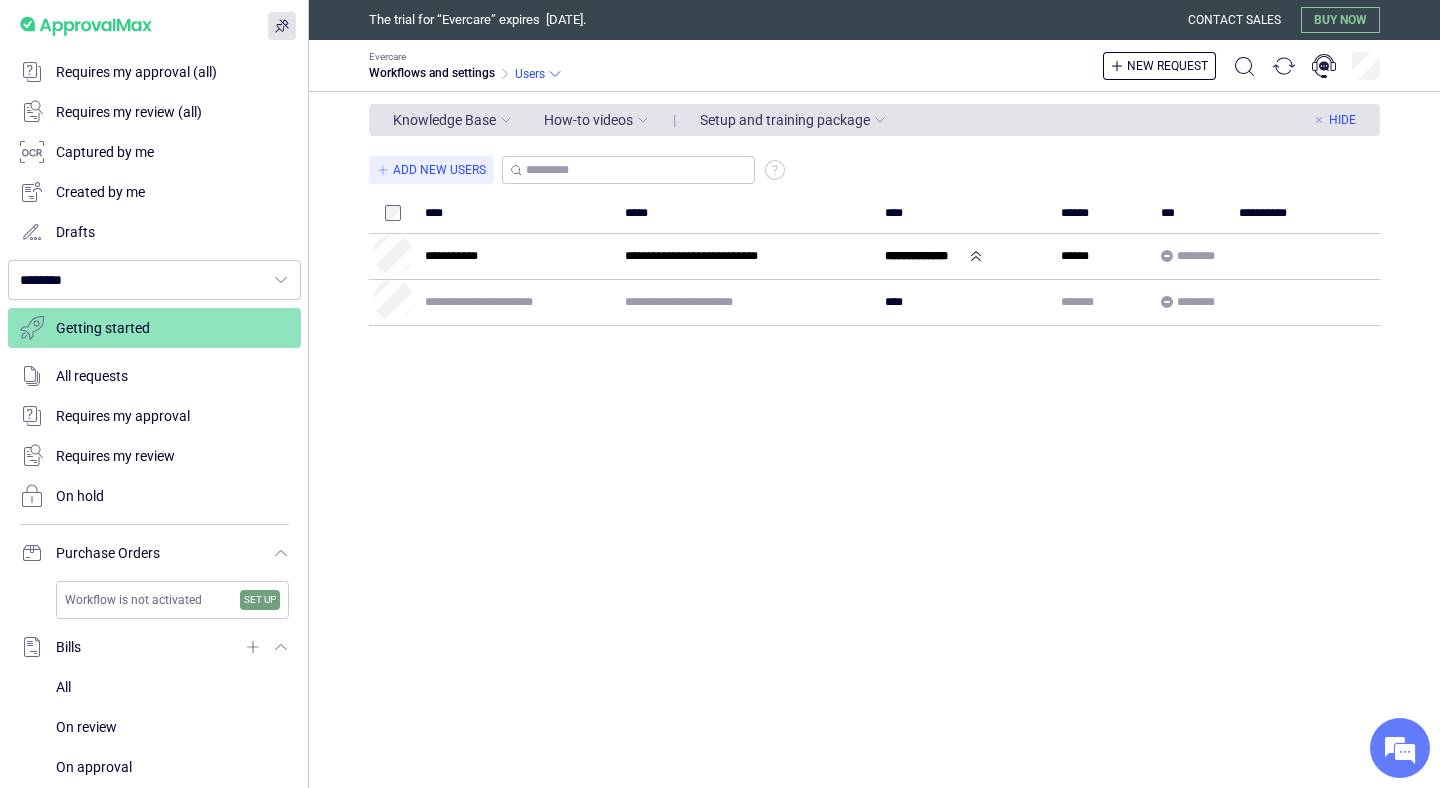 click on "**********" at bounding box center [889, 470] 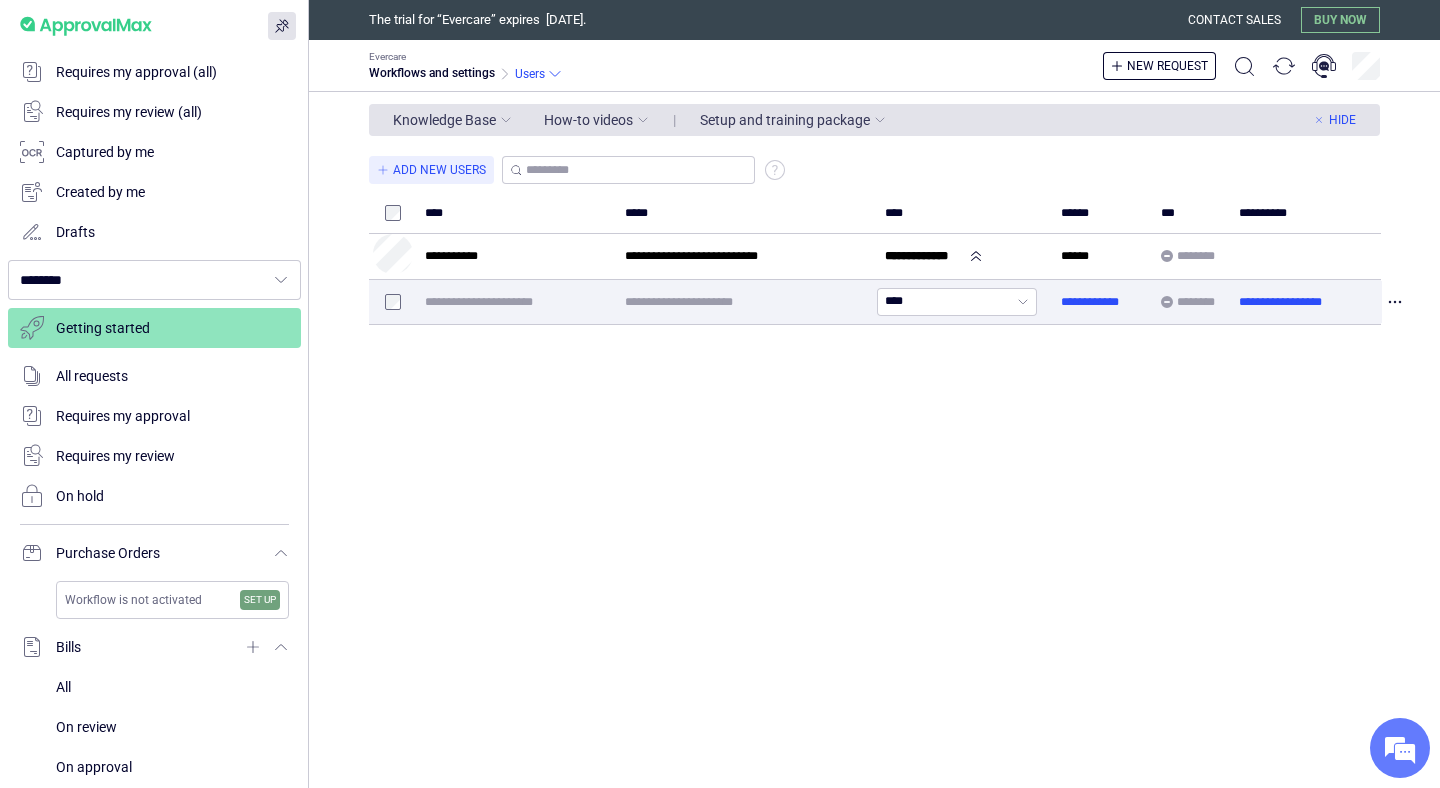 click on "**********" at bounding box center [517, 302] 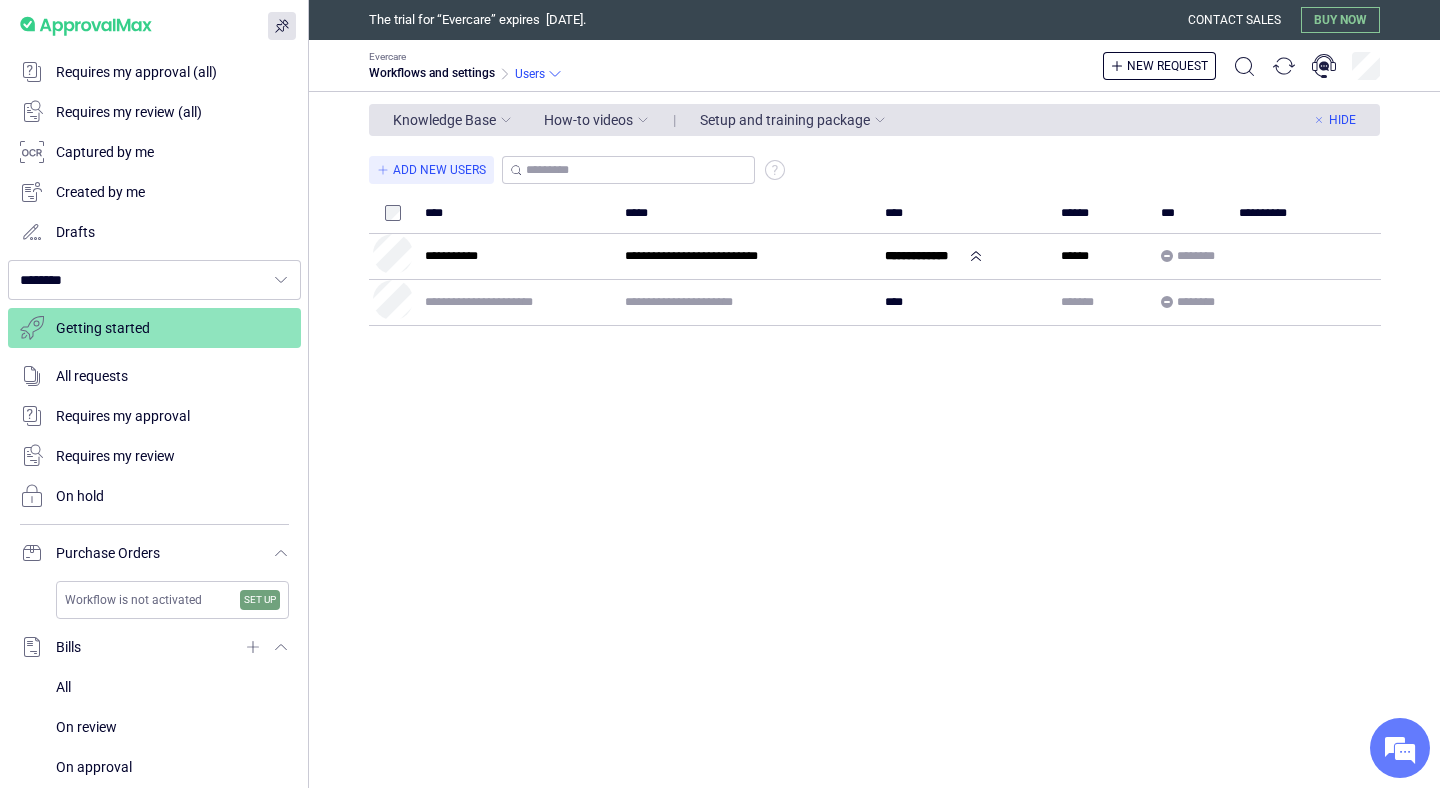 click on "How-to videos" at bounding box center (588, 120) 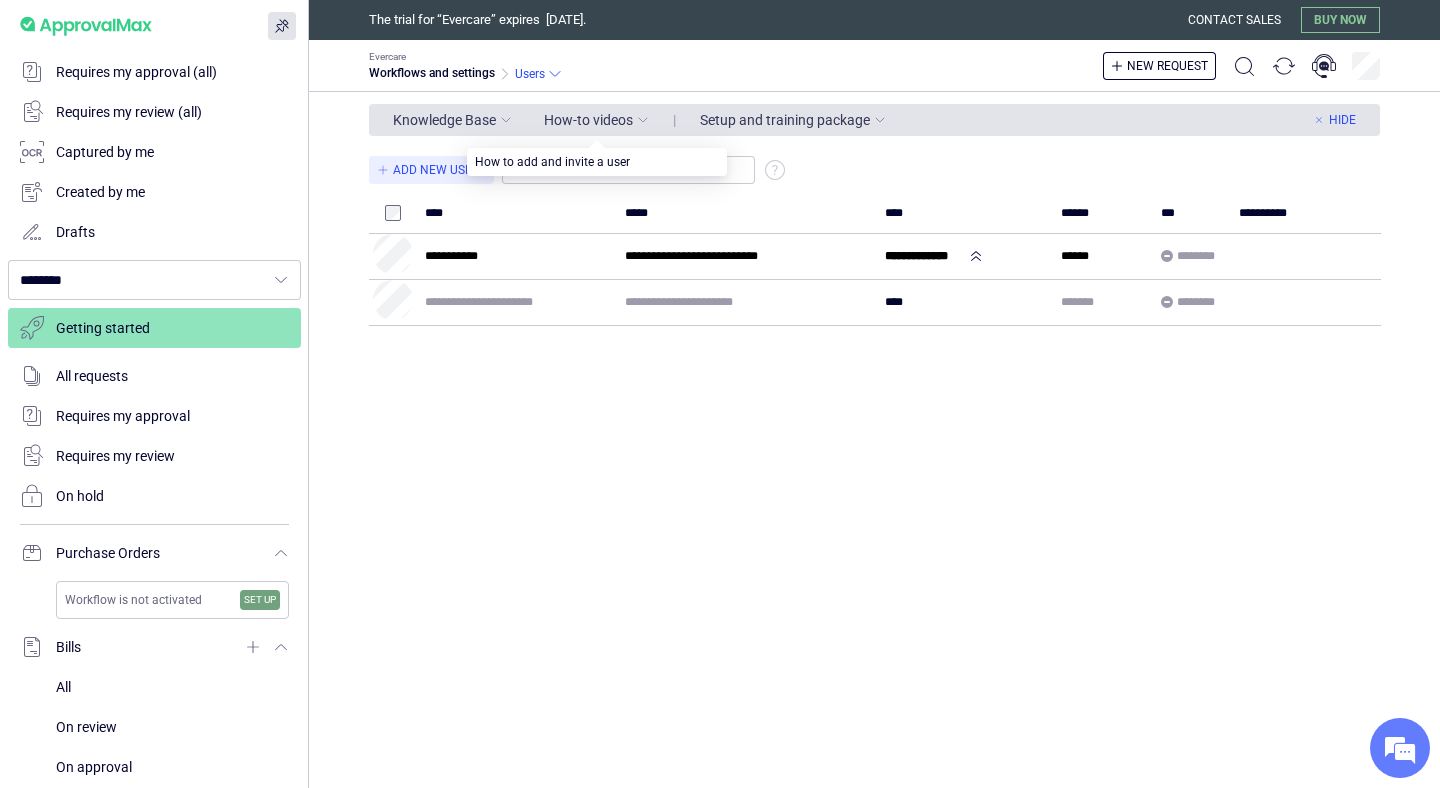 click on "**********" at bounding box center (889, 470) 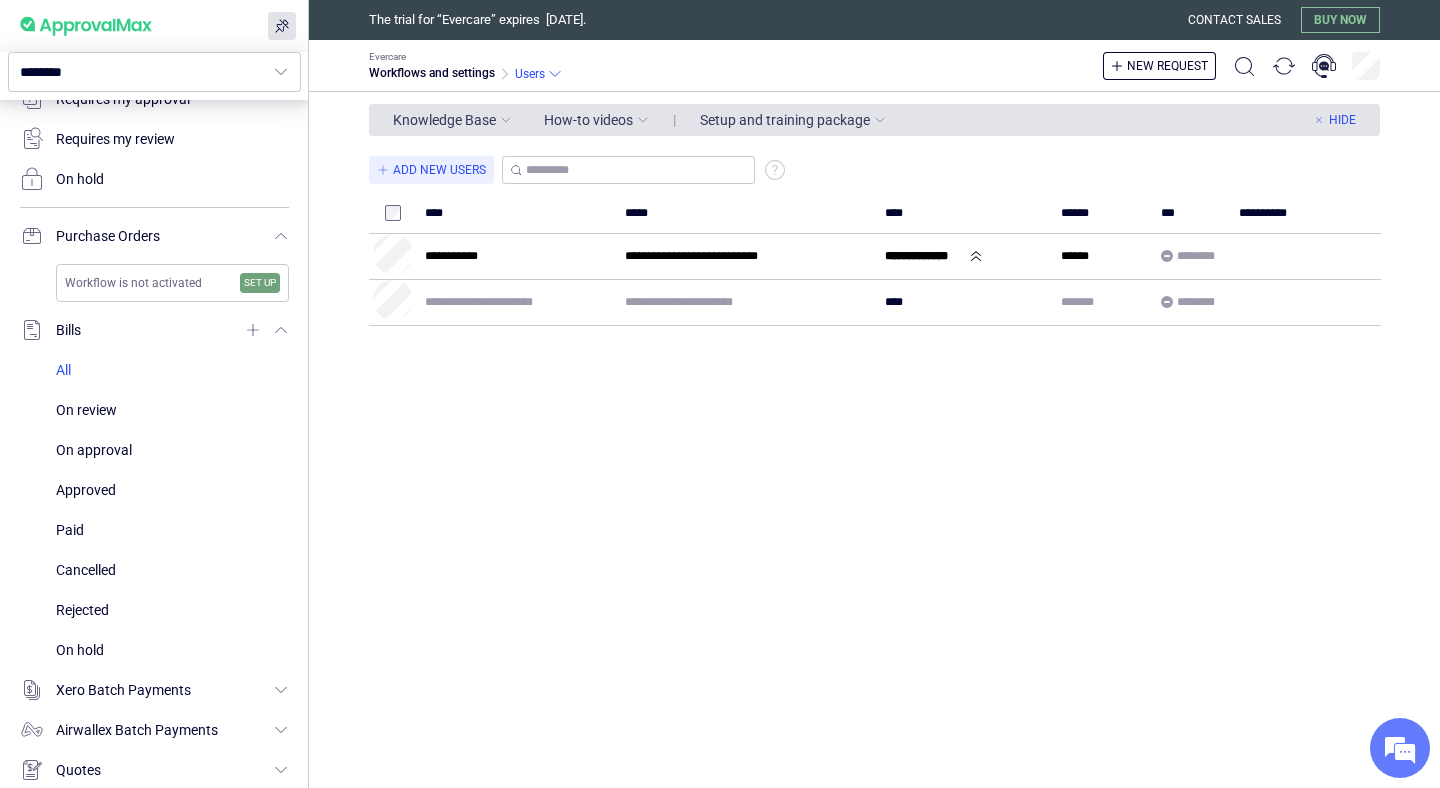 scroll, scrollTop: 369, scrollLeft: 0, axis: vertical 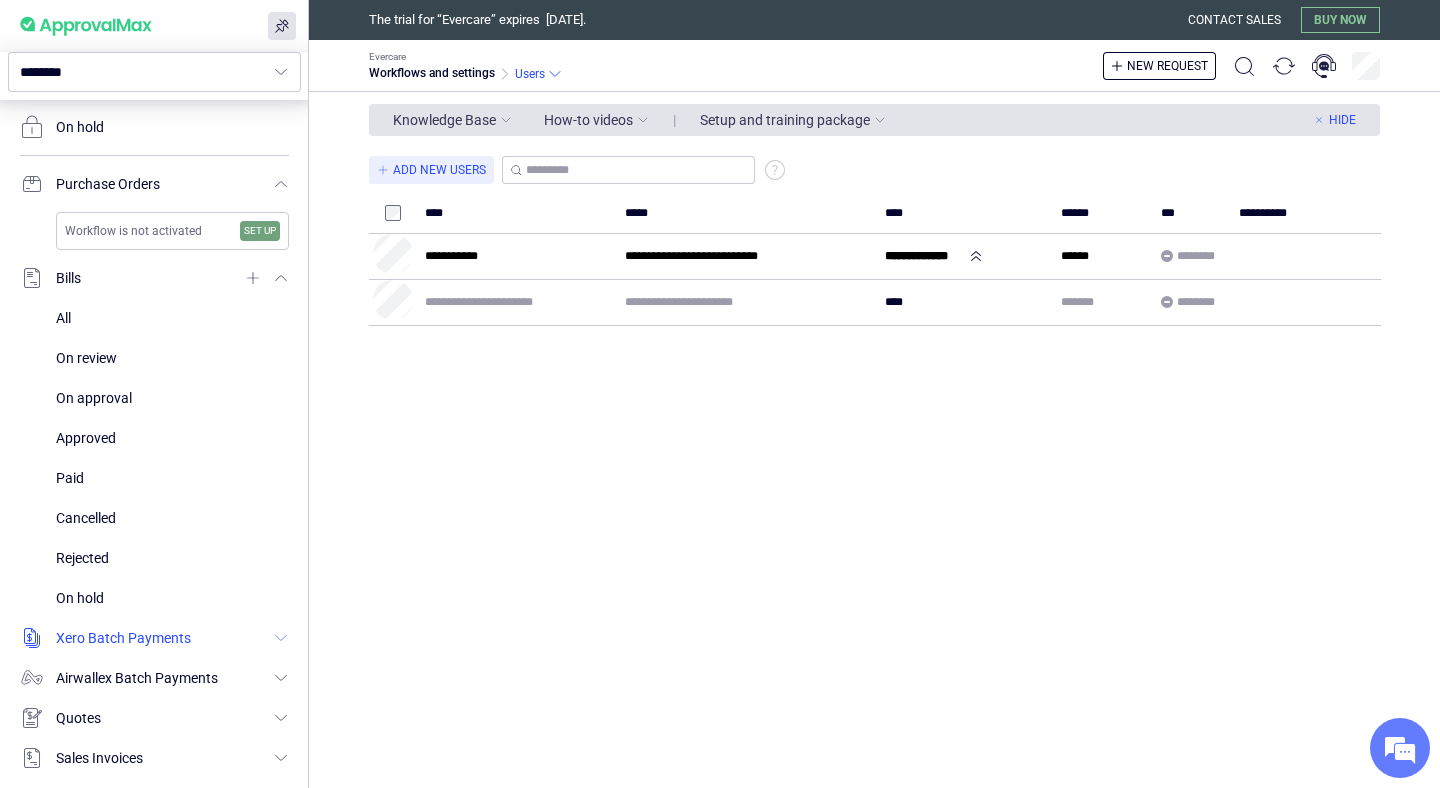 click at bounding box center [154, 638] 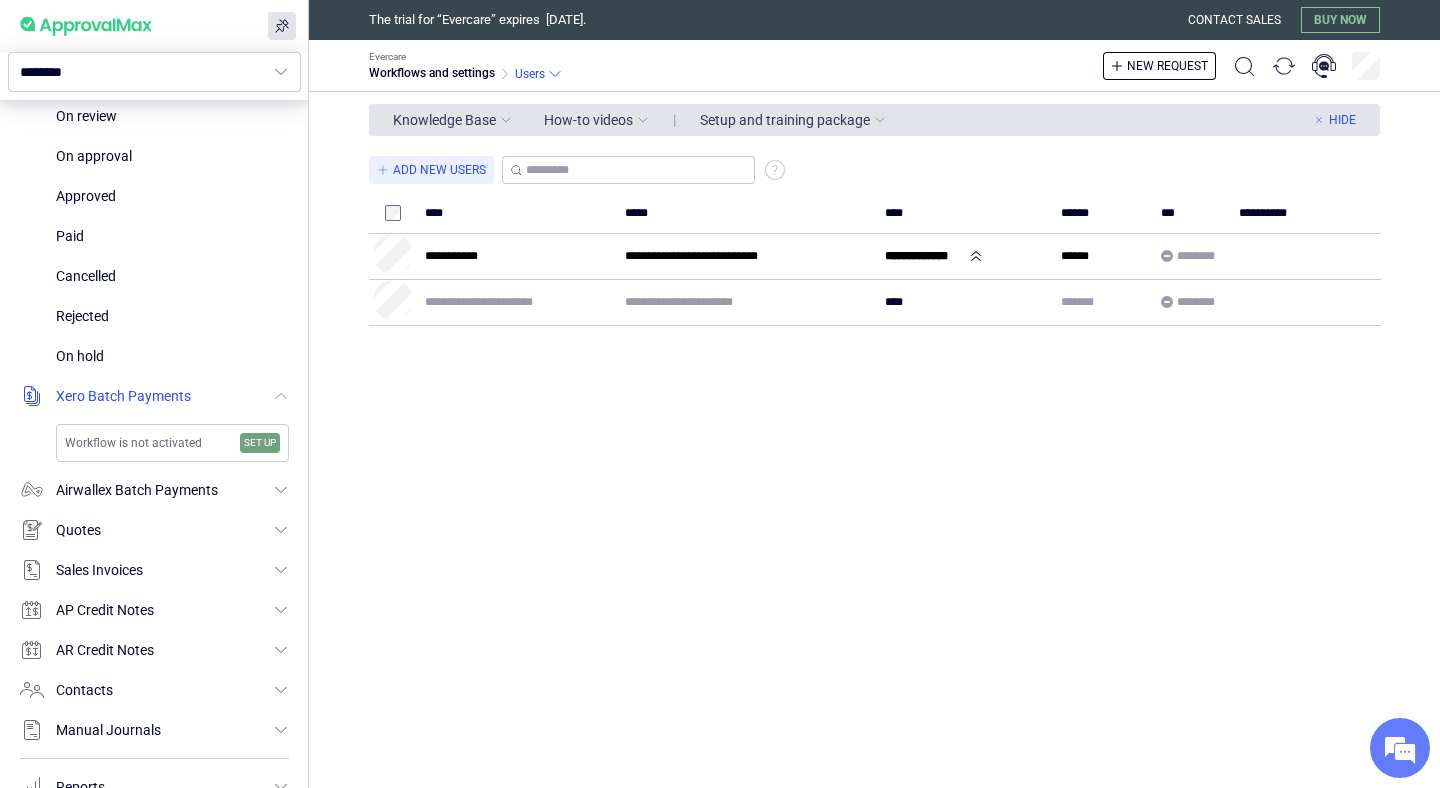 scroll, scrollTop: 649, scrollLeft: 0, axis: vertical 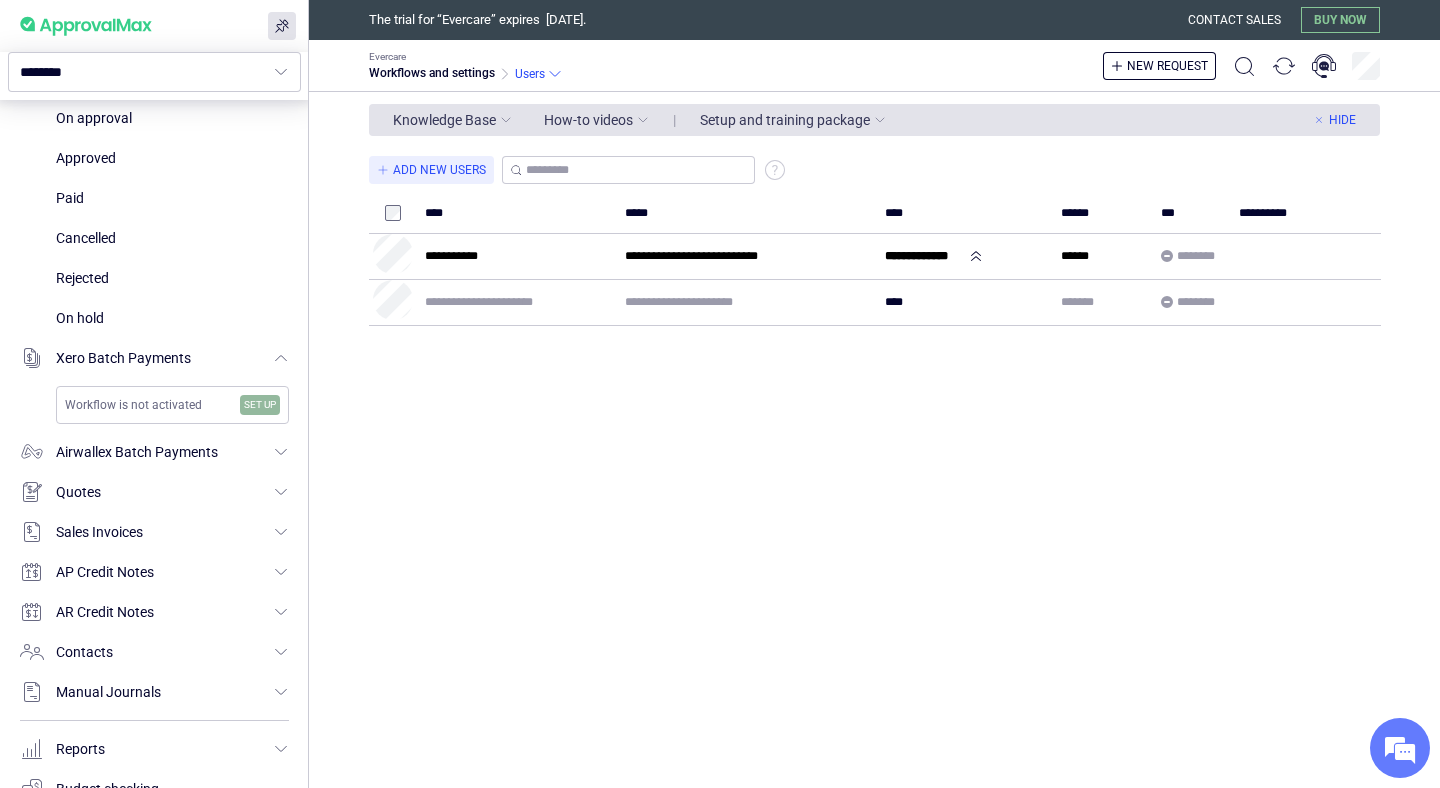 click on "Set up" at bounding box center (260, 405) 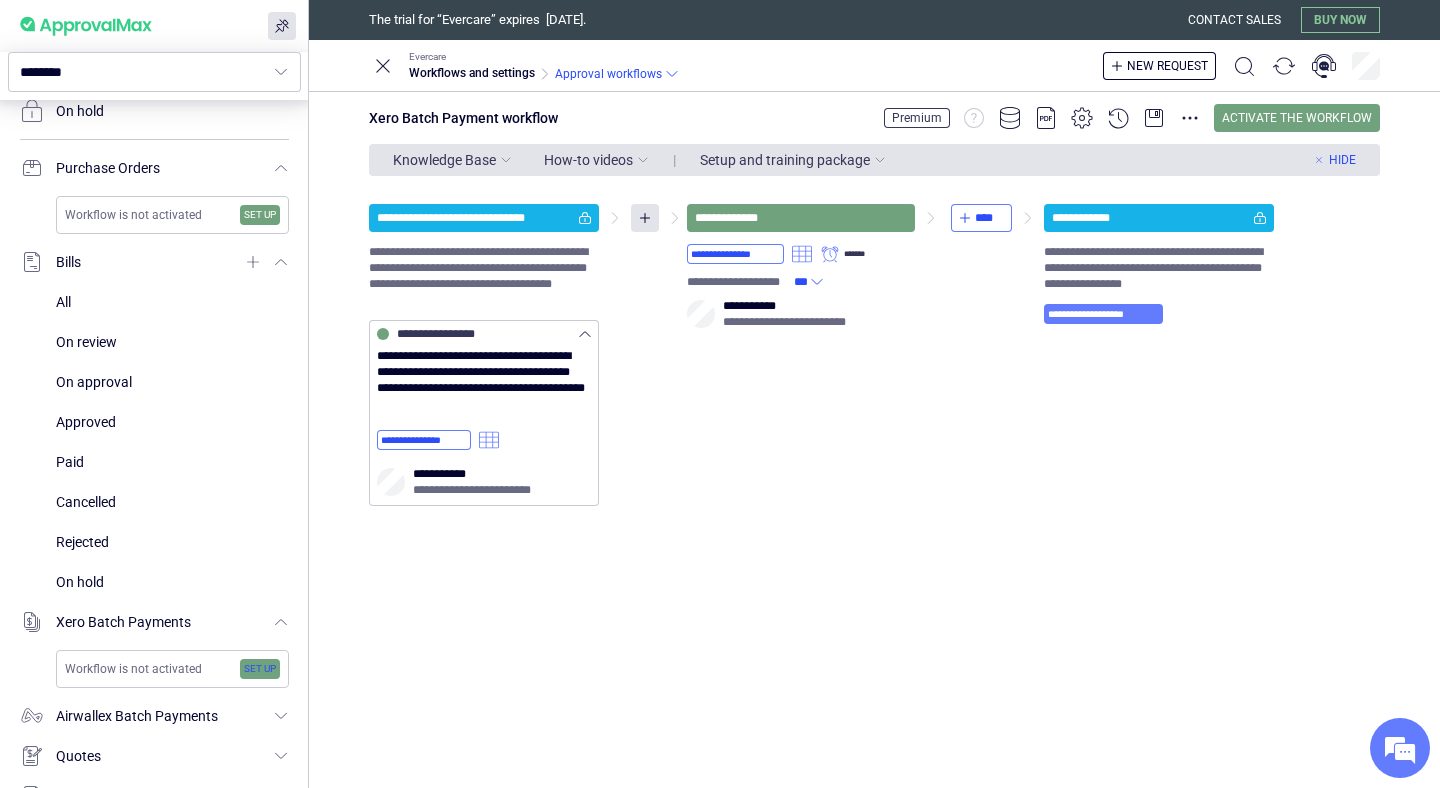 scroll, scrollTop: 383, scrollLeft: 0, axis: vertical 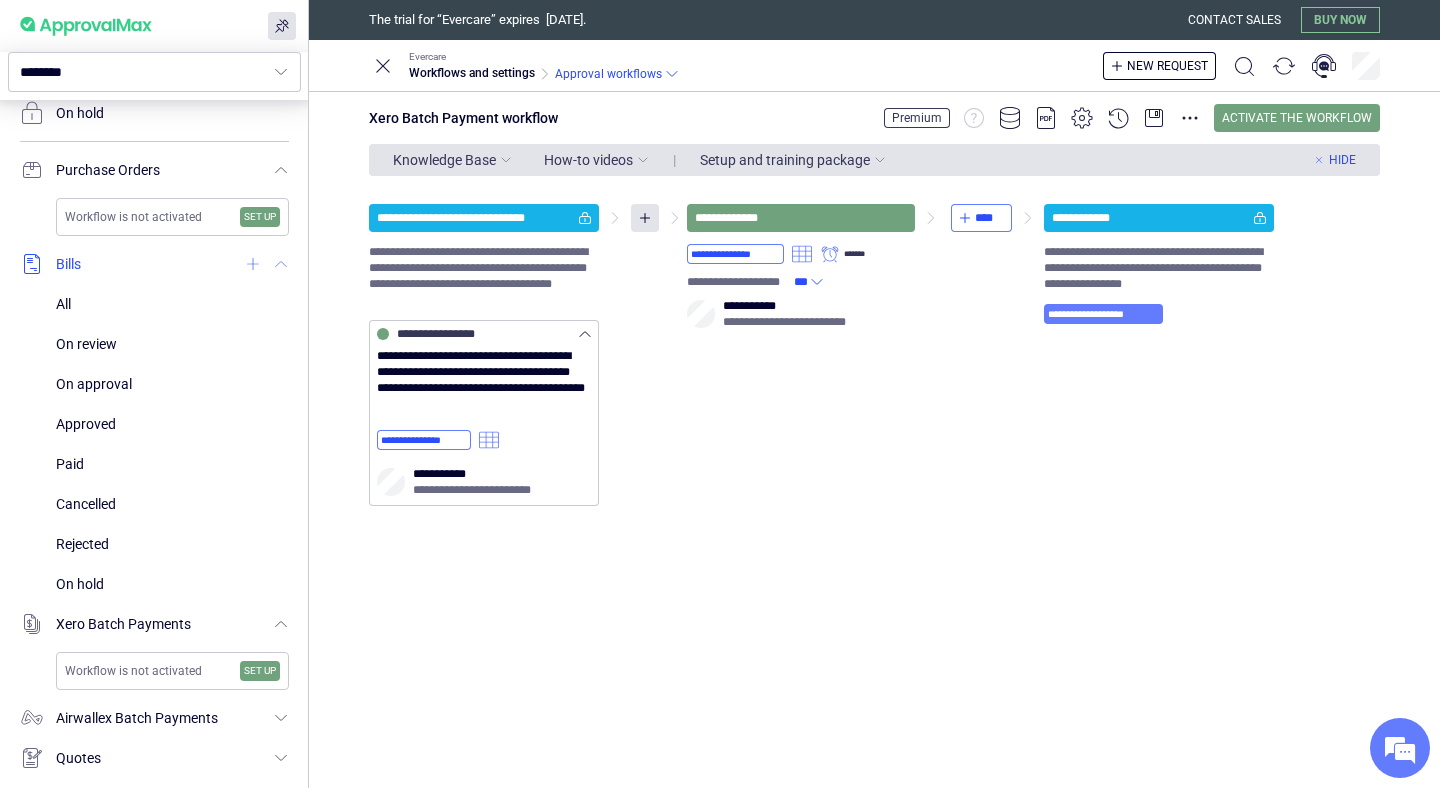 click 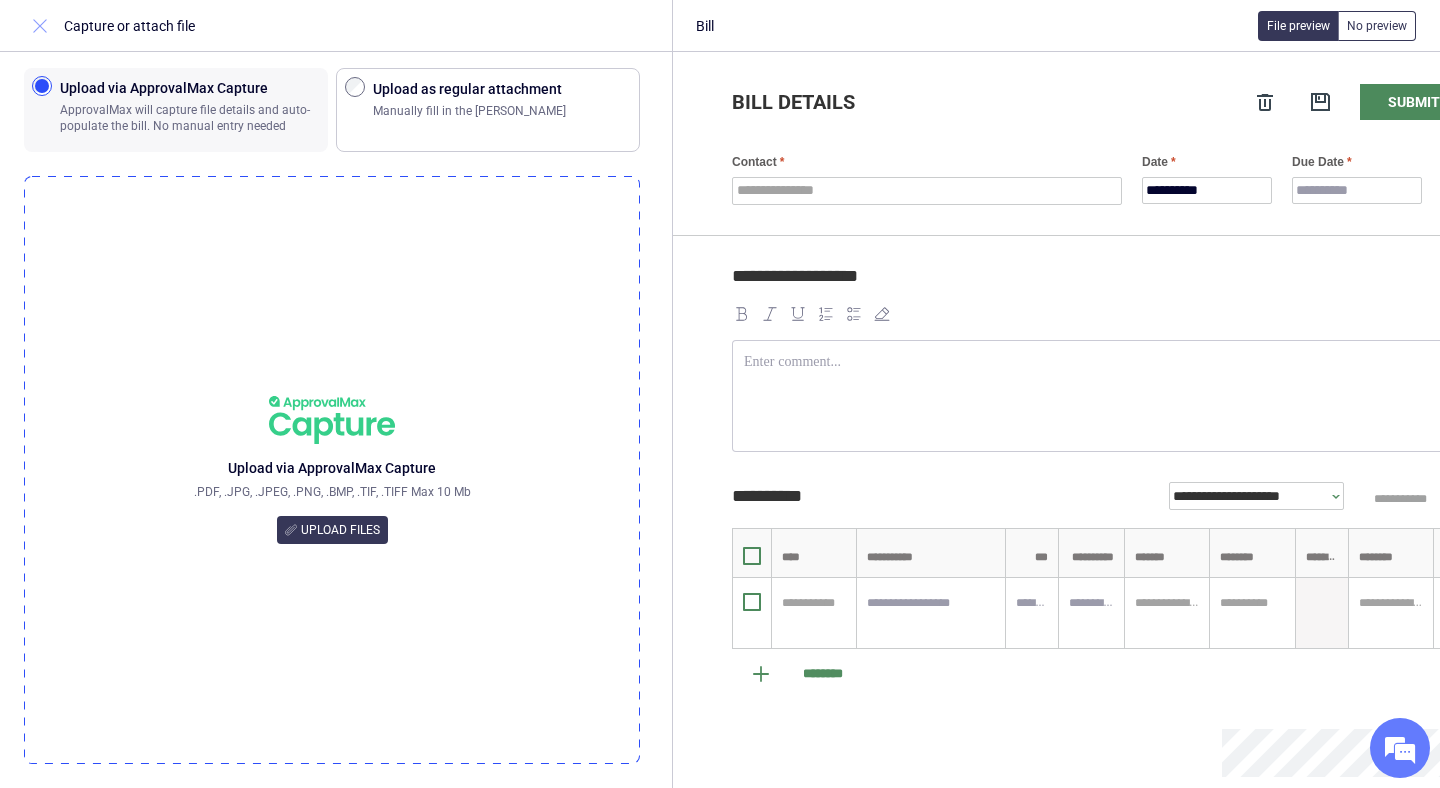 click 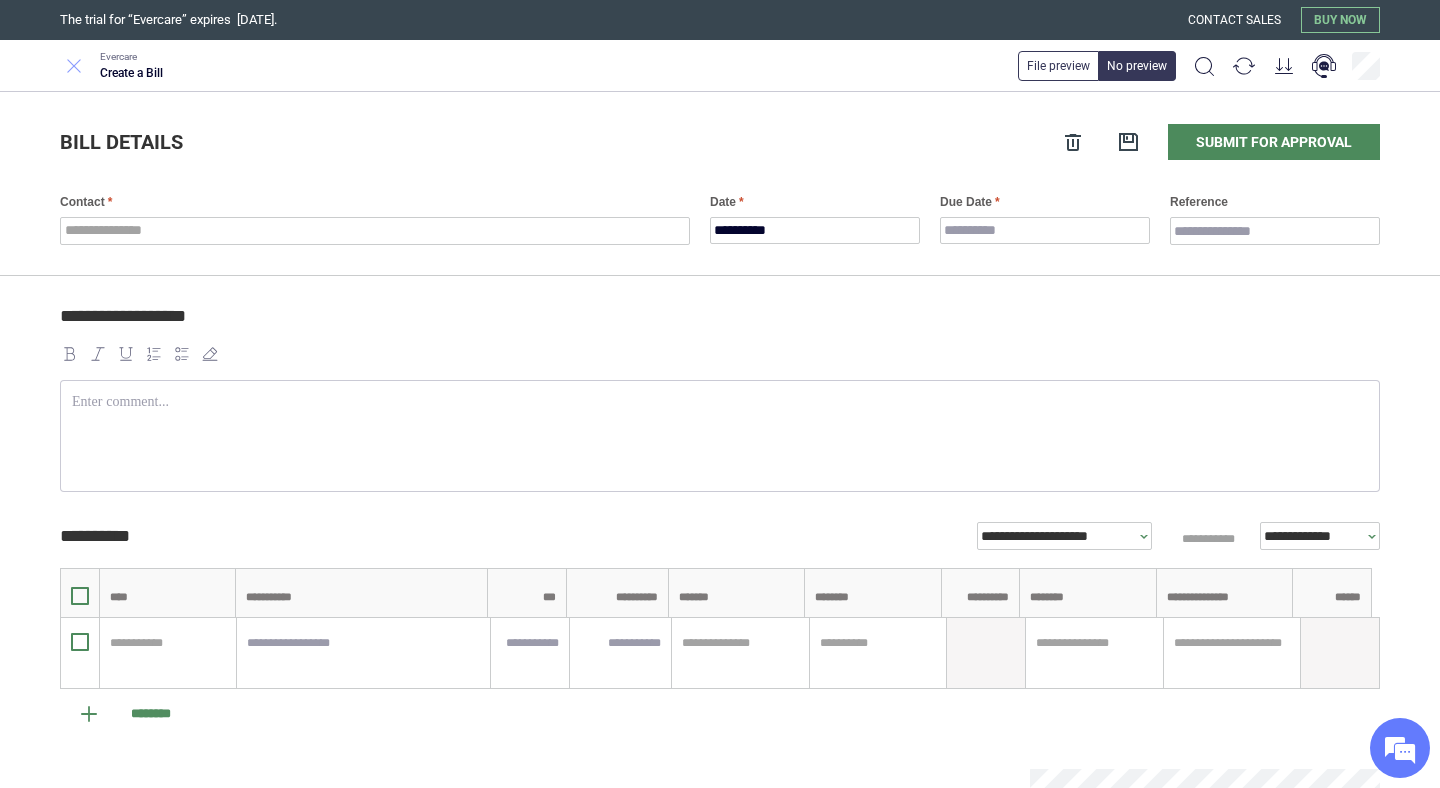 click 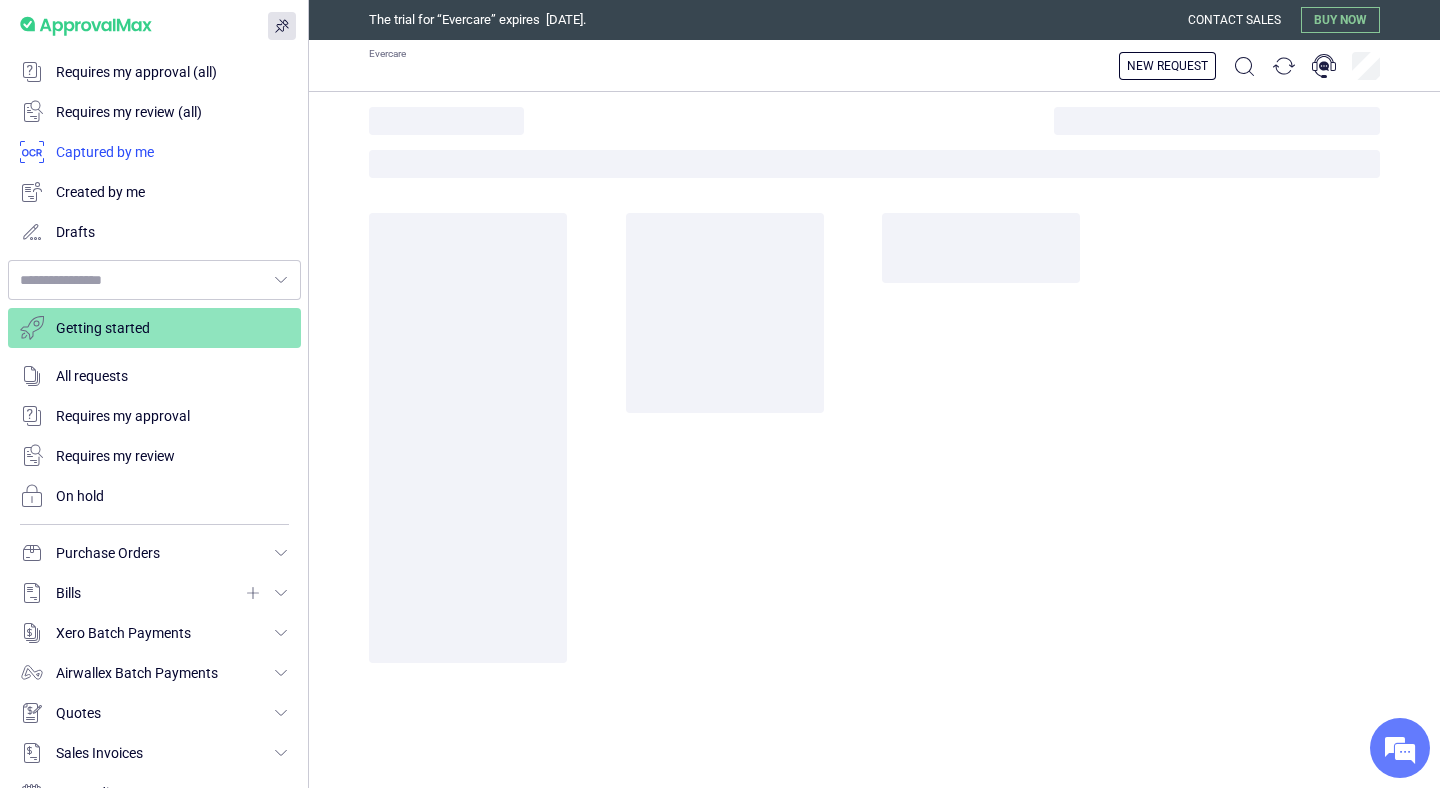 type on "********" 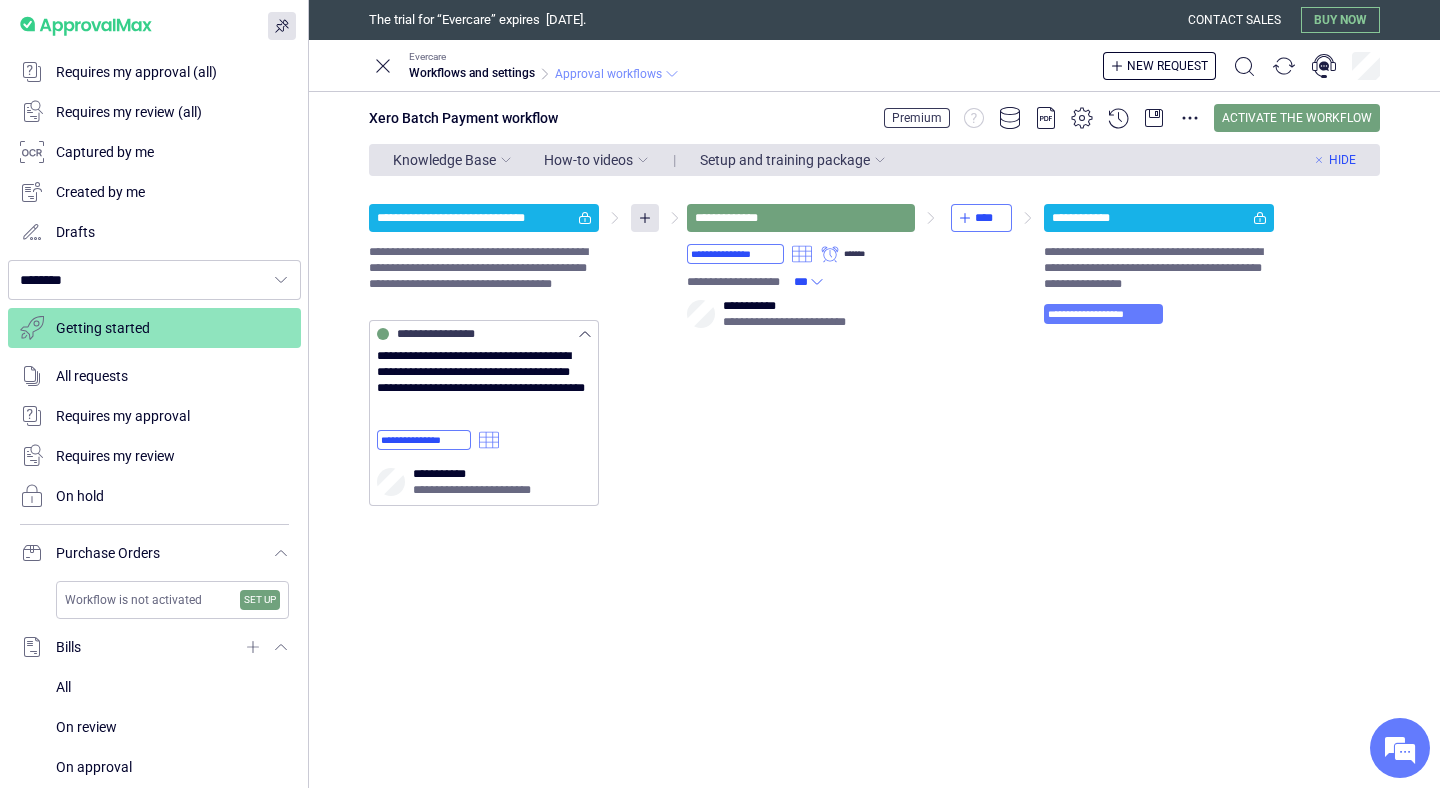 click on "Approval workflows" at bounding box center [608, 74] 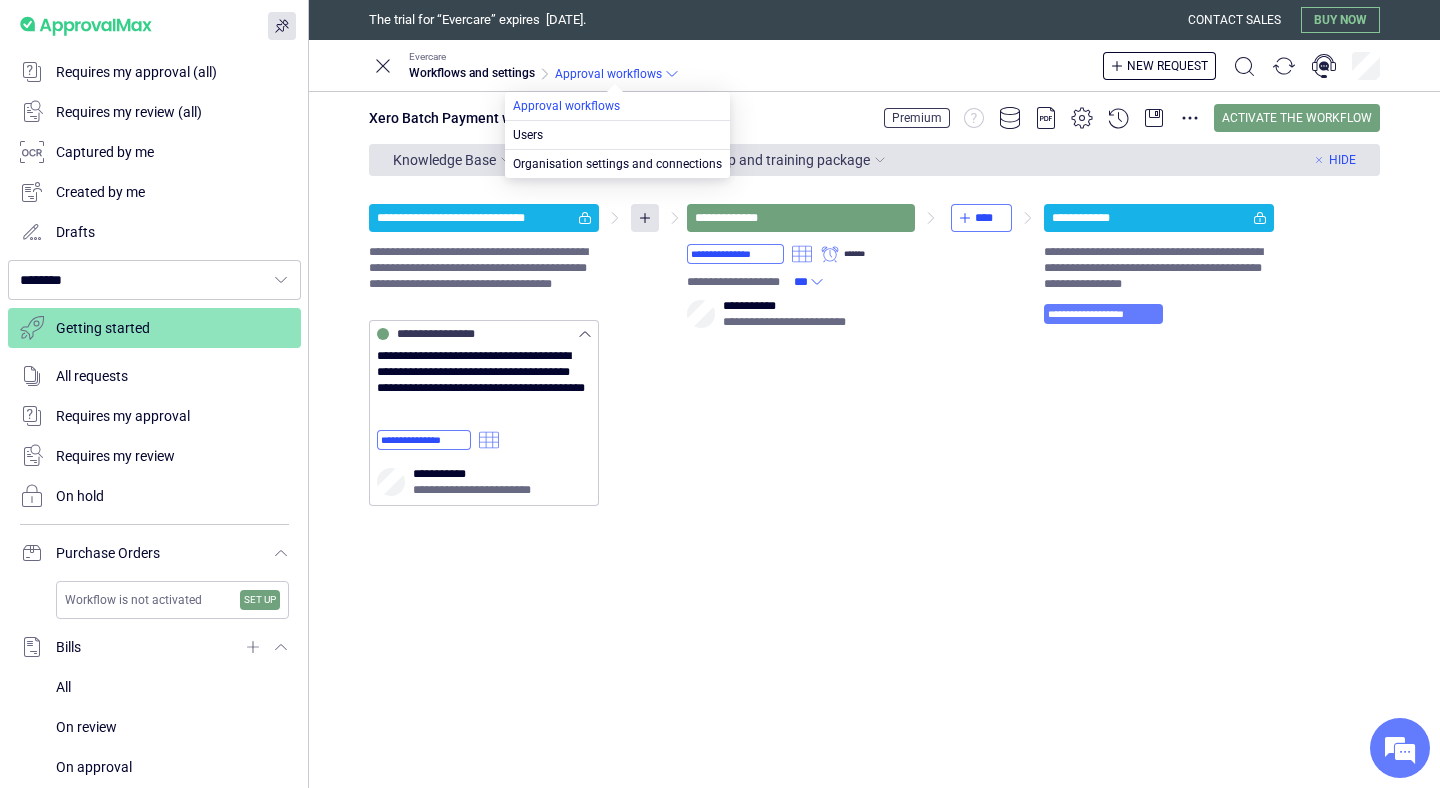 click at bounding box center (617, 106) 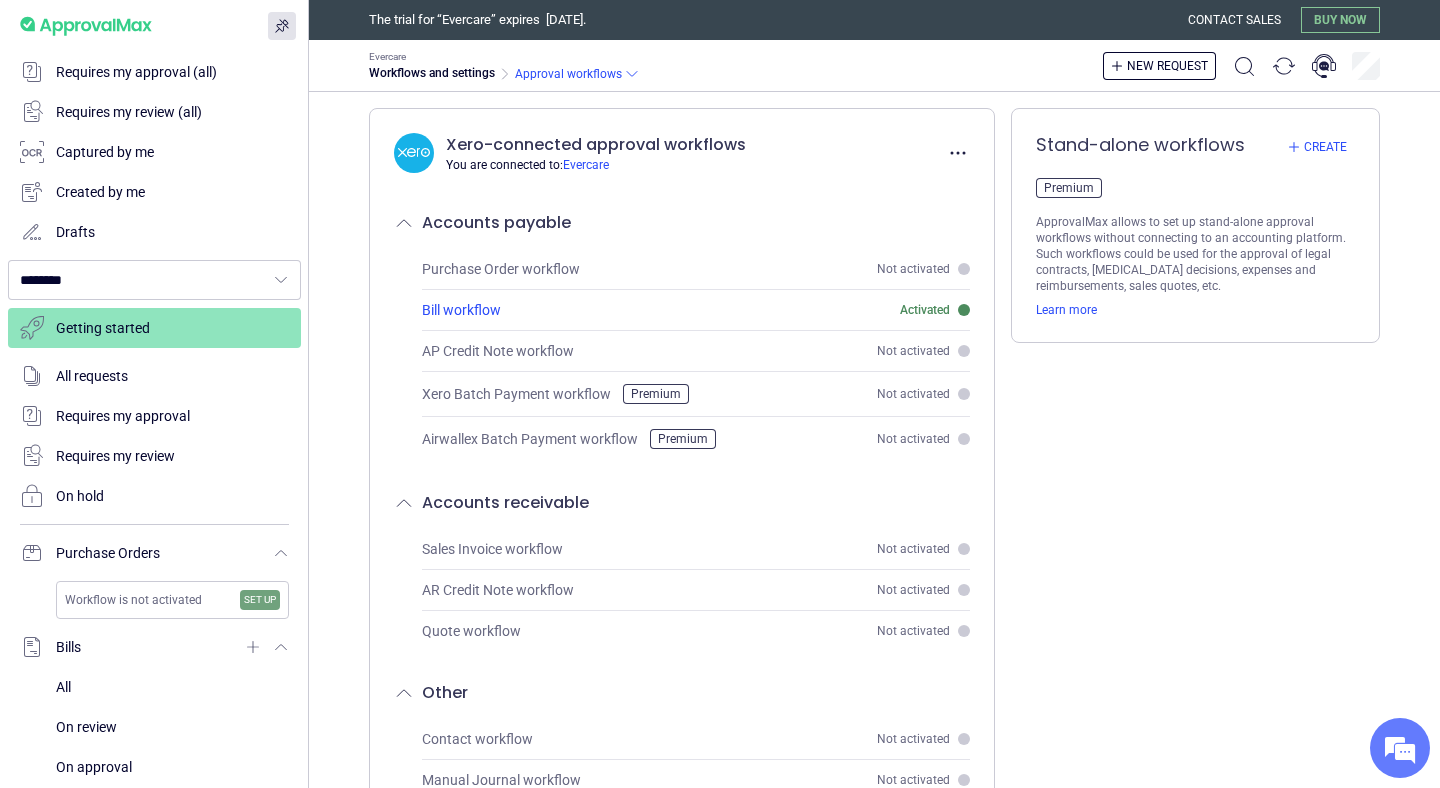 click on "Bill workflow" at bounding box center [461, 310] 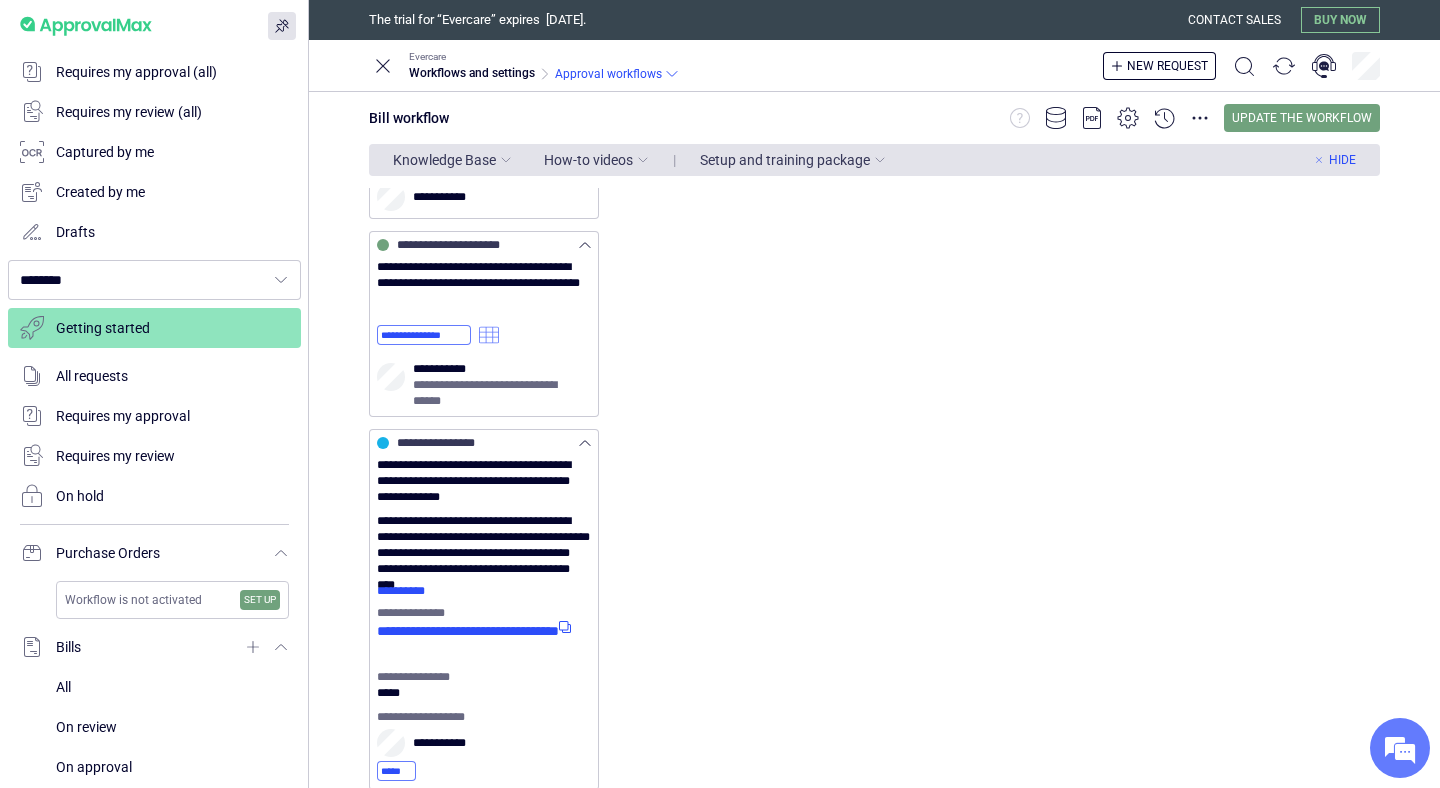 scroll, scrollTop: 355, scrollLeft: 0, axis: vertical 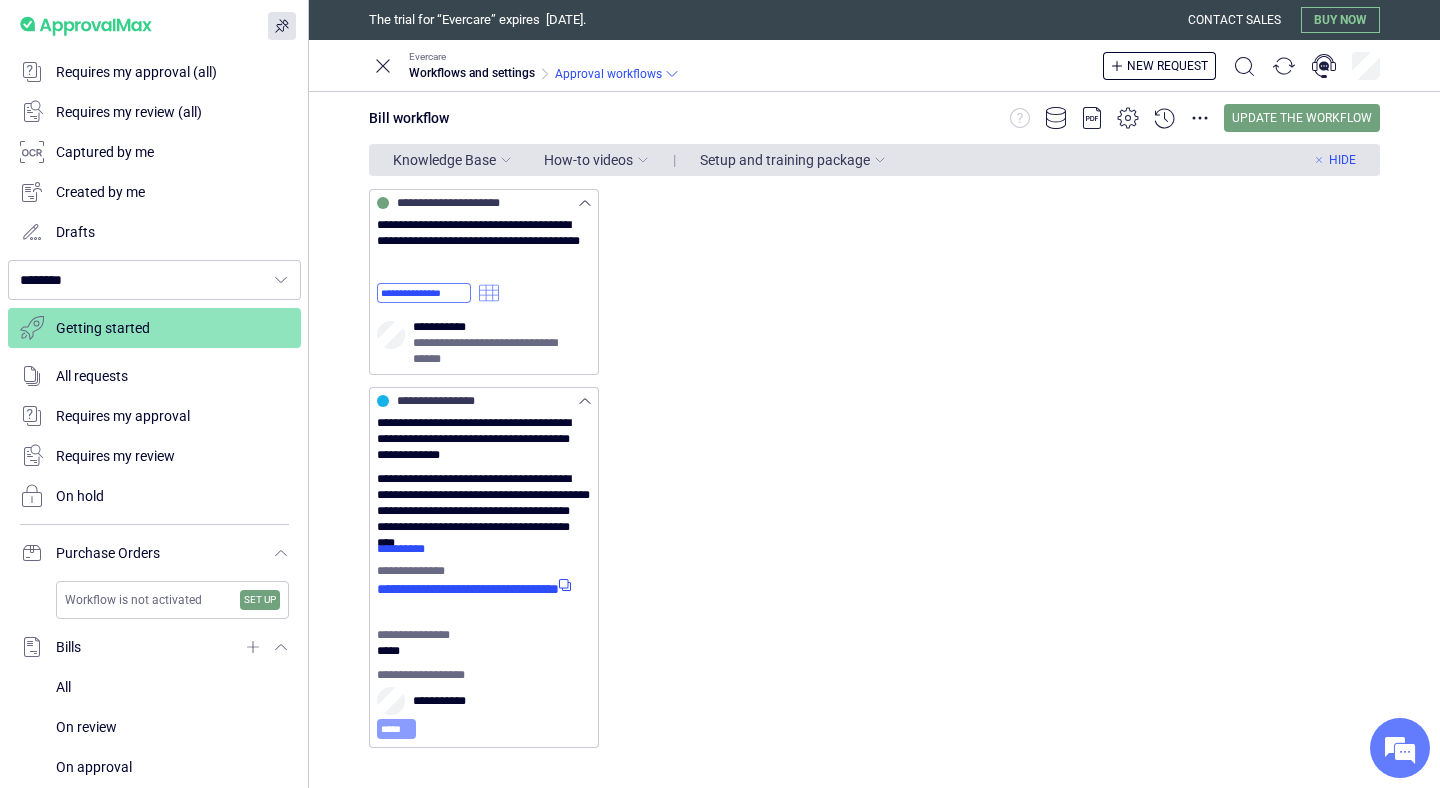 click on "*****" at bounding box center (396, 729) 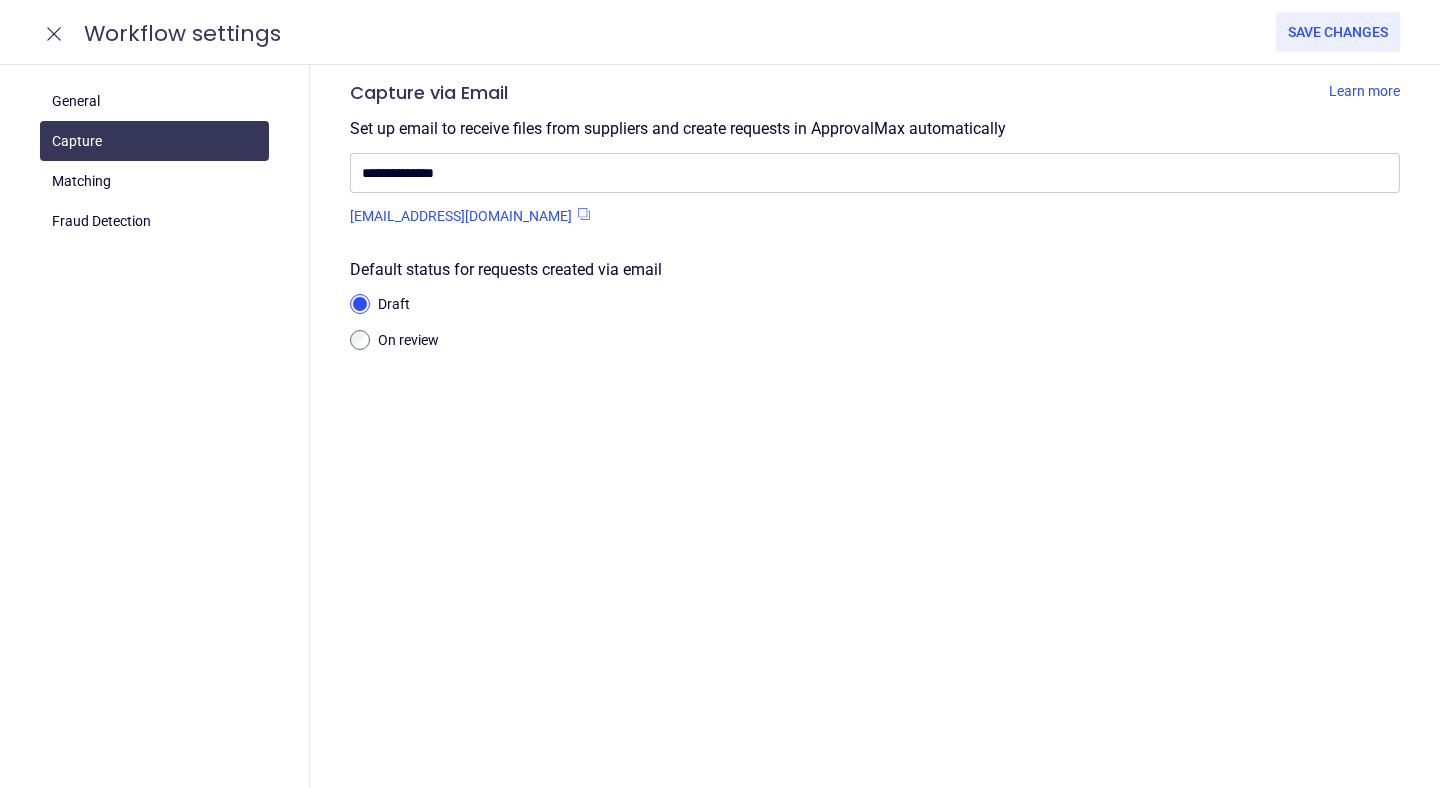 click on "Learn more" at bounding box center [1364, 93] 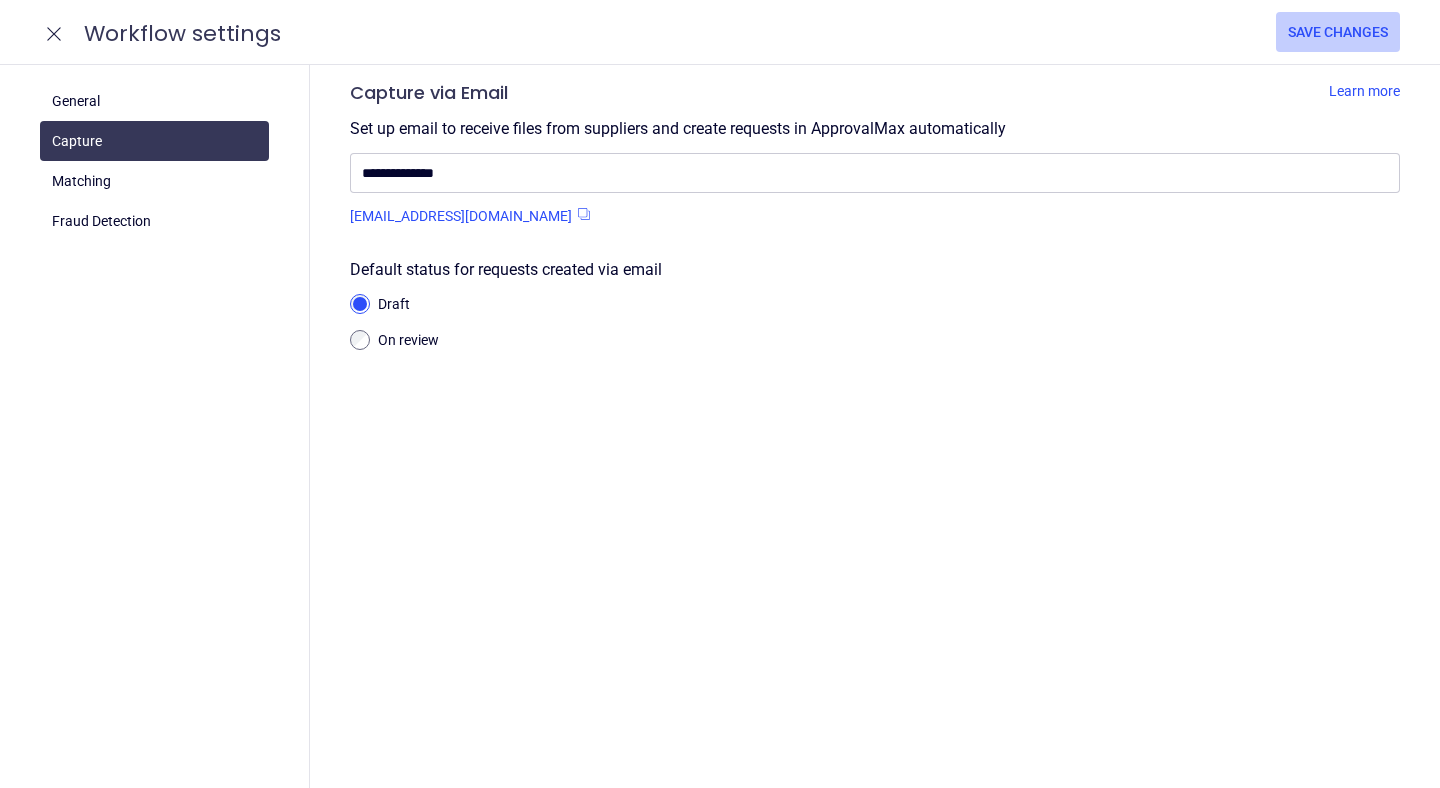 click on "Save changes" at bounding box center (1338, 32) 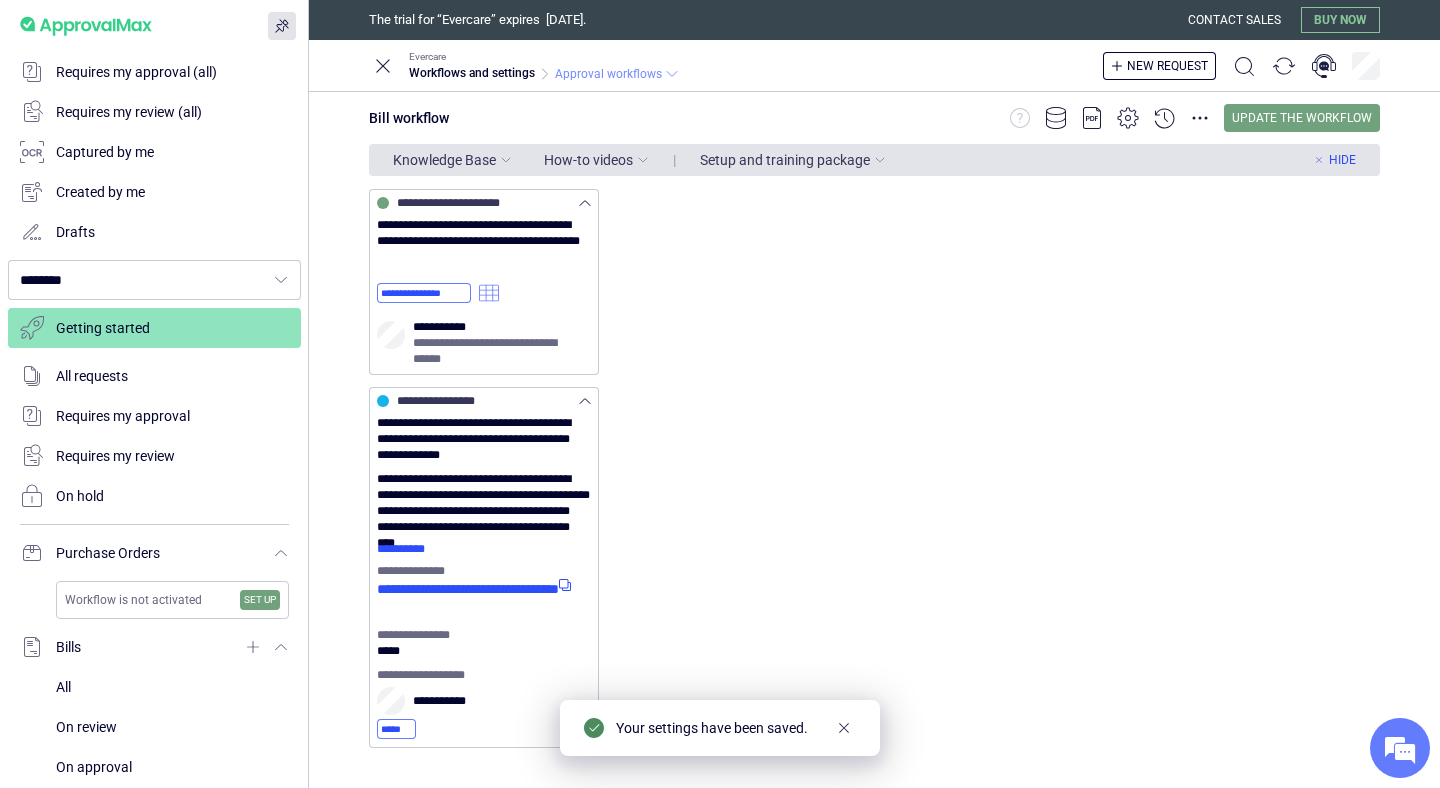click on "Approval workflows" at bounding box center (608, 74) 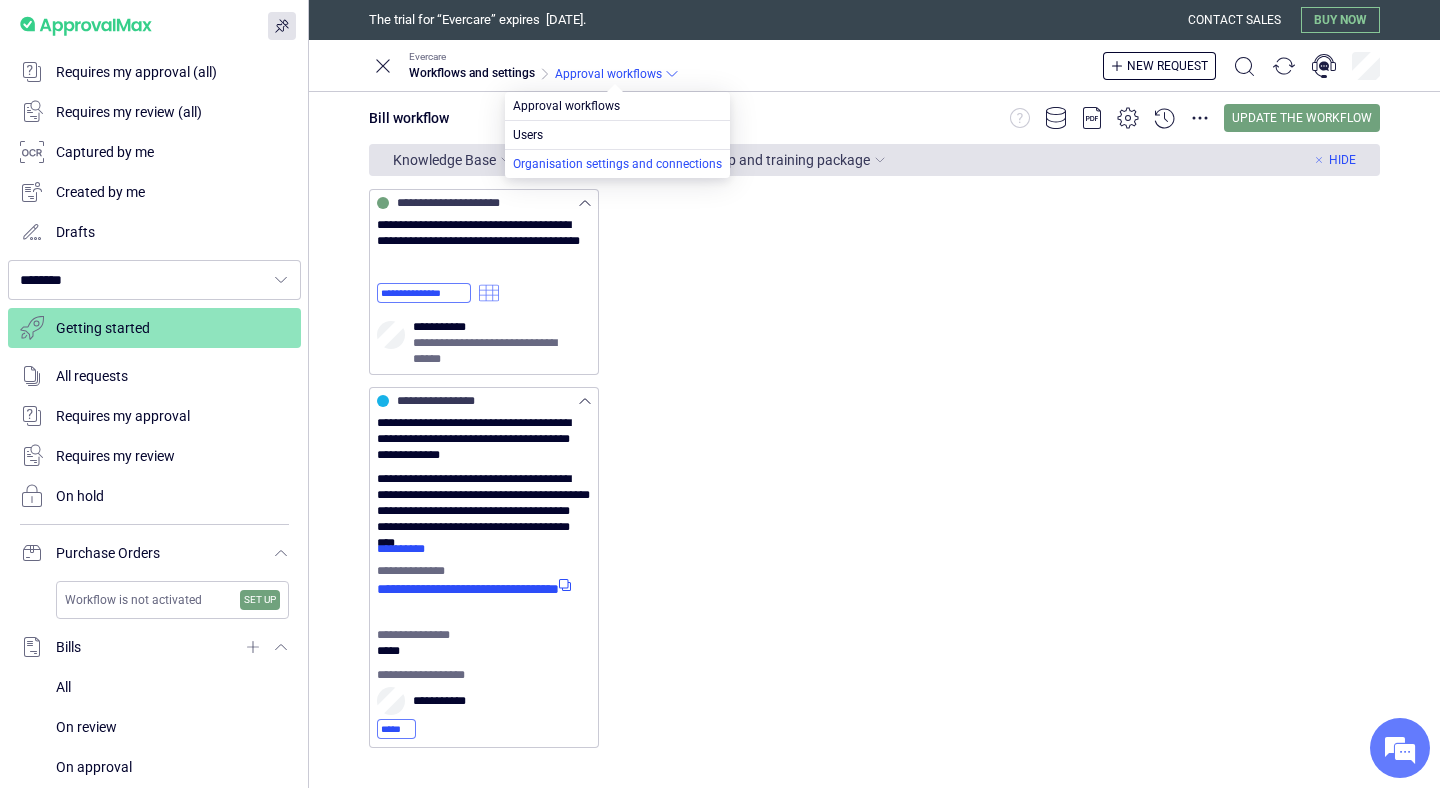 click at bounding box center [617, 164] 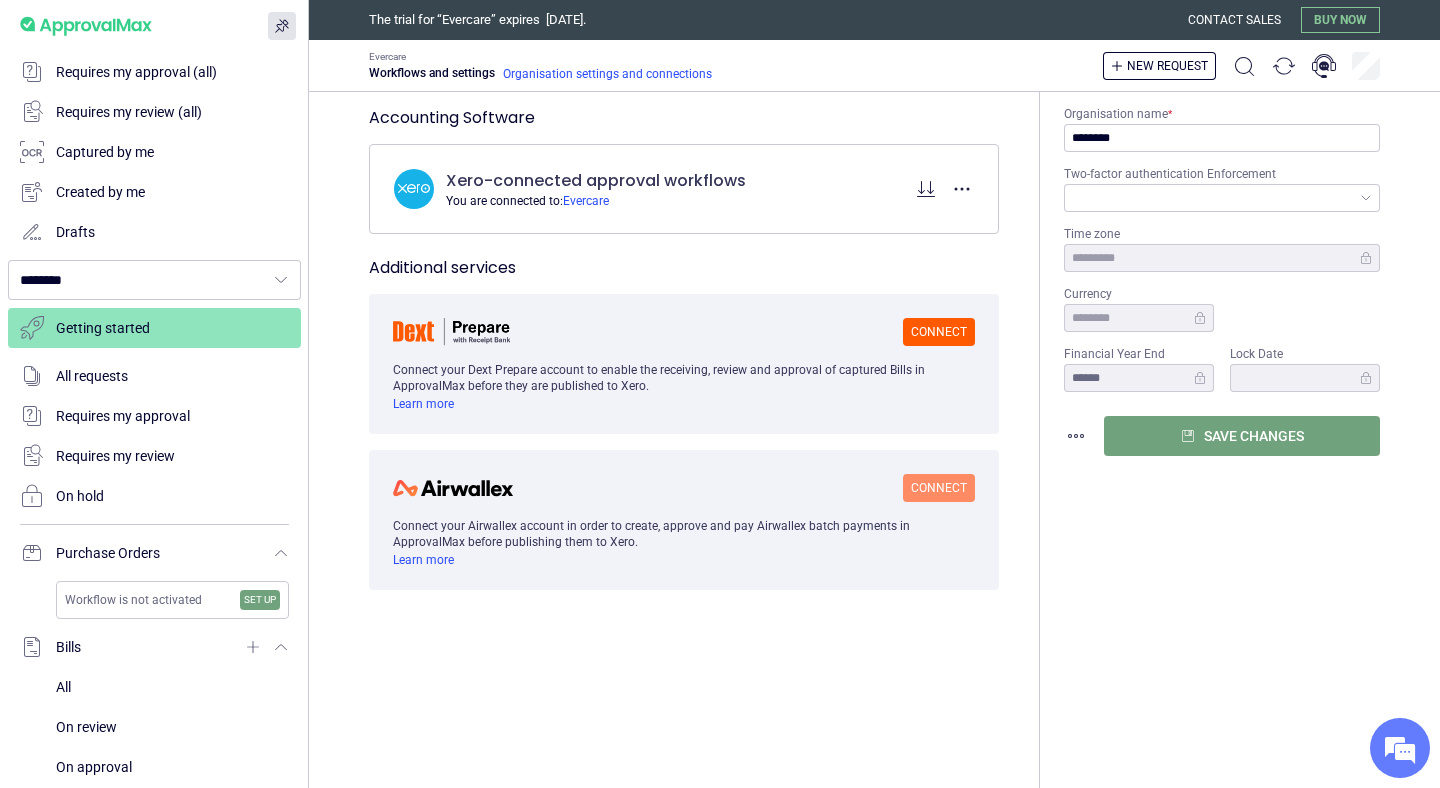 type on "****" 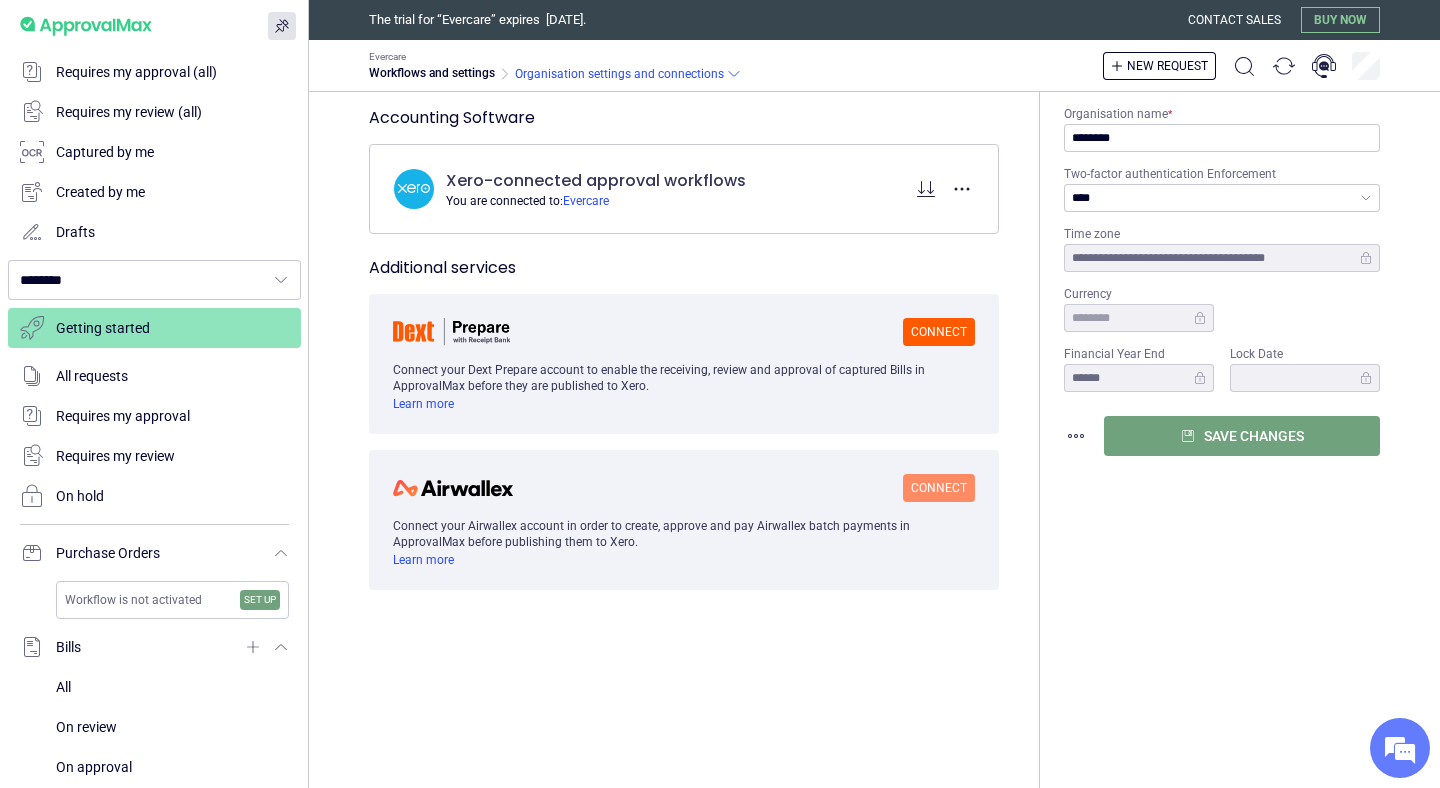 type on "**********" 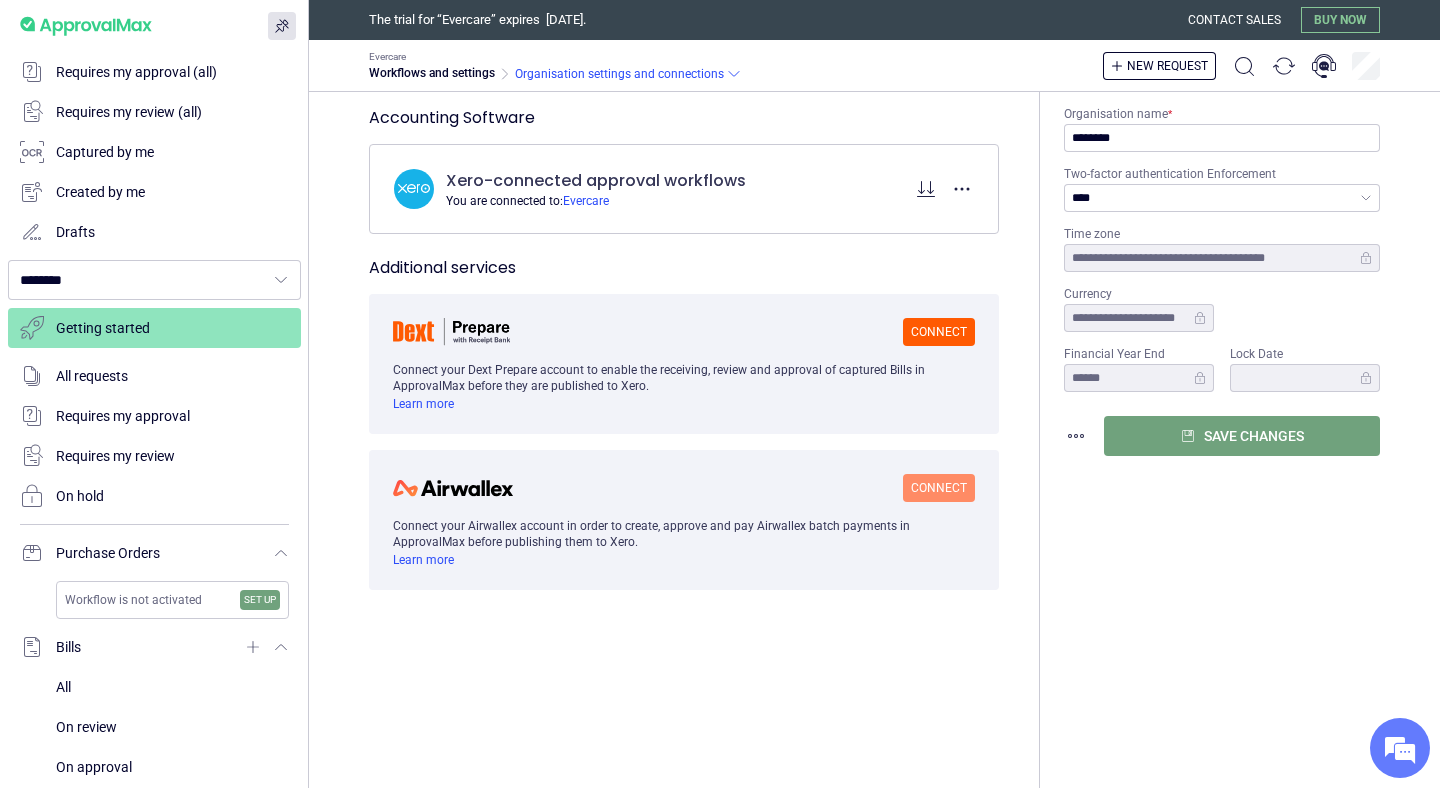 click on "Xero-connected approval workflows You are connected to:  Evercare" at bounding box center [684, 189] 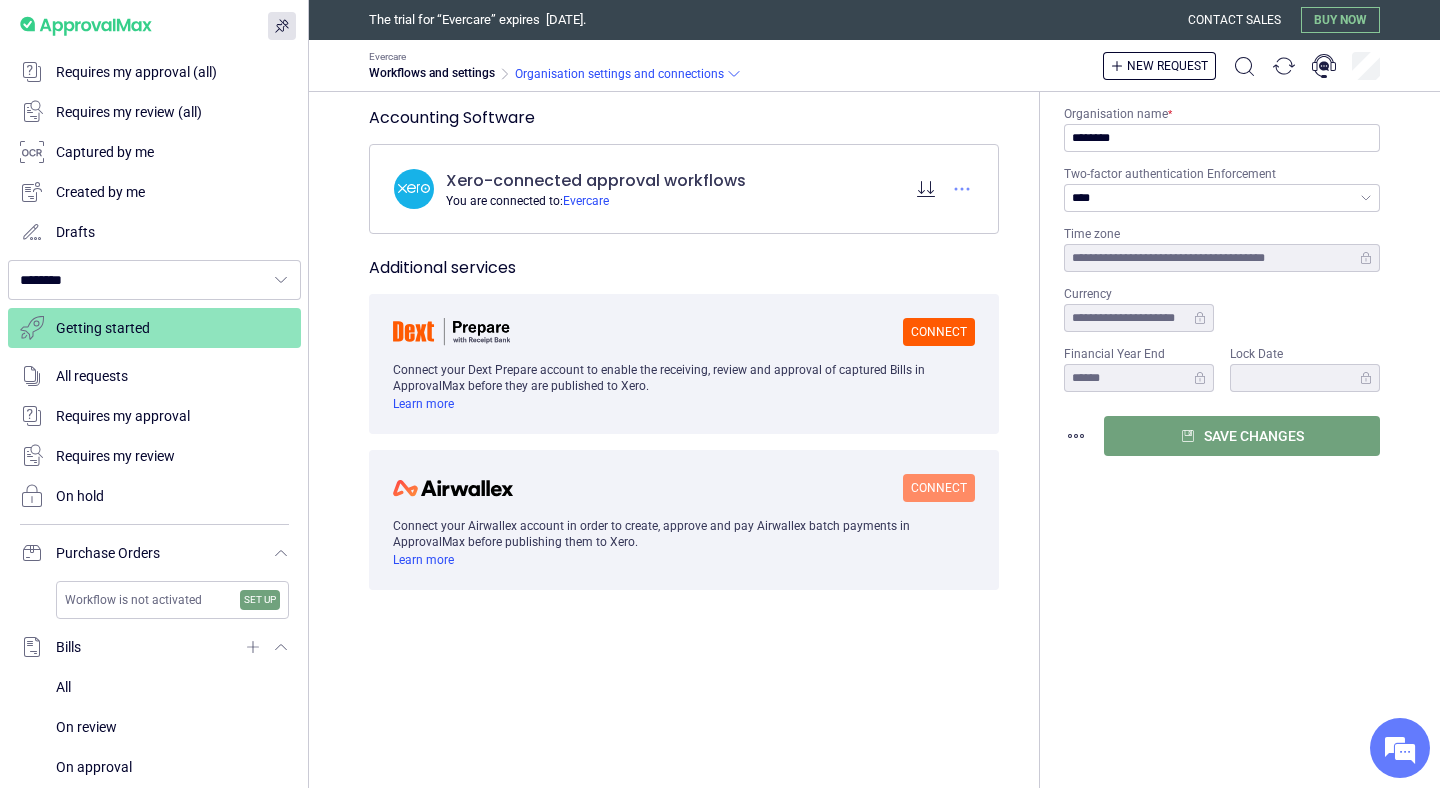 click 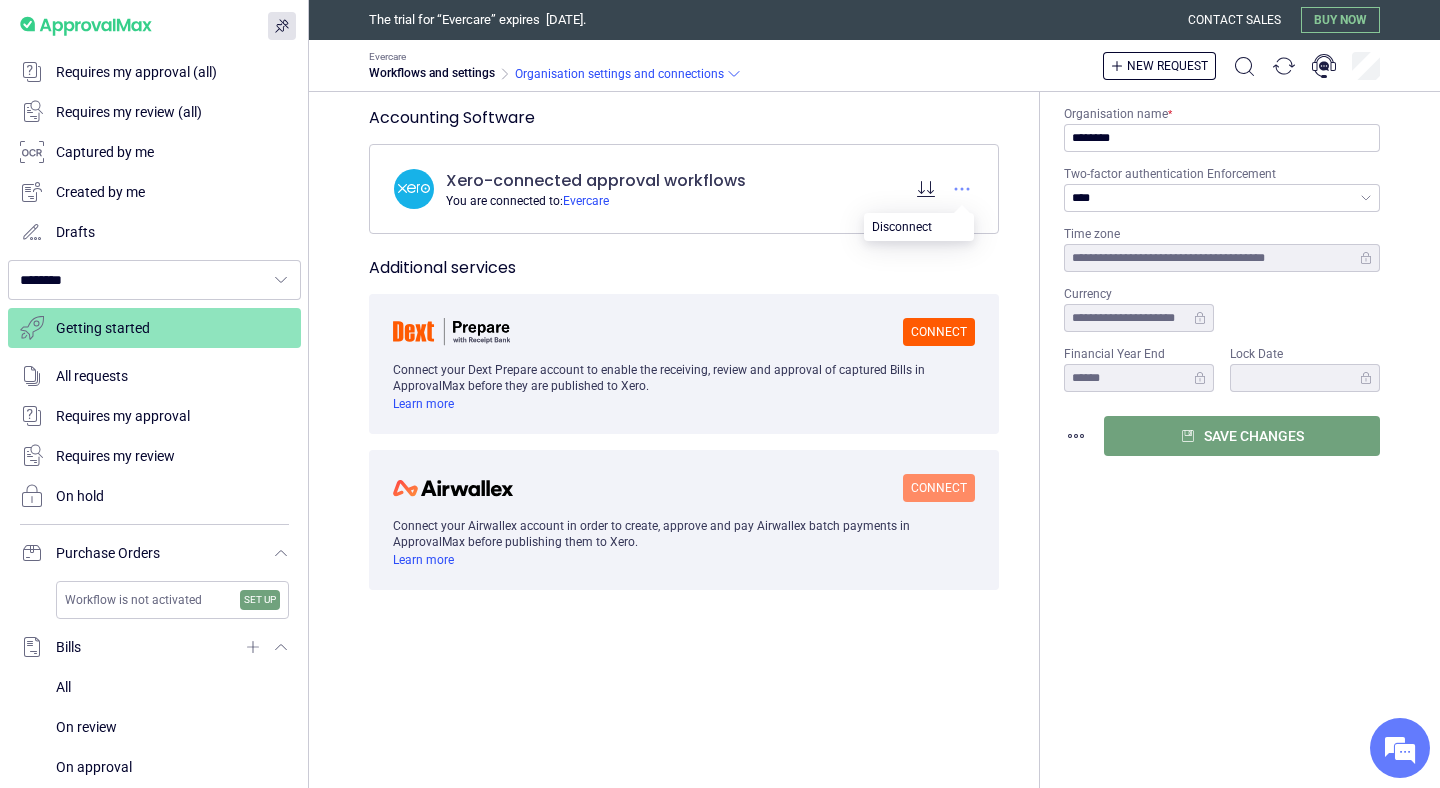 click 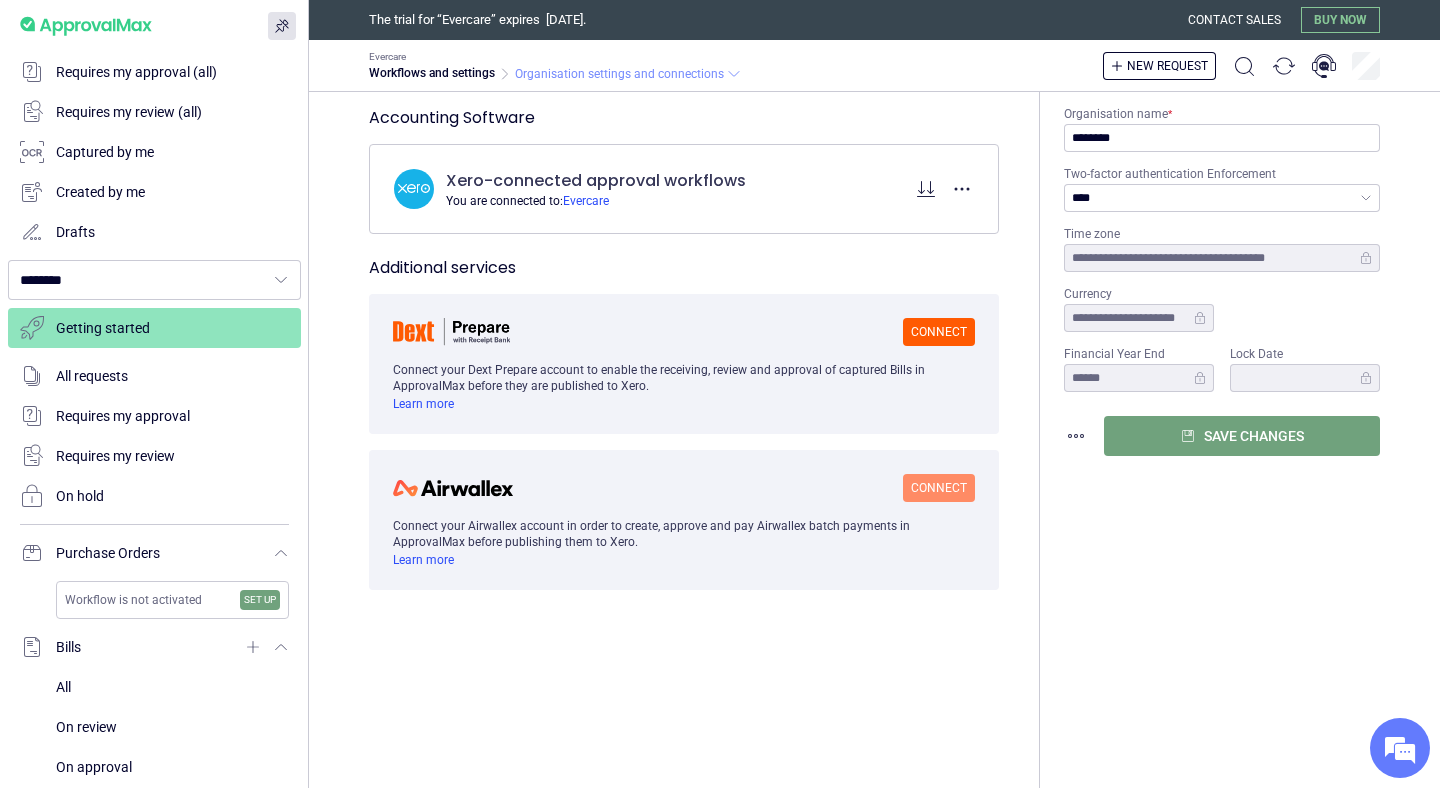 click on "Organisation settings and connections" at bounding box center [619, 74] 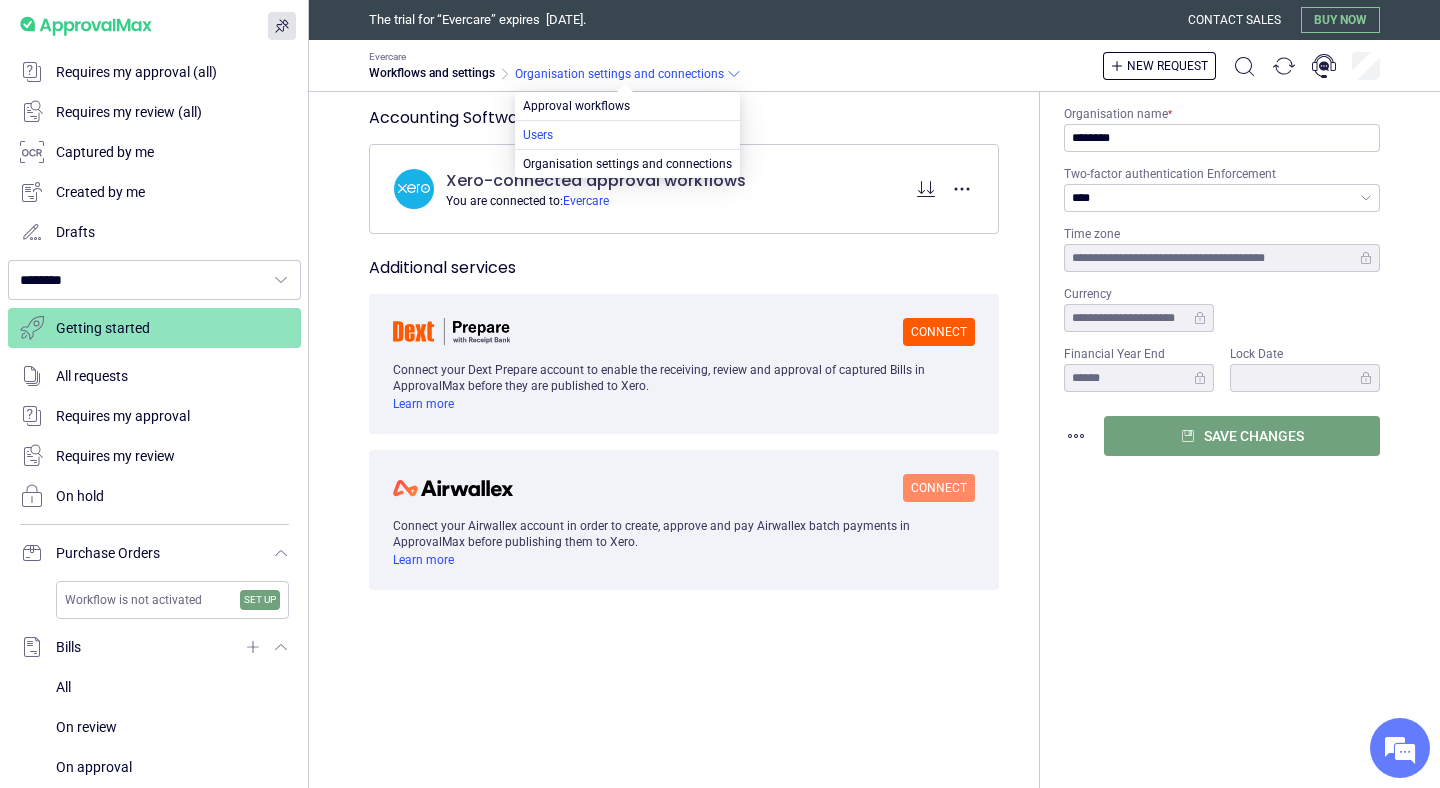 click at bounding box center (627, 135) 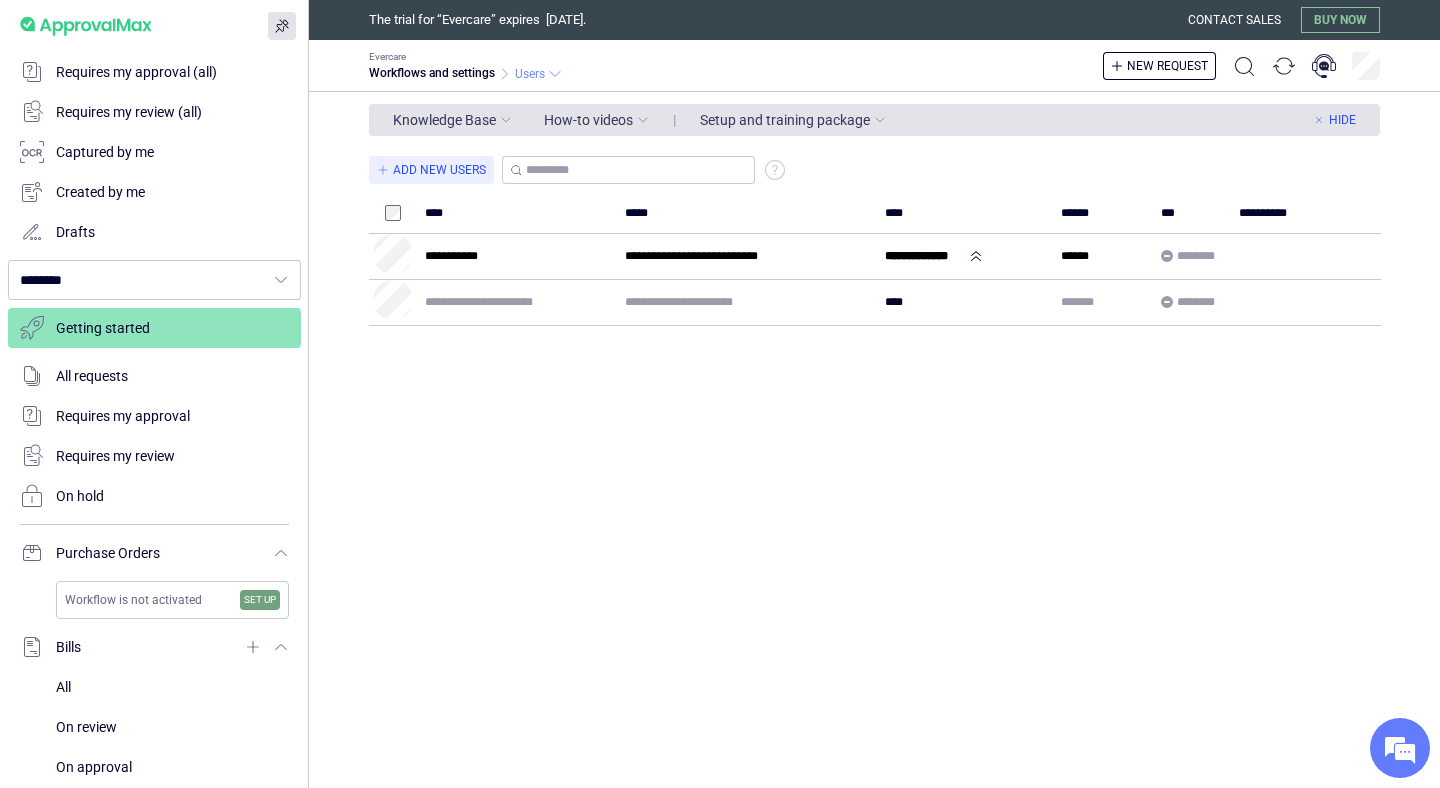 click 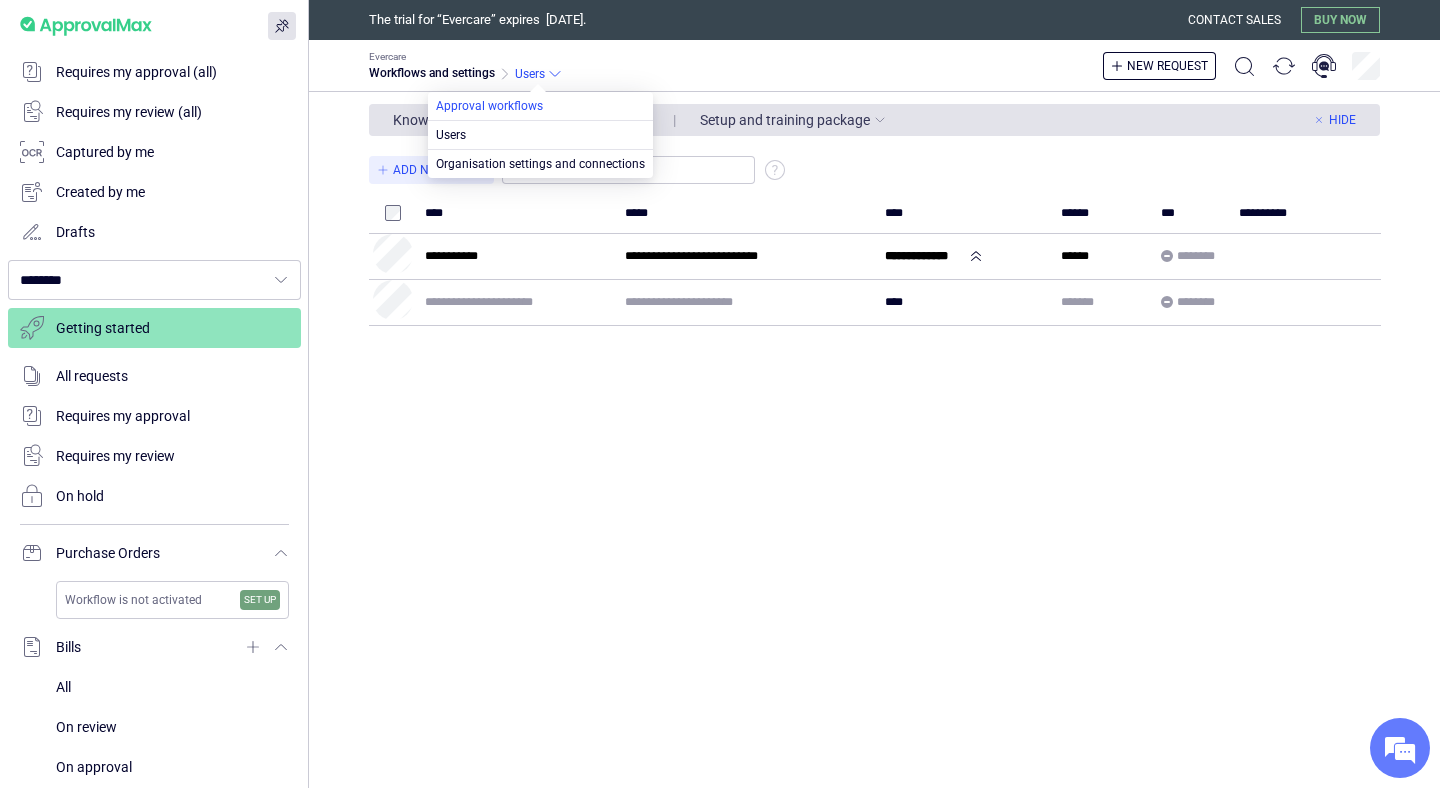 click at bounding box center [540, 106] 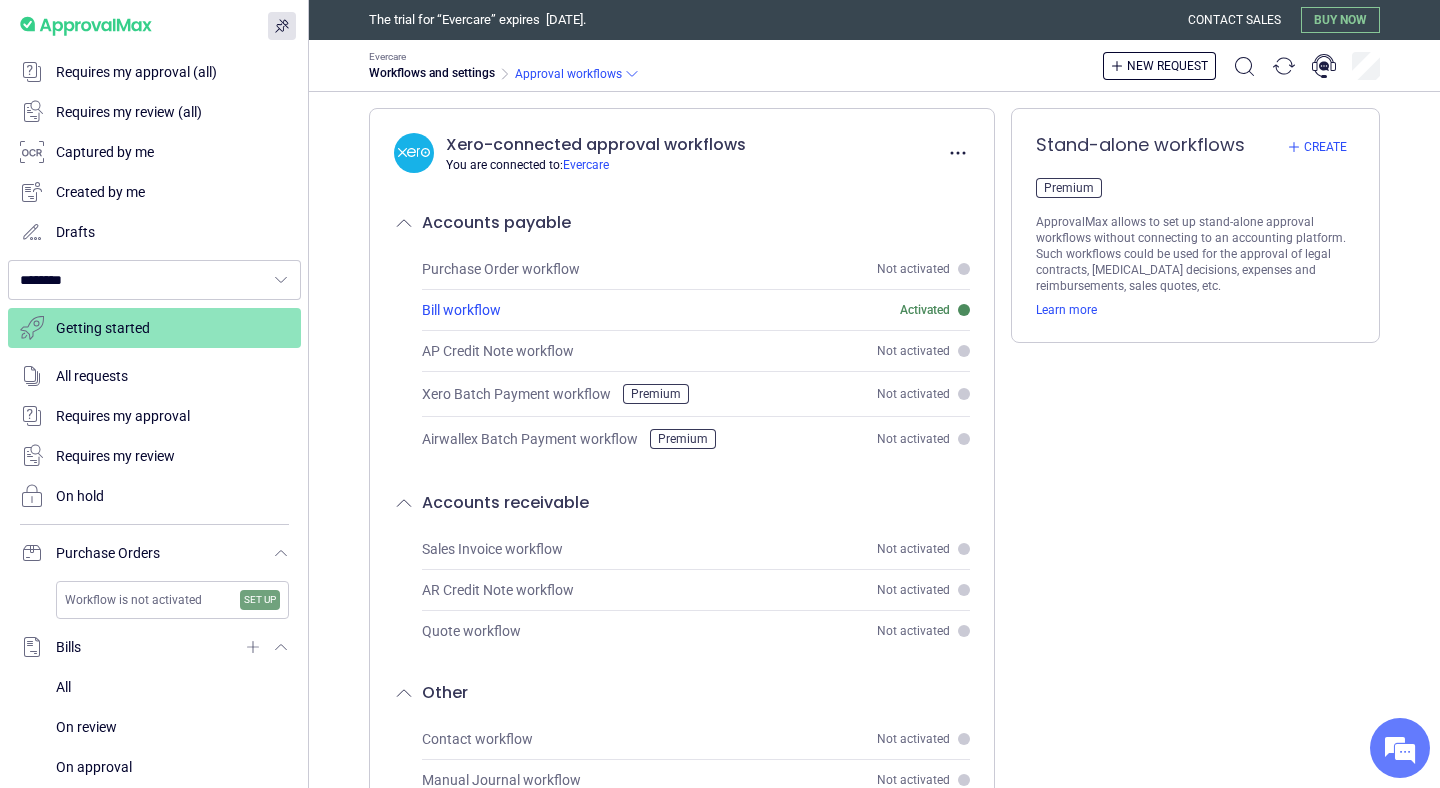 click on "Activated" at bounding box center (925, 310) 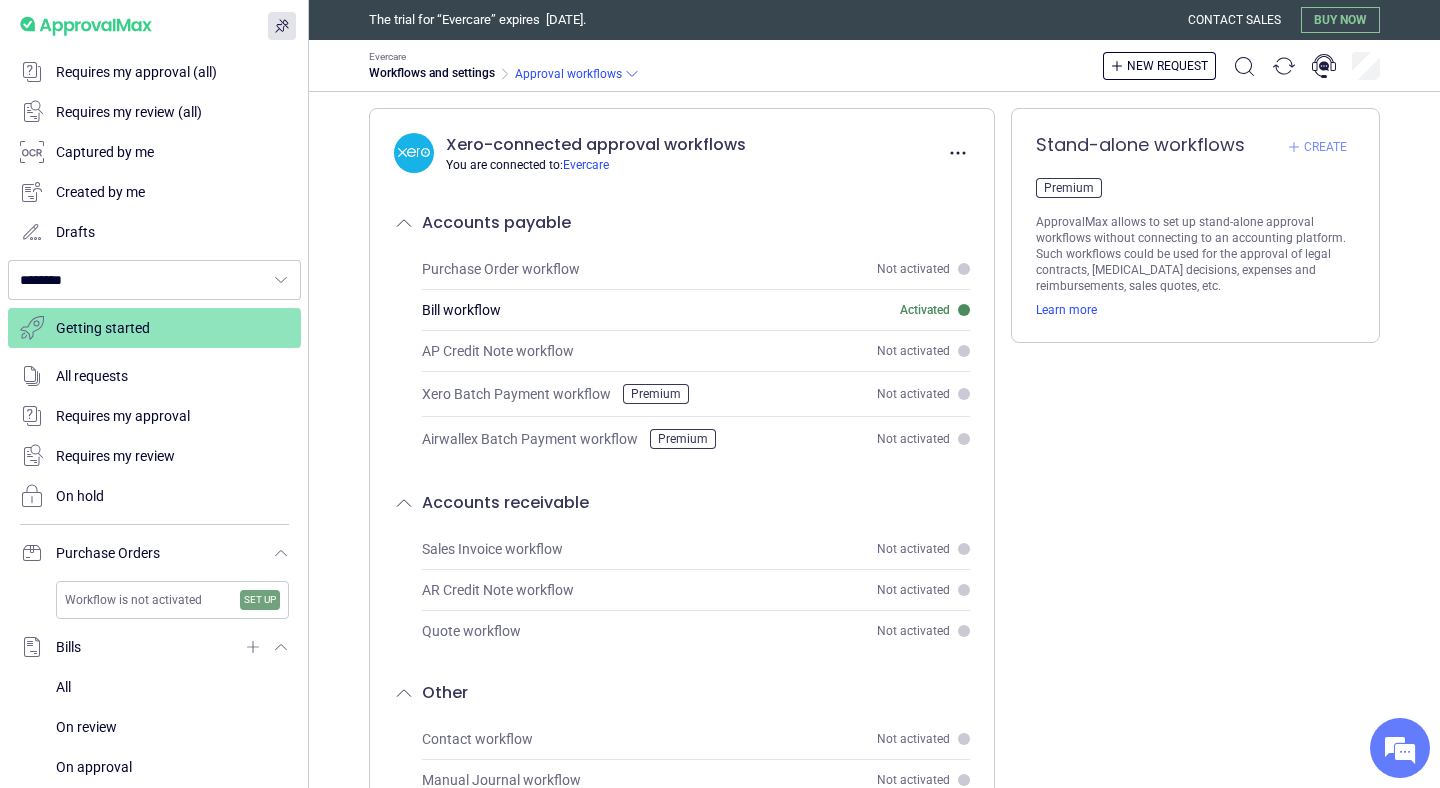 click on "Create" at bounding box center [1325, 147] 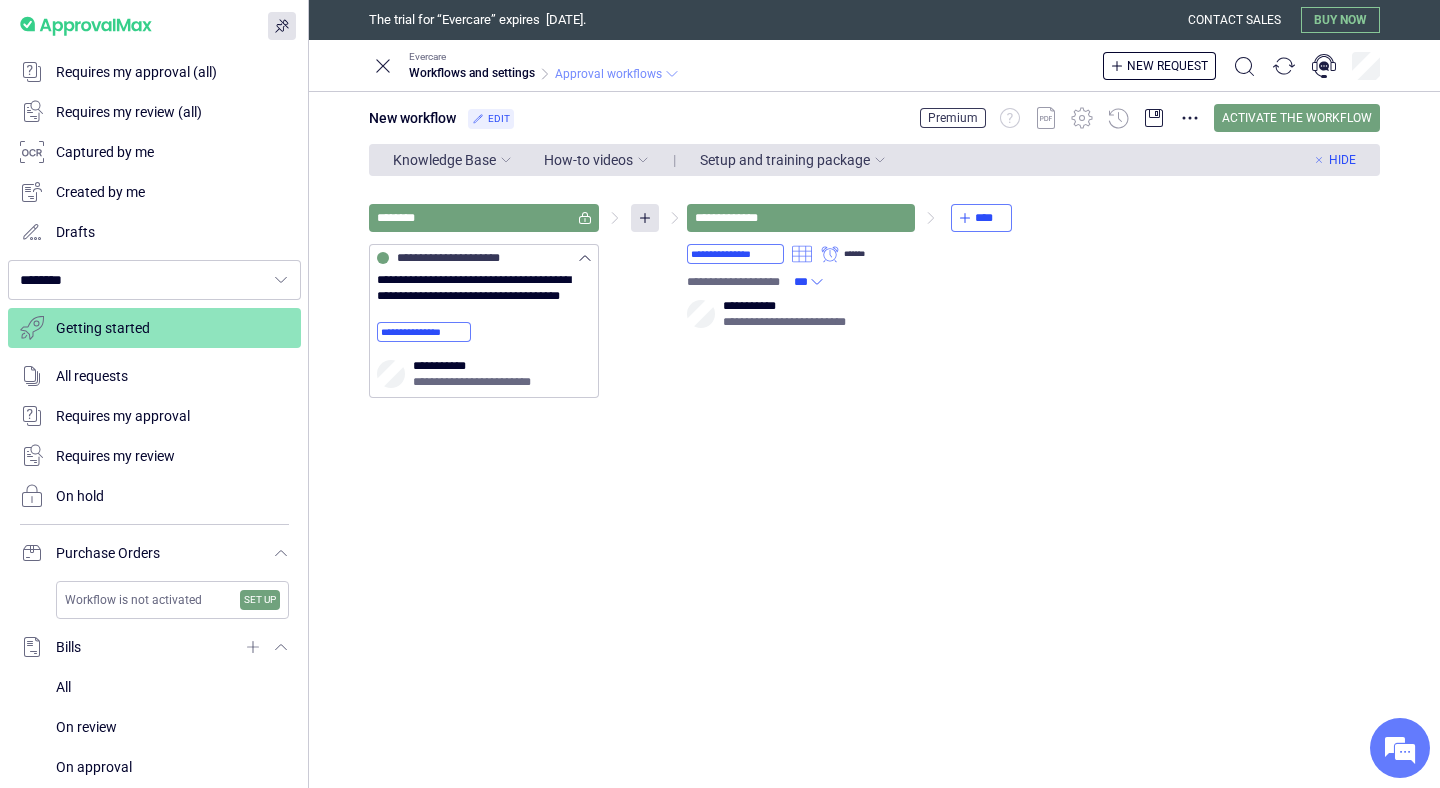 click on "Approval workflows" at bounding box center [608, 74] 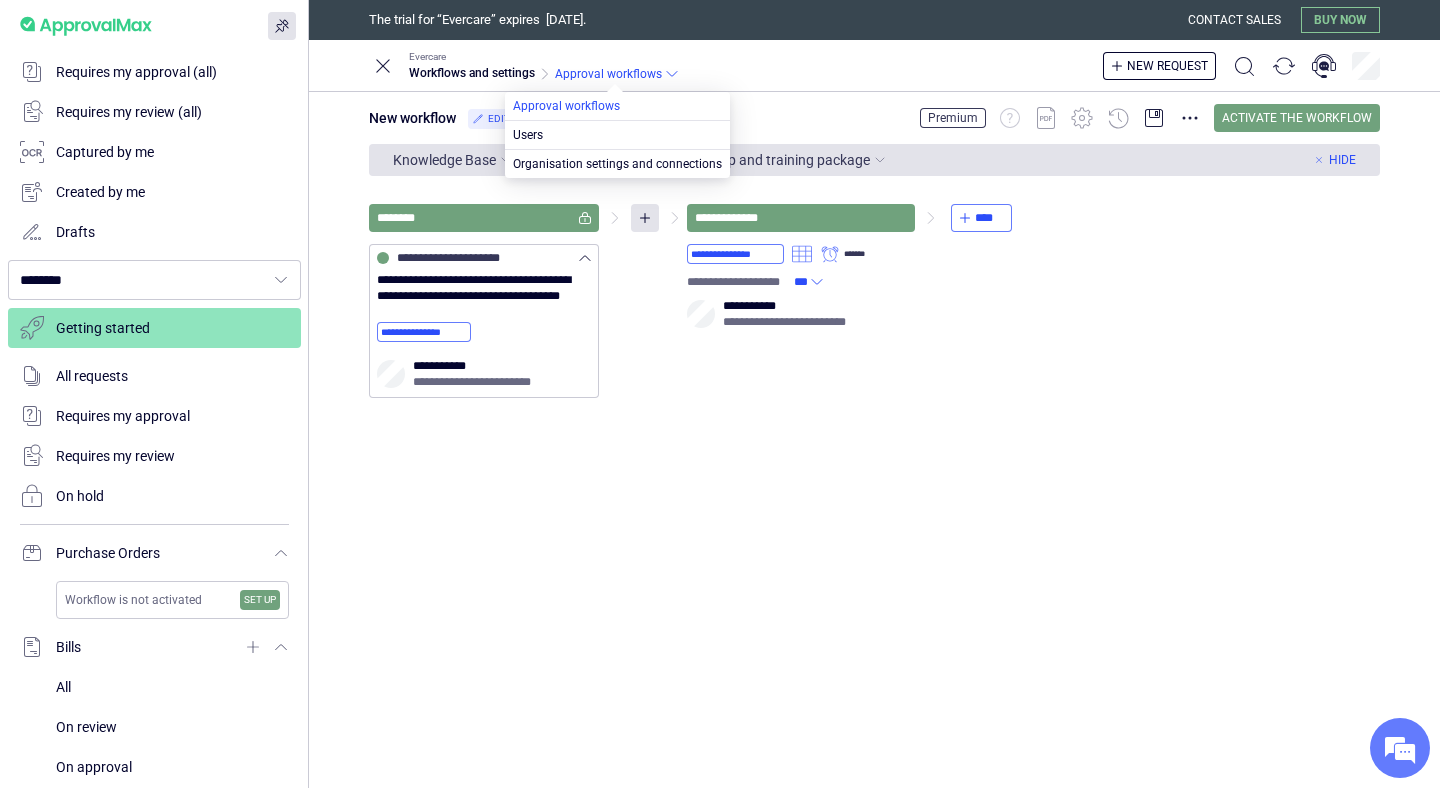 click at bounding box center (617, 106) 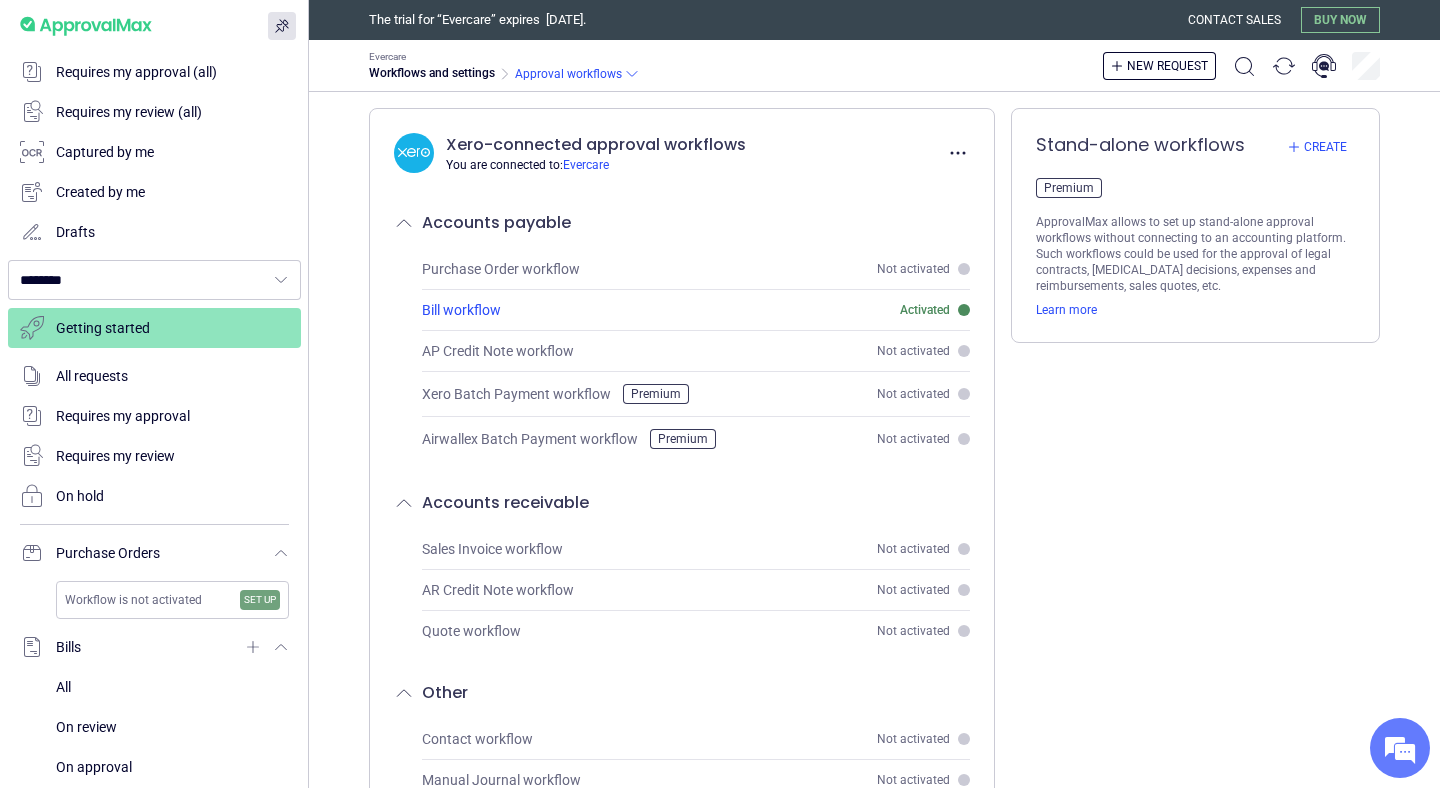 click on "Bill workflow" at bounding box center (461, 310) 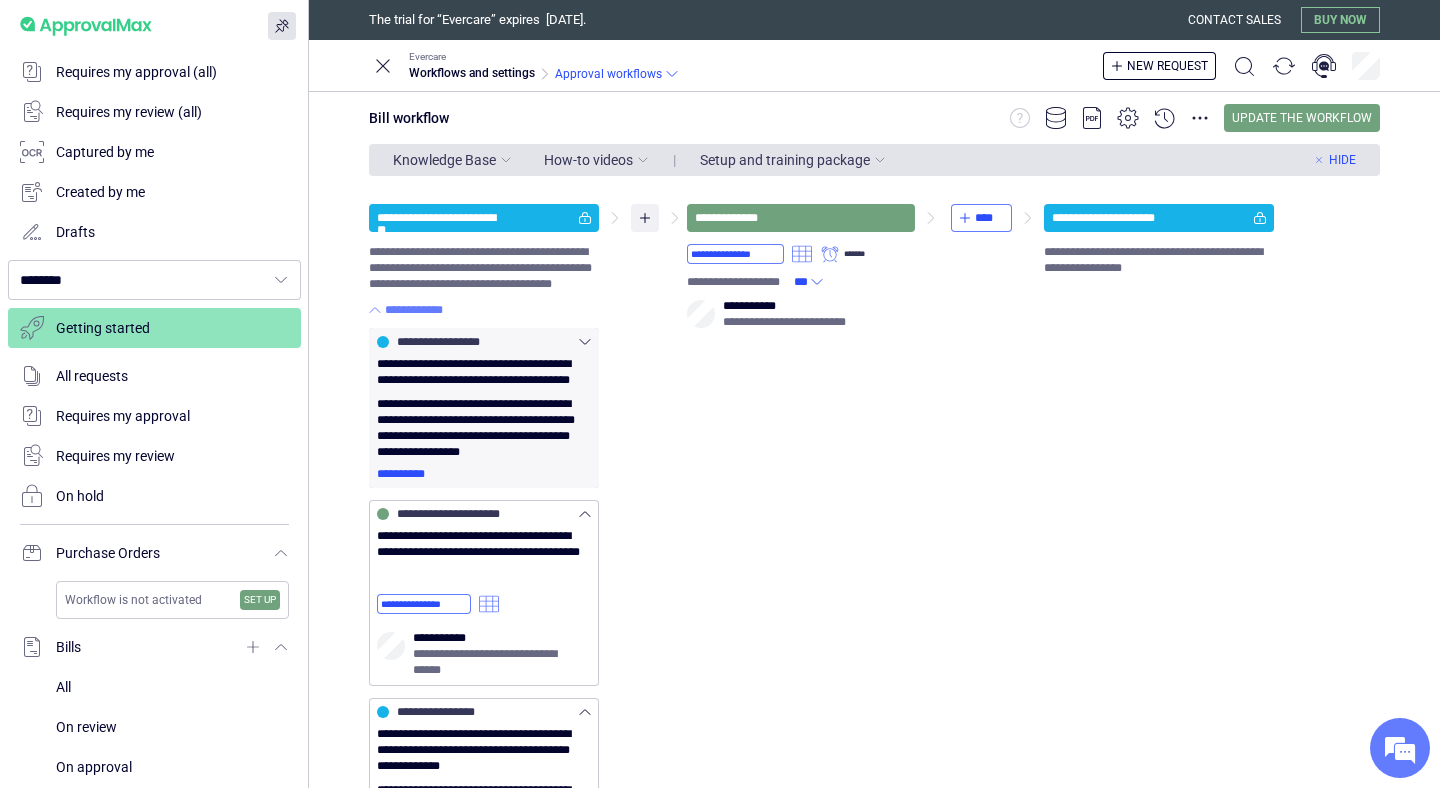 click 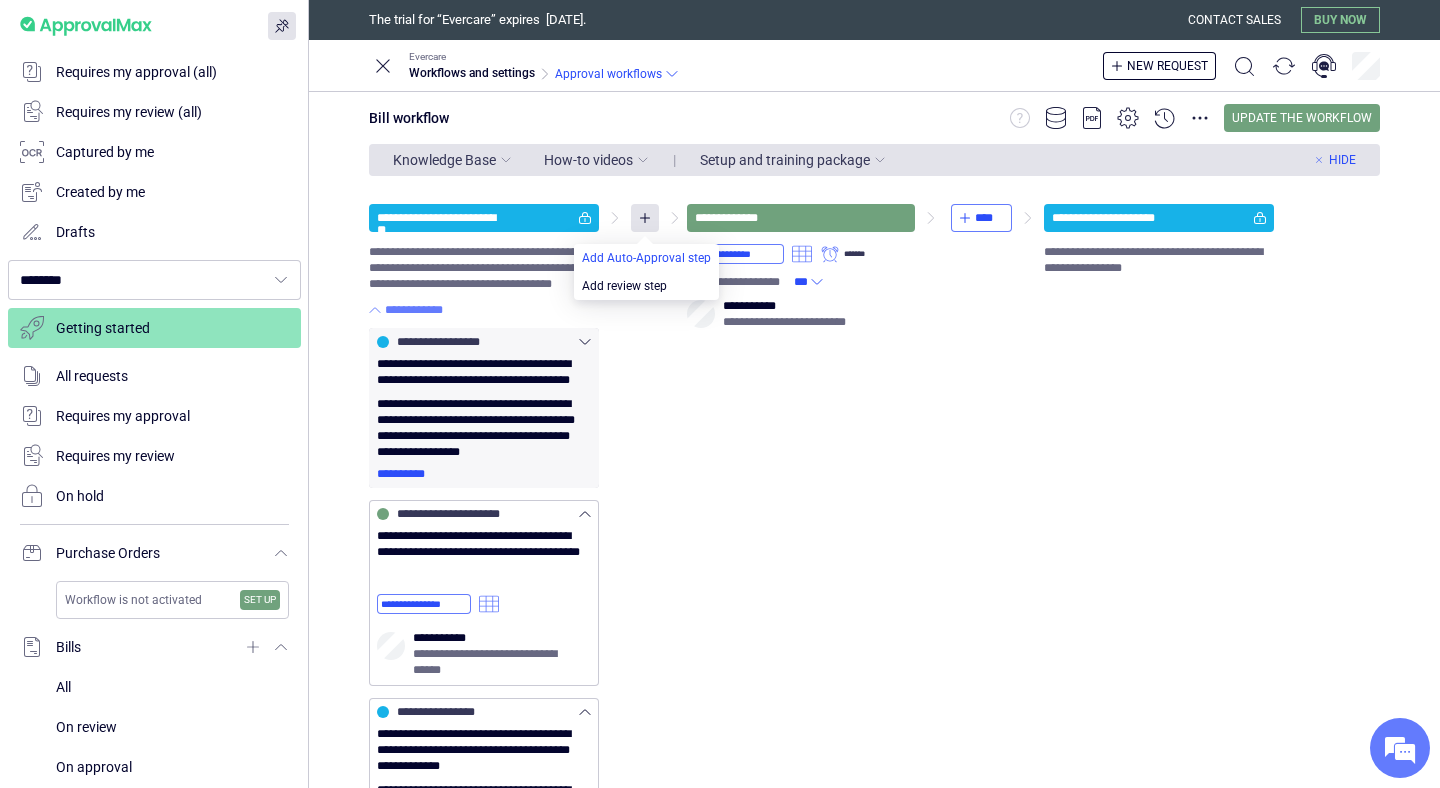 click at bounding box center [646, 258] 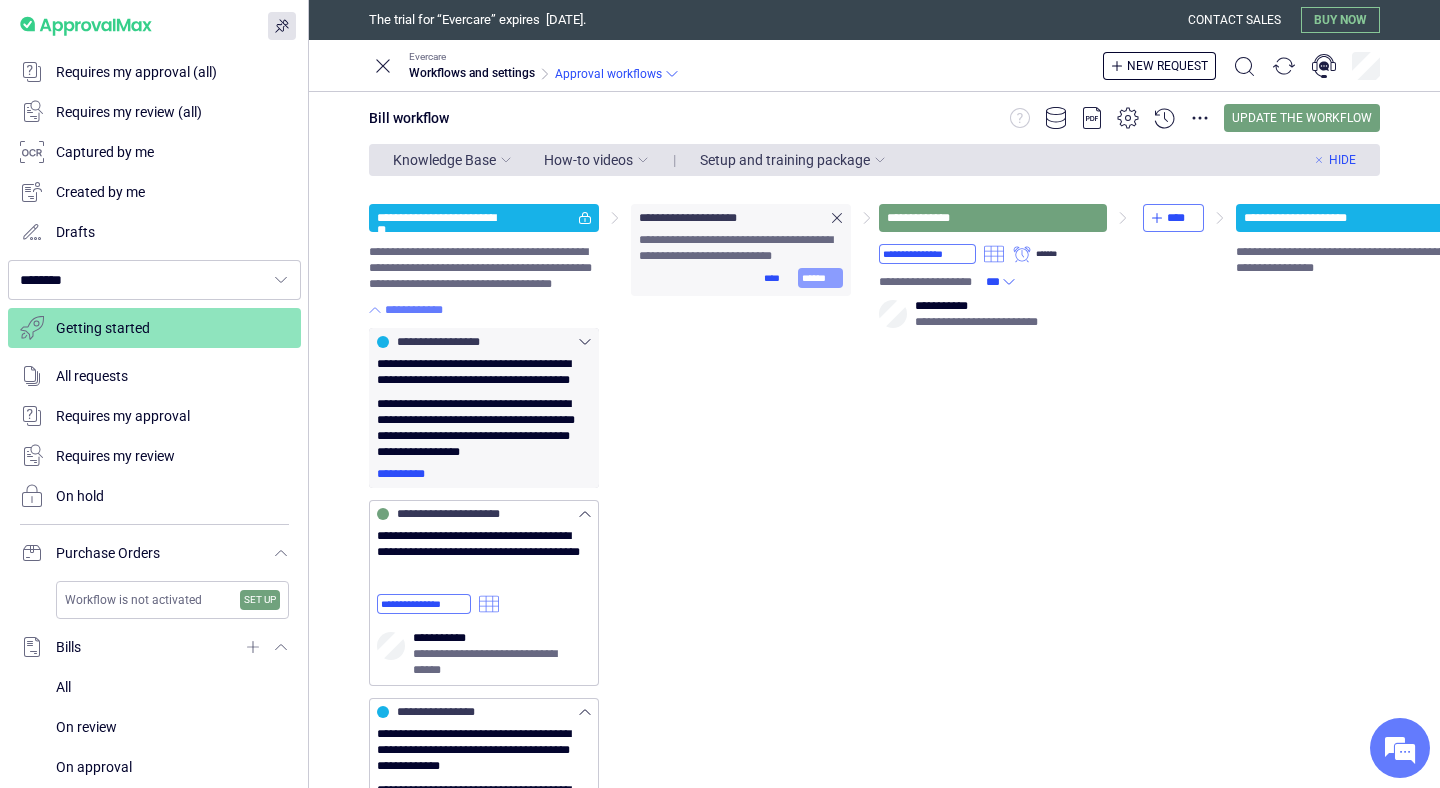 click on "******" at bounding box center [820, 278] 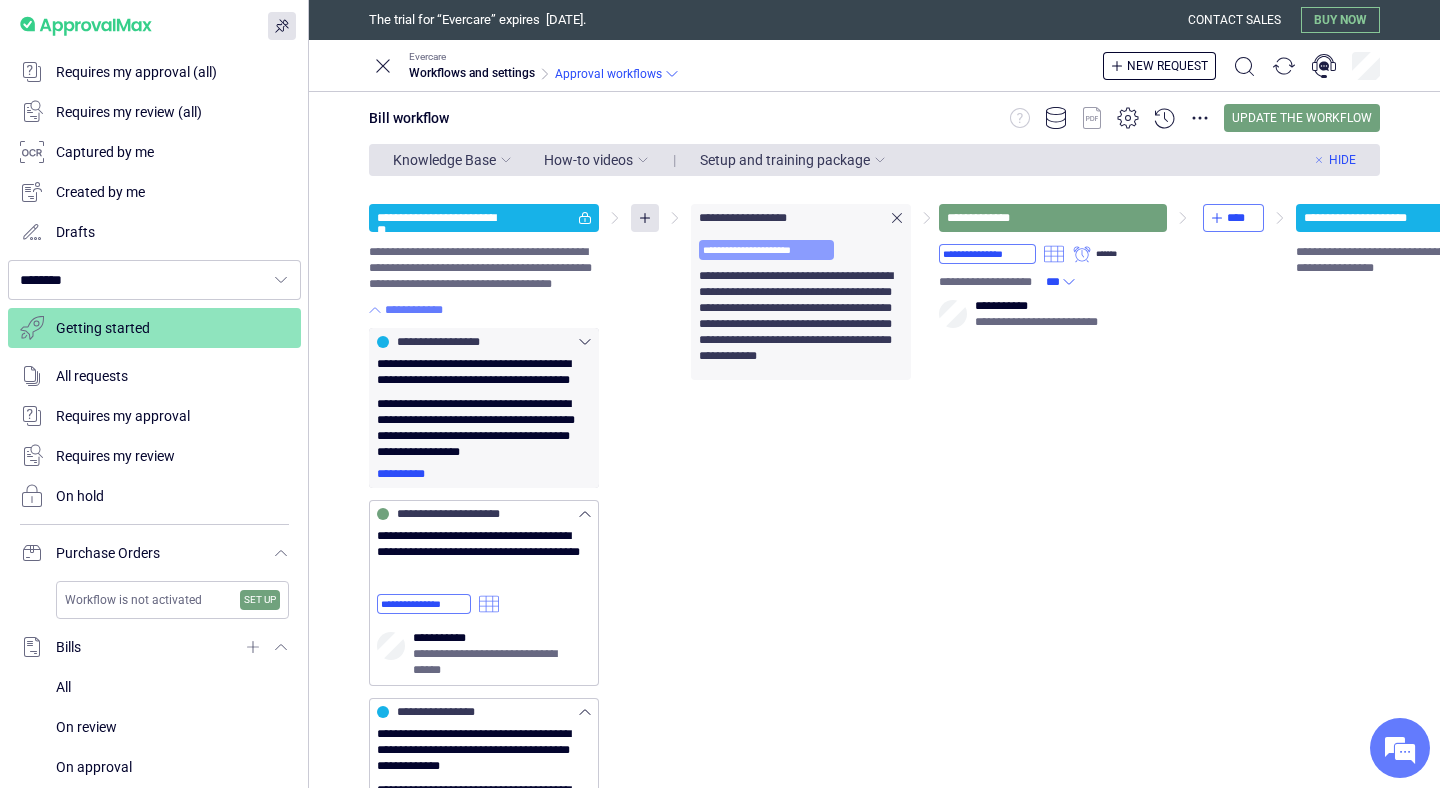 click on "**********" at bounding box center (766, 250) 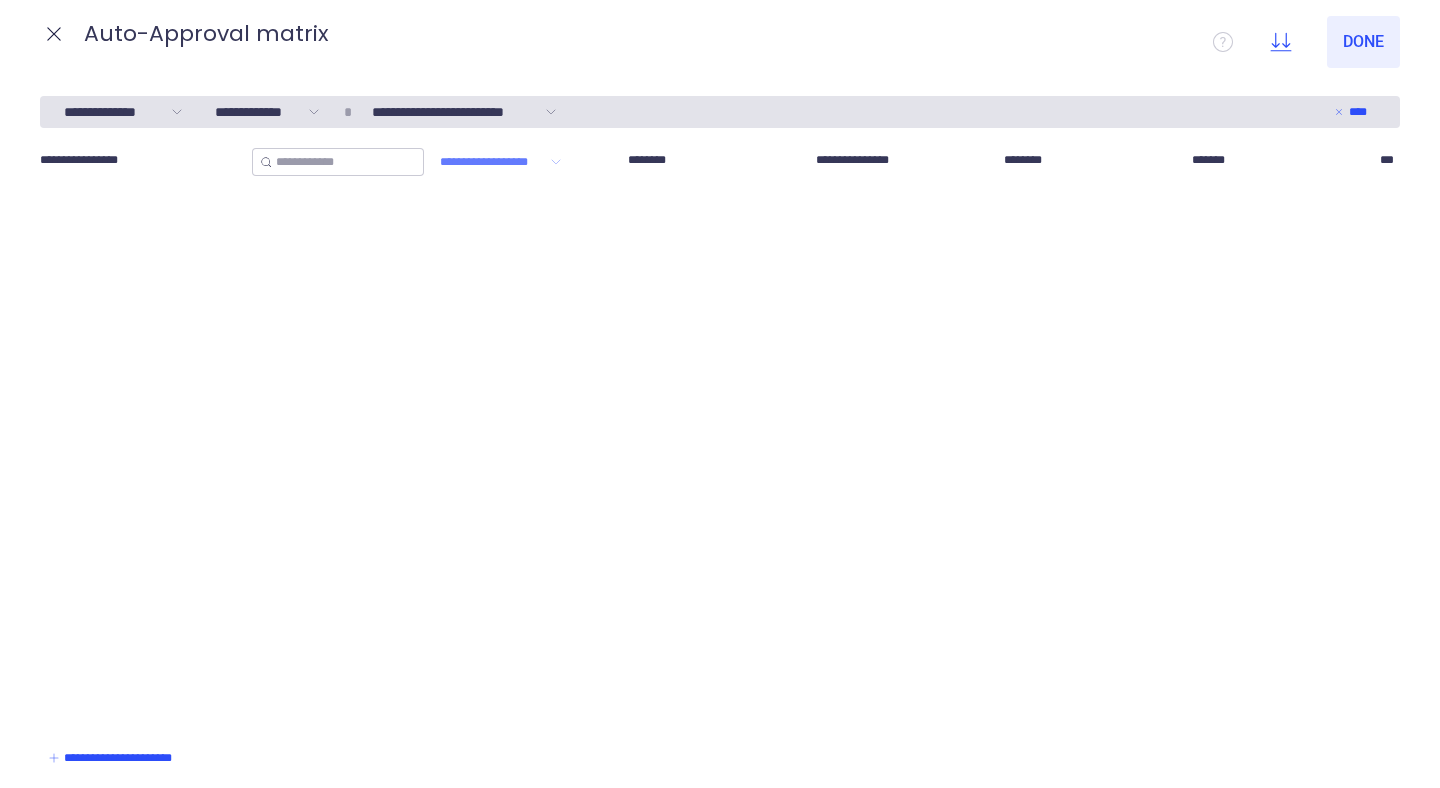 click on "********" at bounding box center (1027, 162) 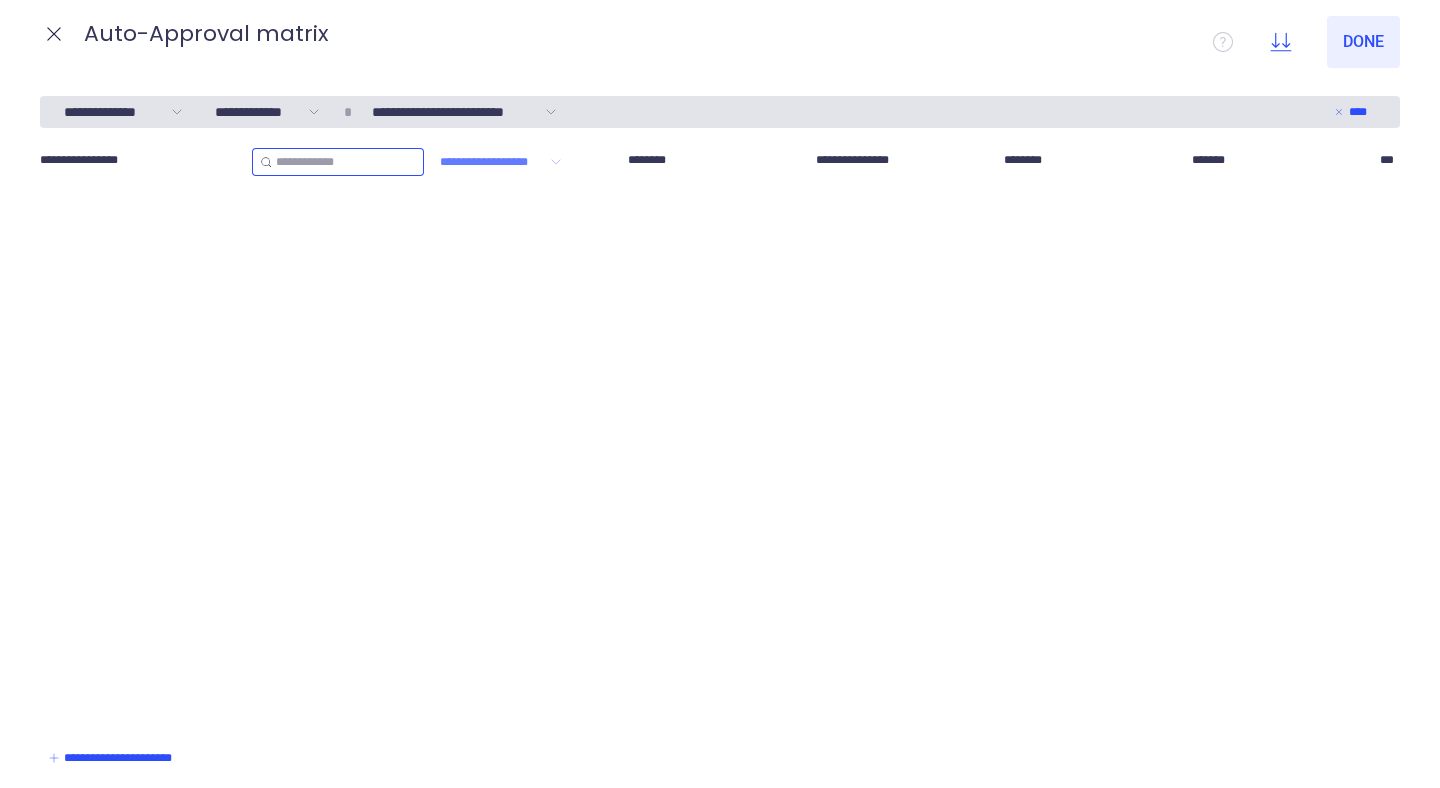 click at bounding box center [346, 162] 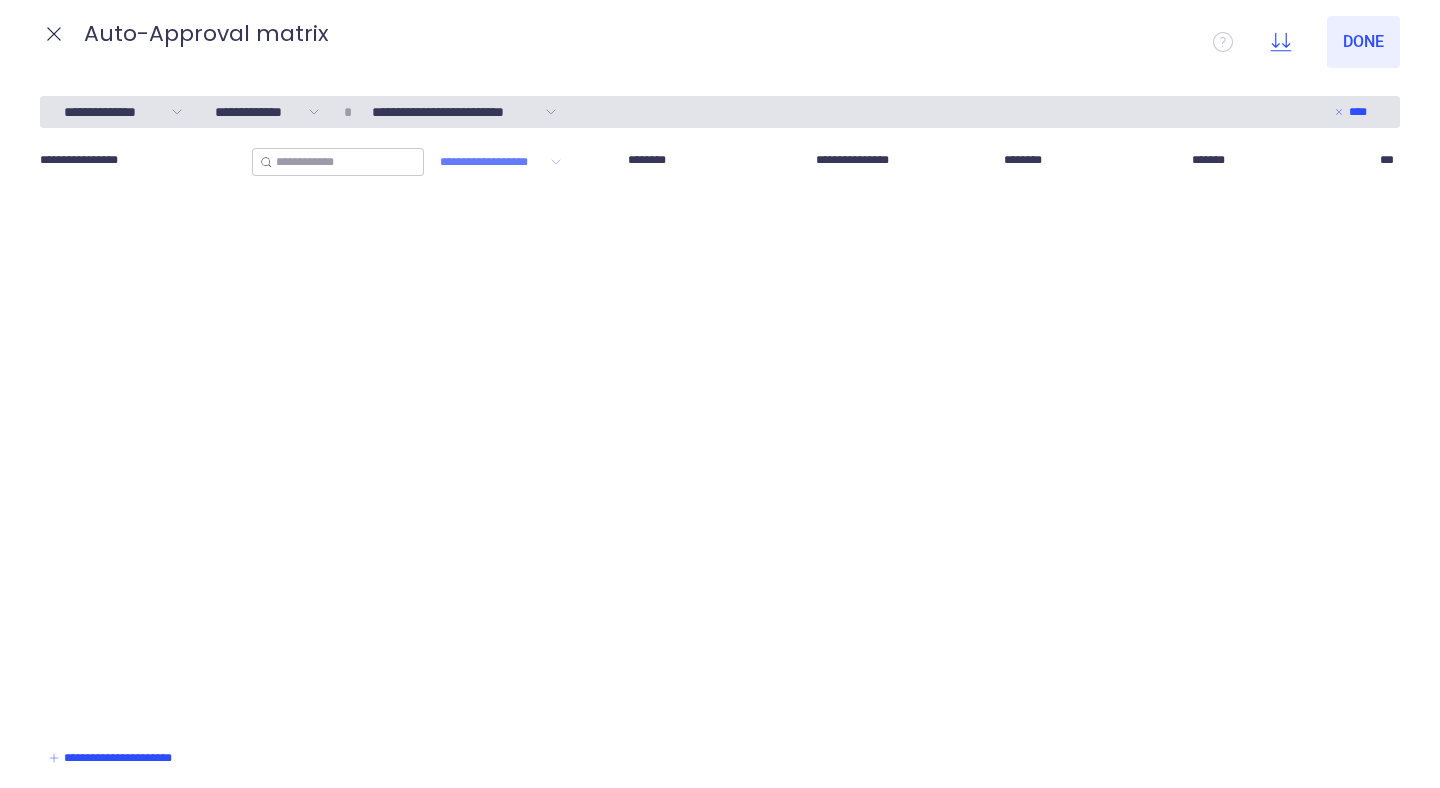click on "**********" at bounding box center [132, 160] 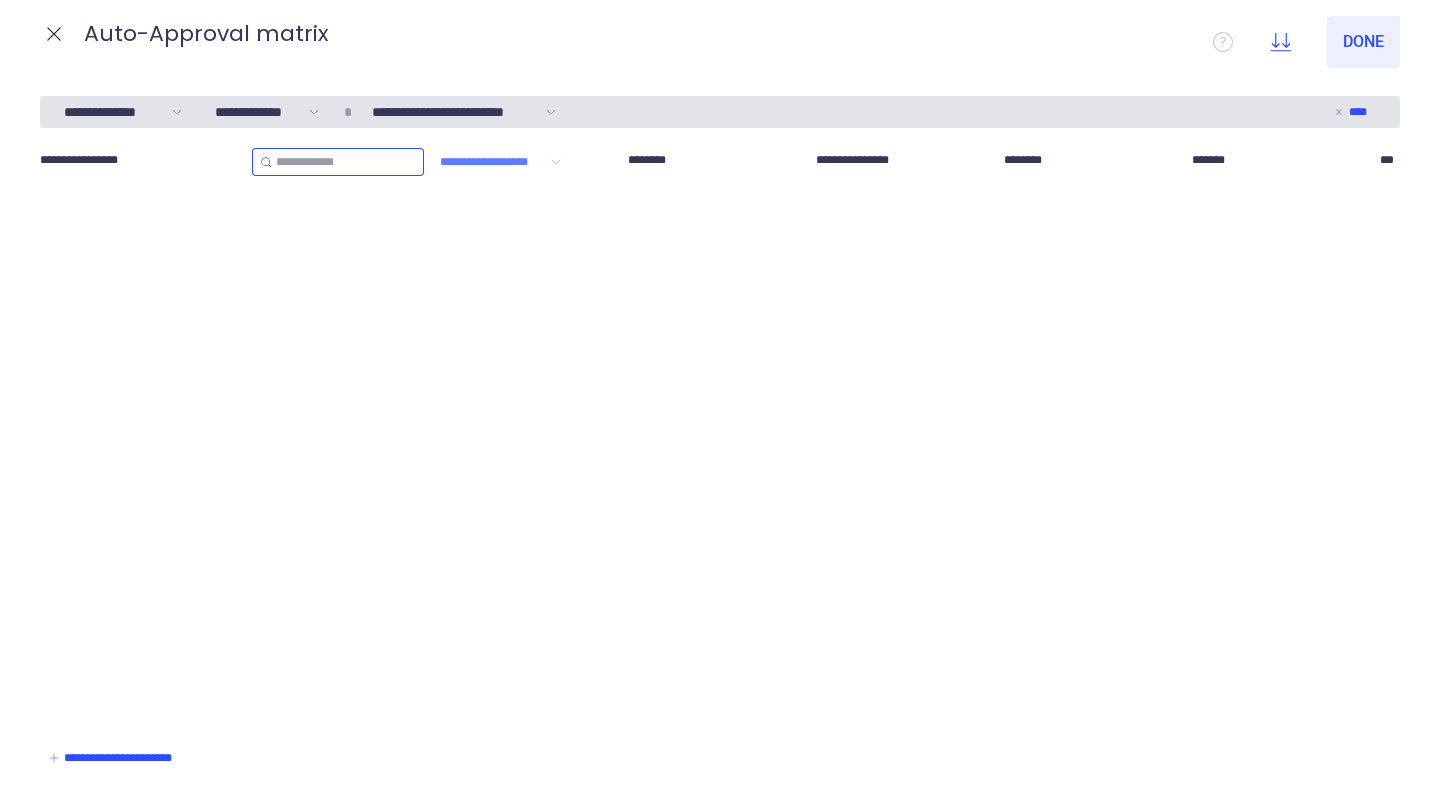 click at bounding box center (346, 162) 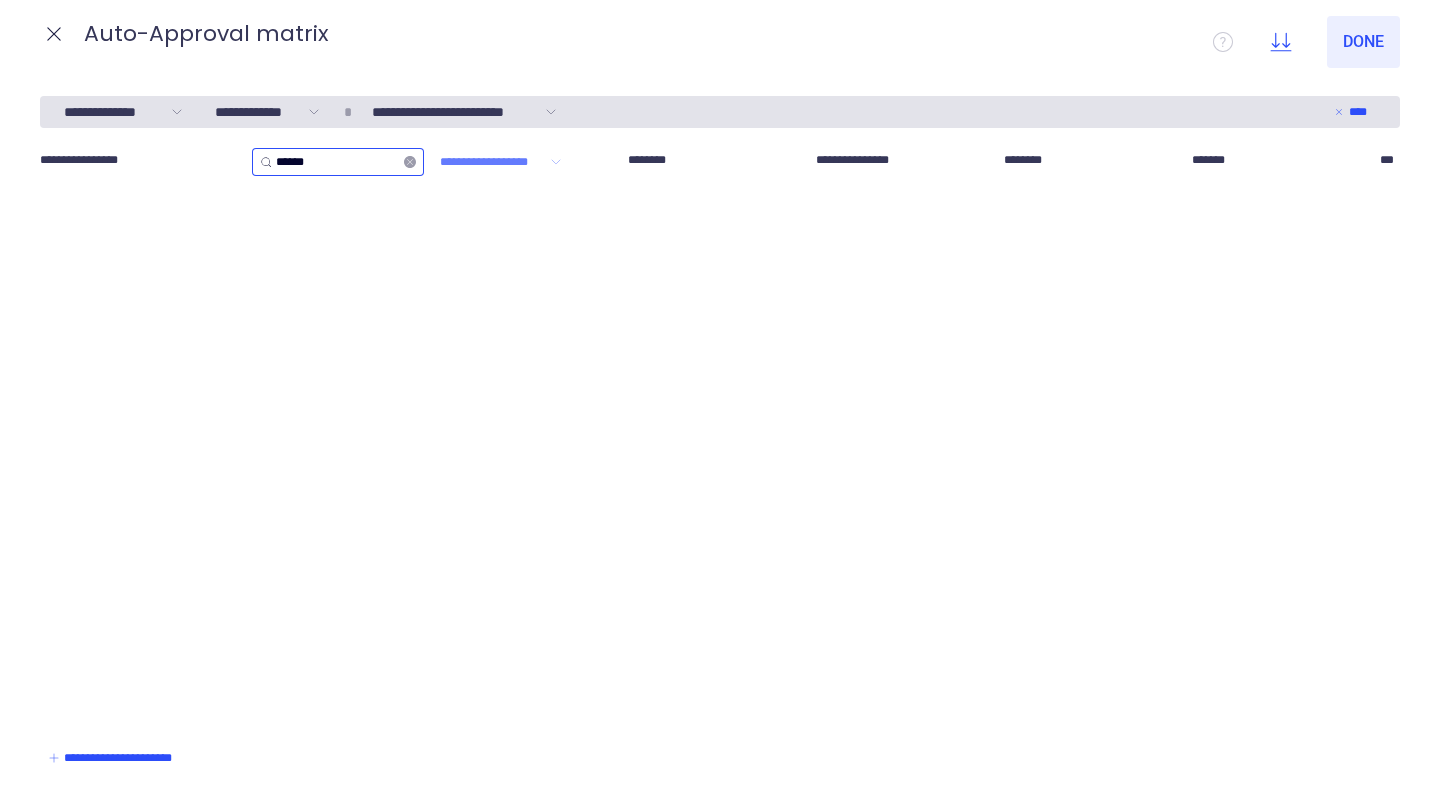 click 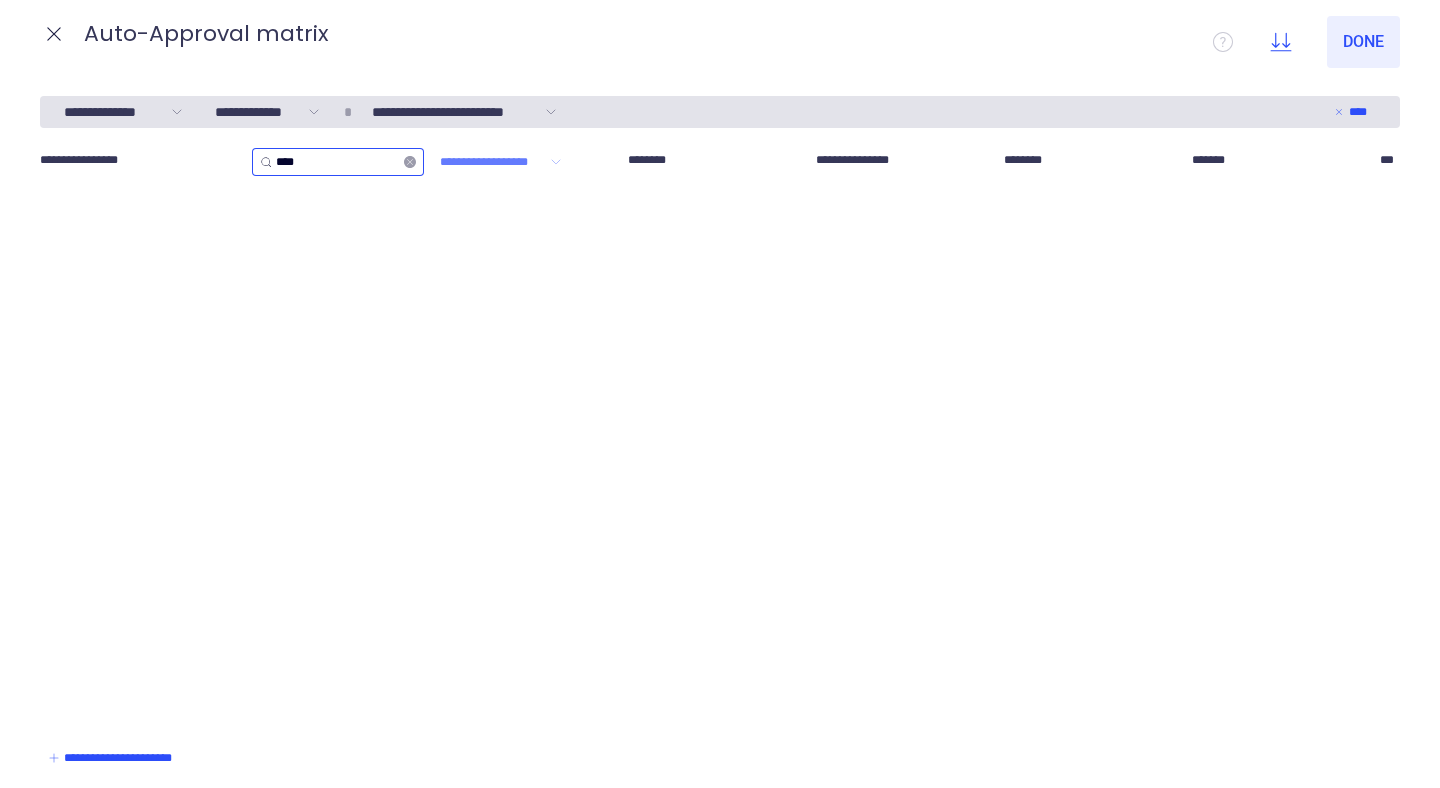 type on "****" 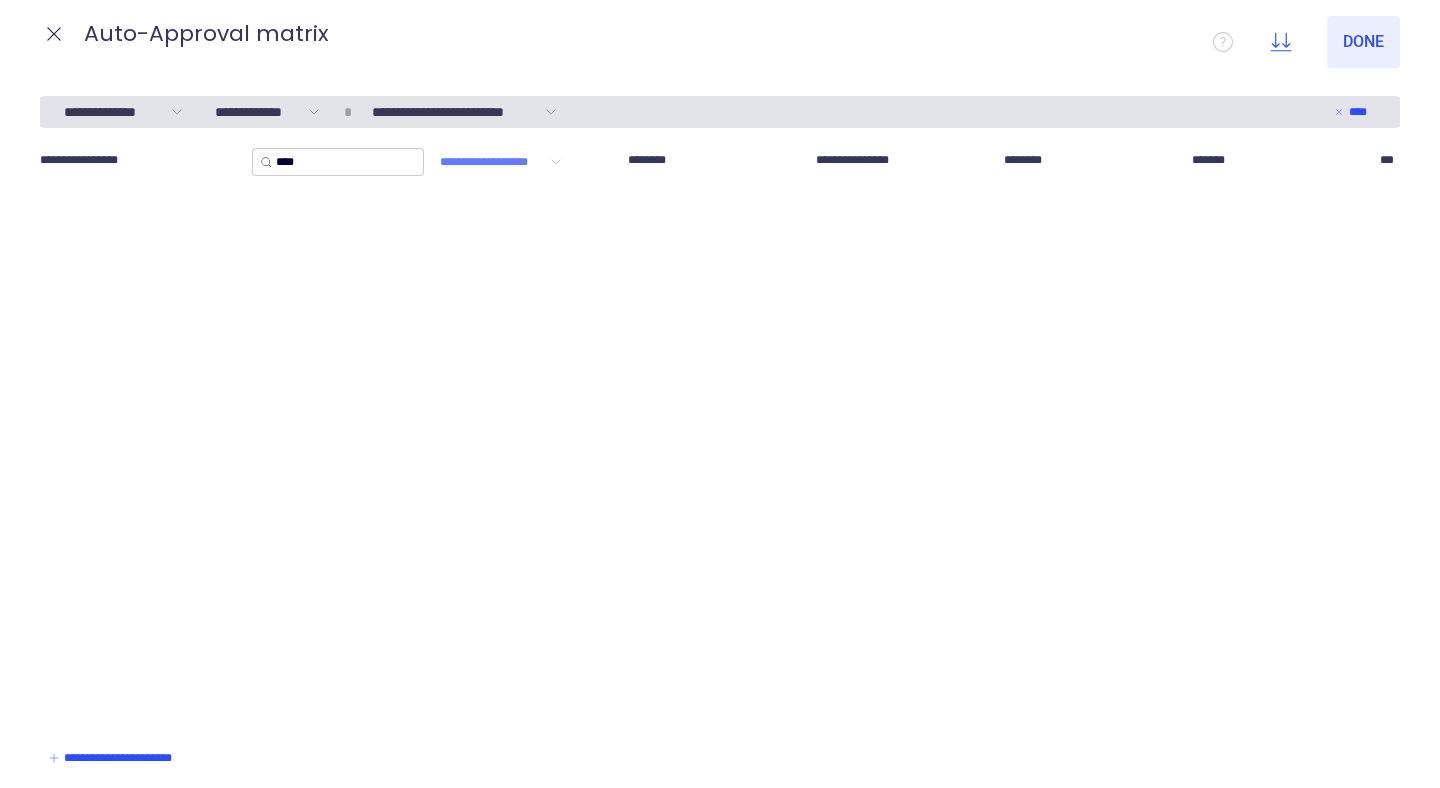 click on "***" at bounding box center (1389, 162) 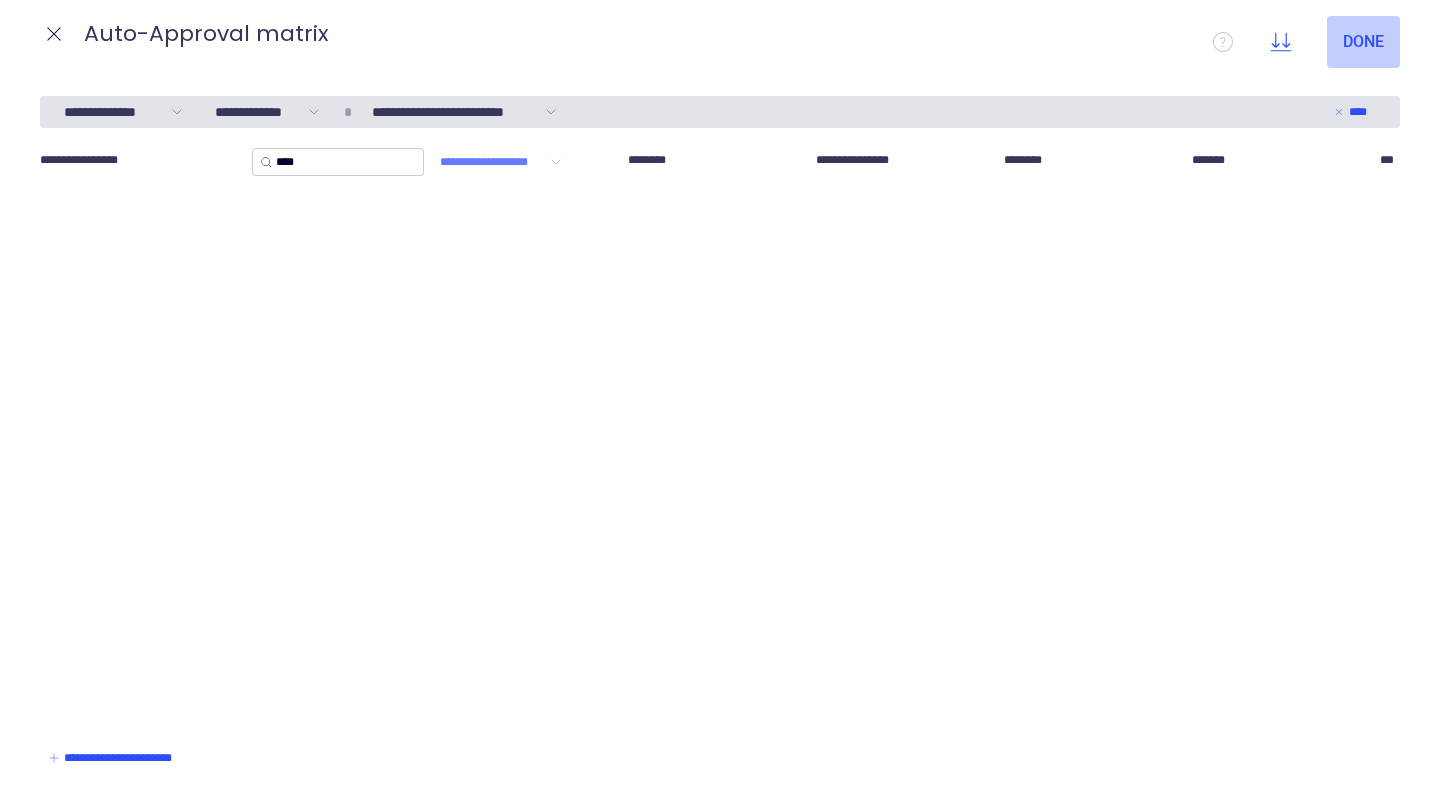 click on "Done" at bounding box center (1363, 42) 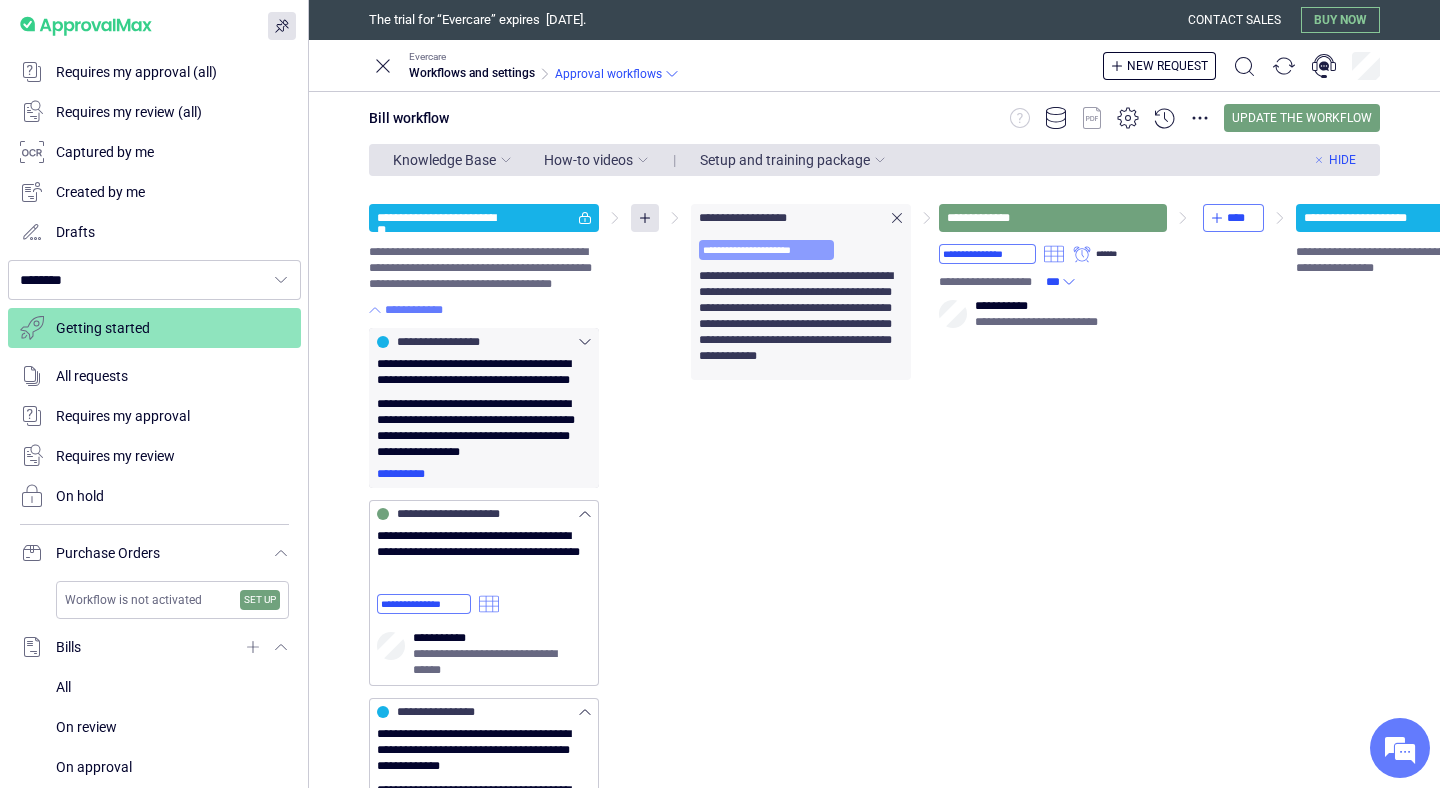 click on "**********" at bounding box center (766, 250) 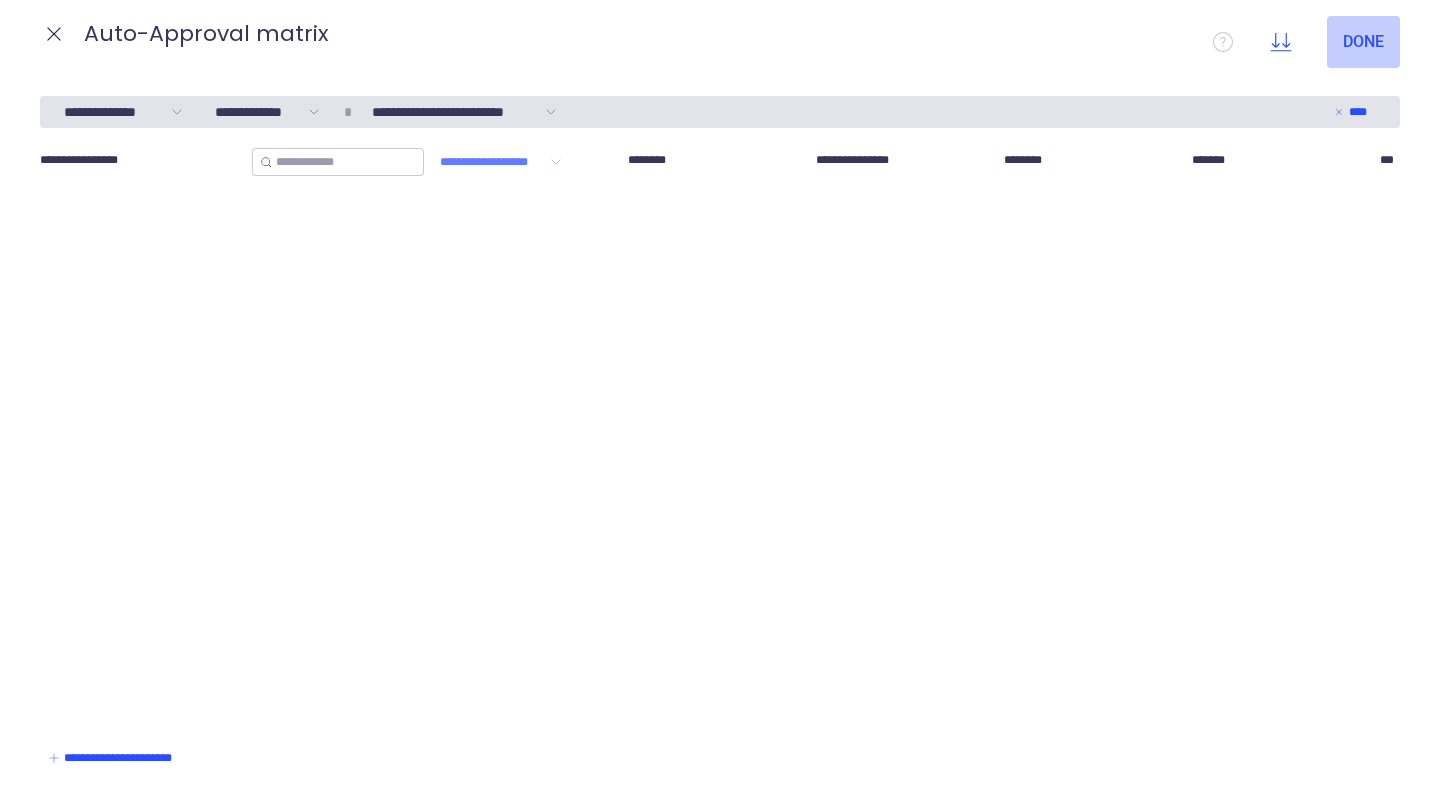 click on "Done" at bounding box center (1363, 42) 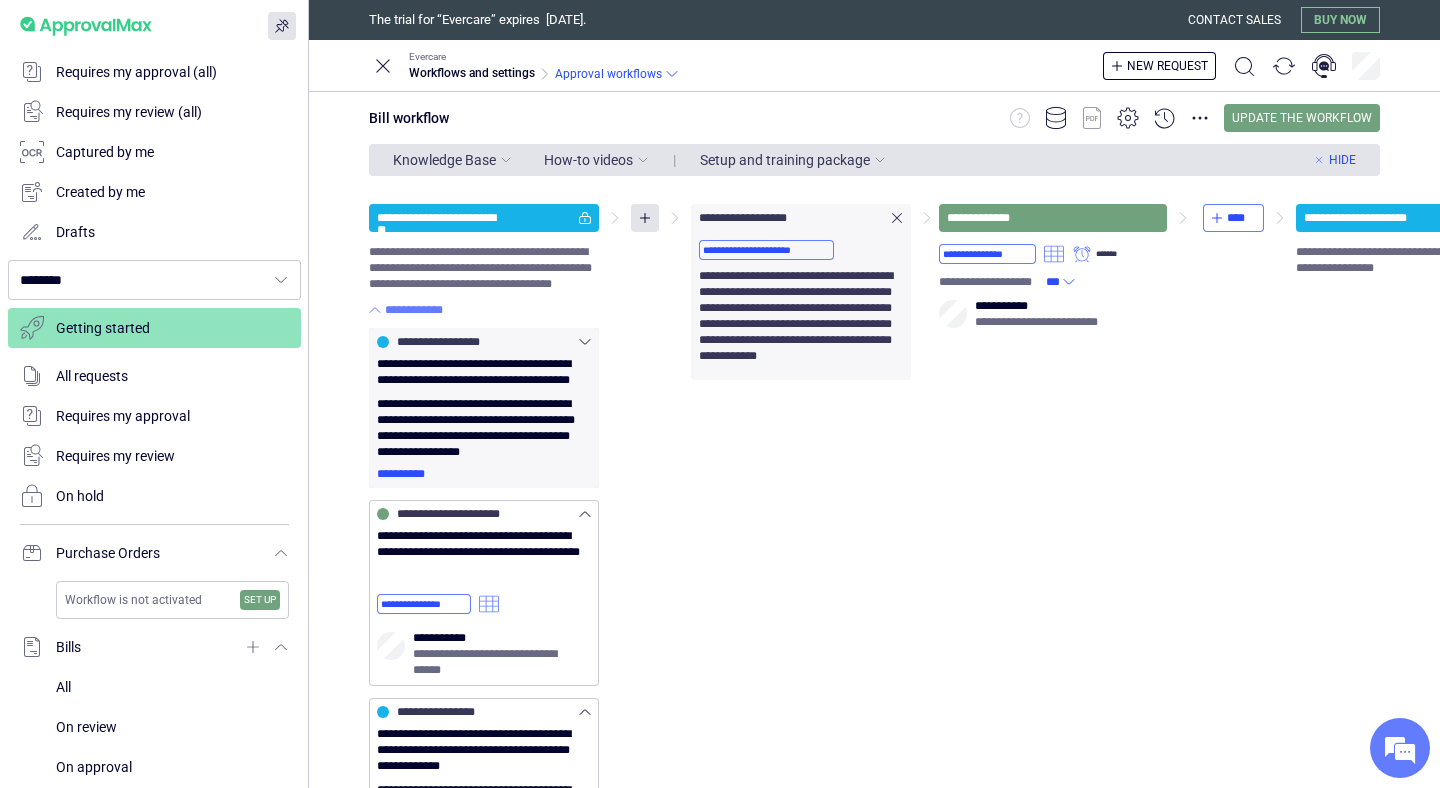 click 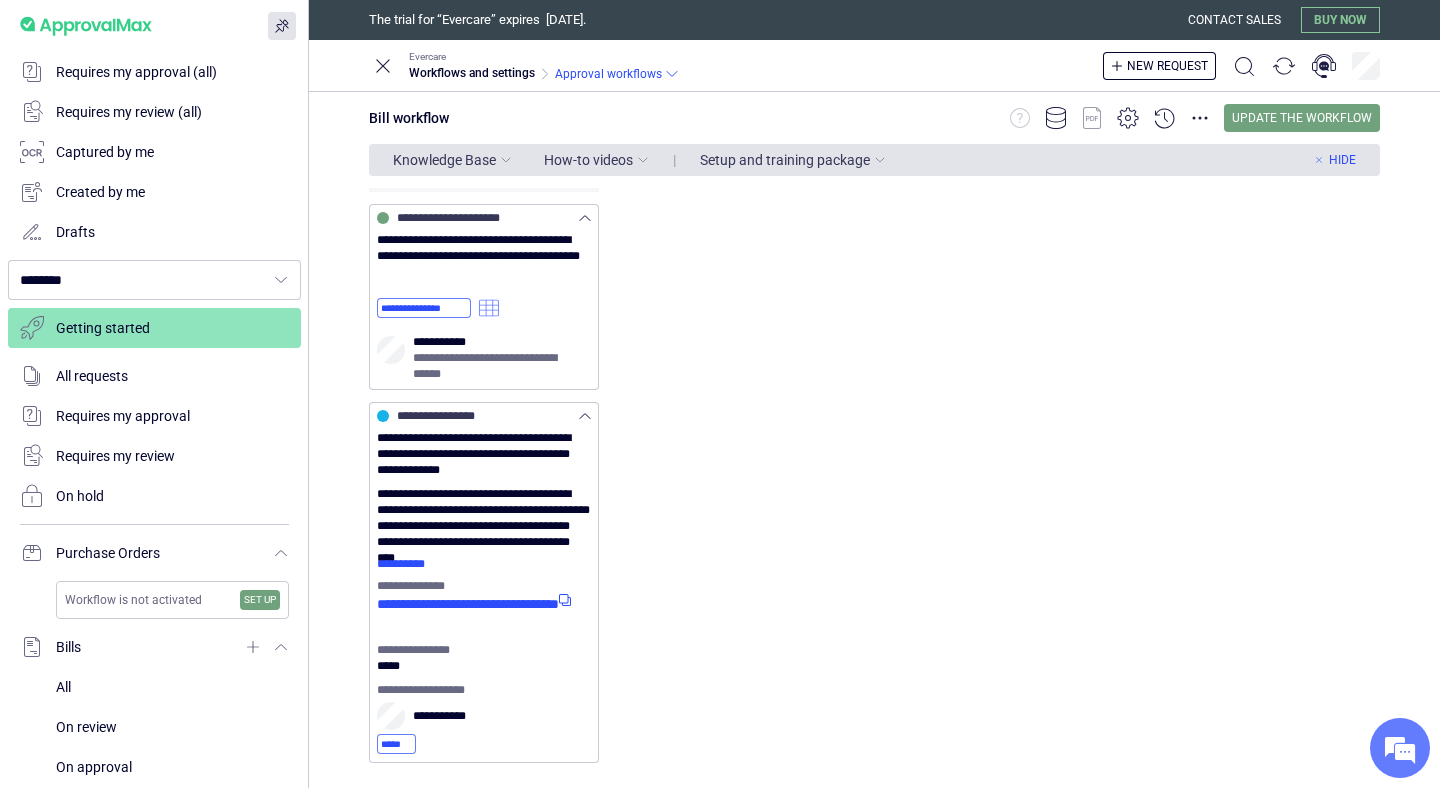 scroll, scrollTop: 311, scrollLeft: 0, axis: vertical 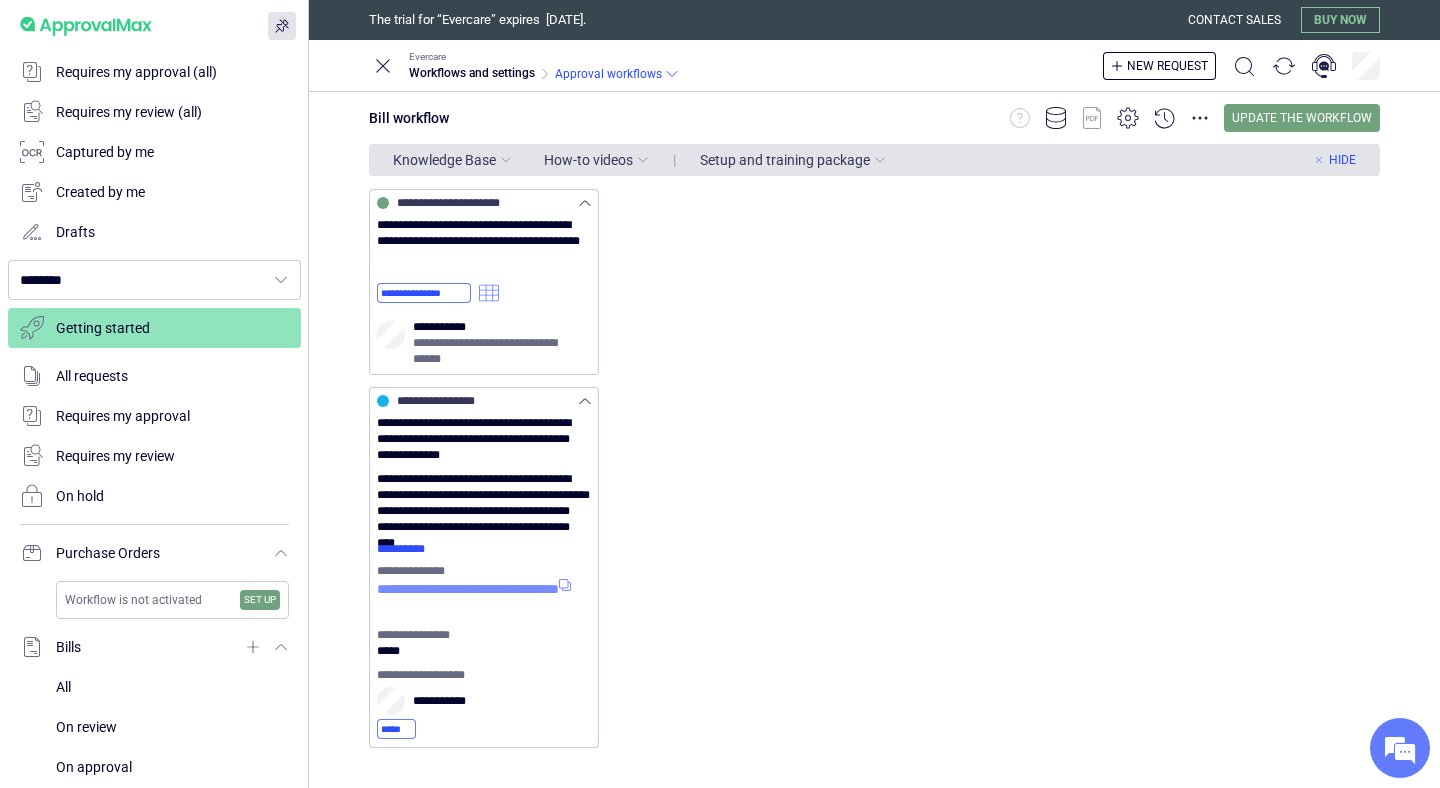 click on "**********" at bounding box center (484, 599) 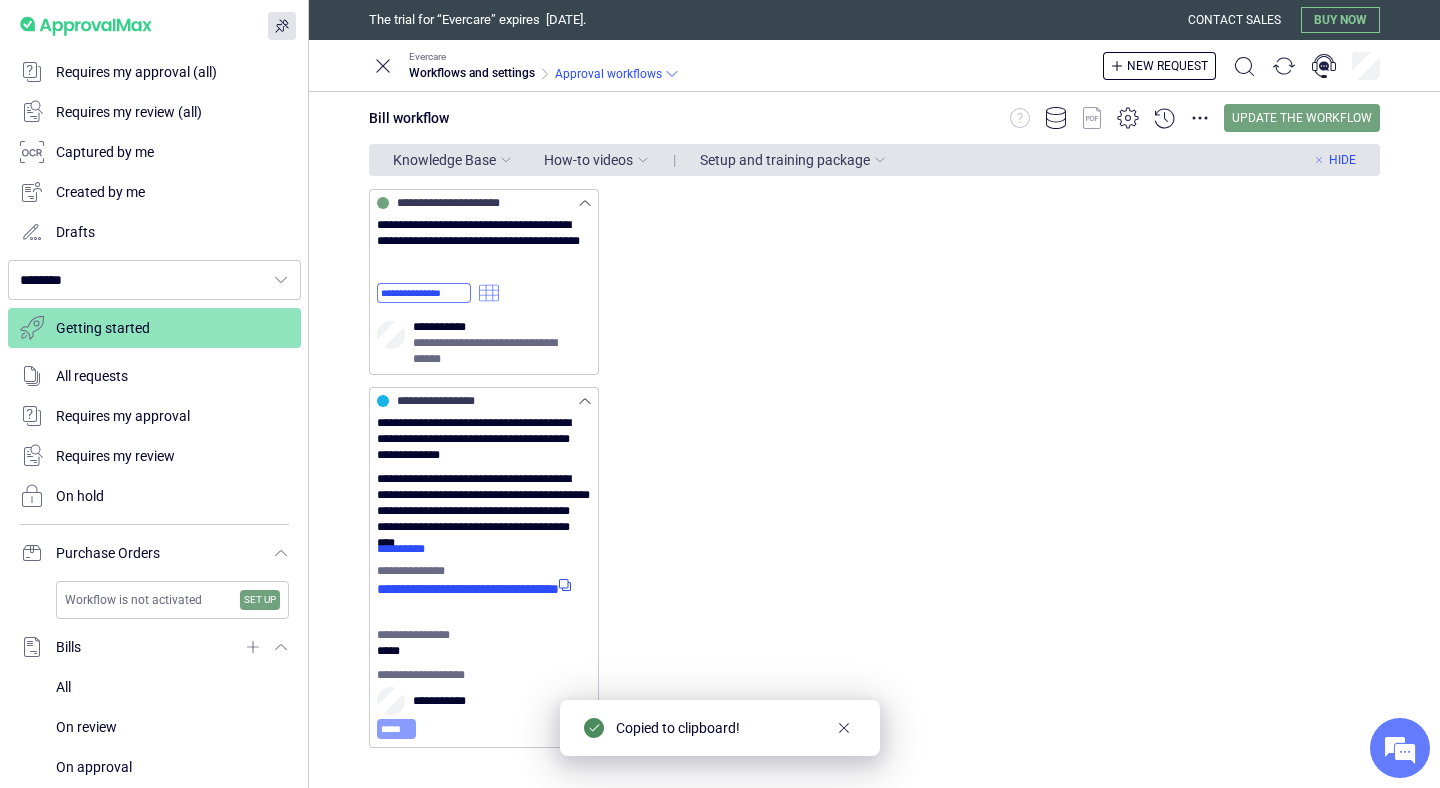 click on "*****" at bounding box center (396, 729) 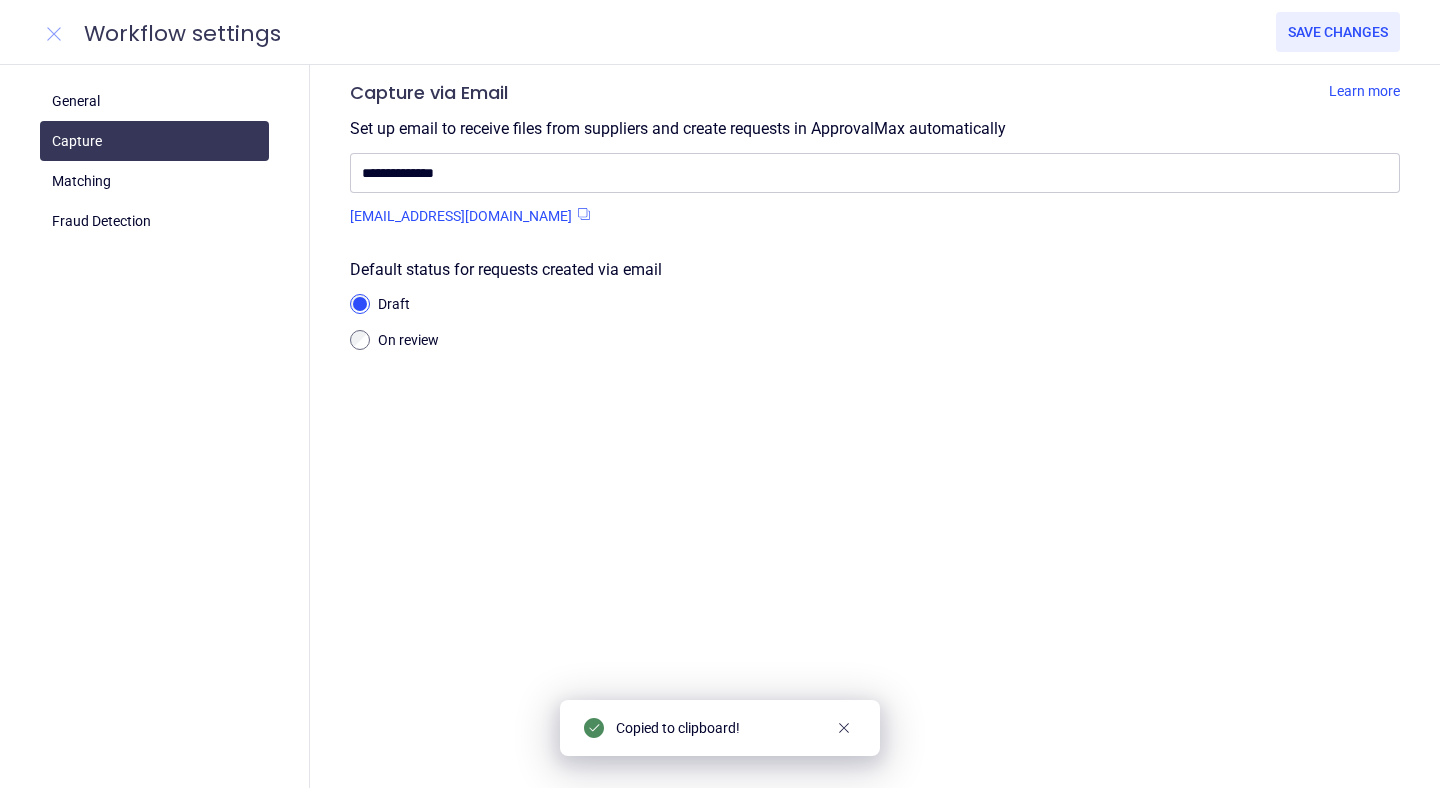 click 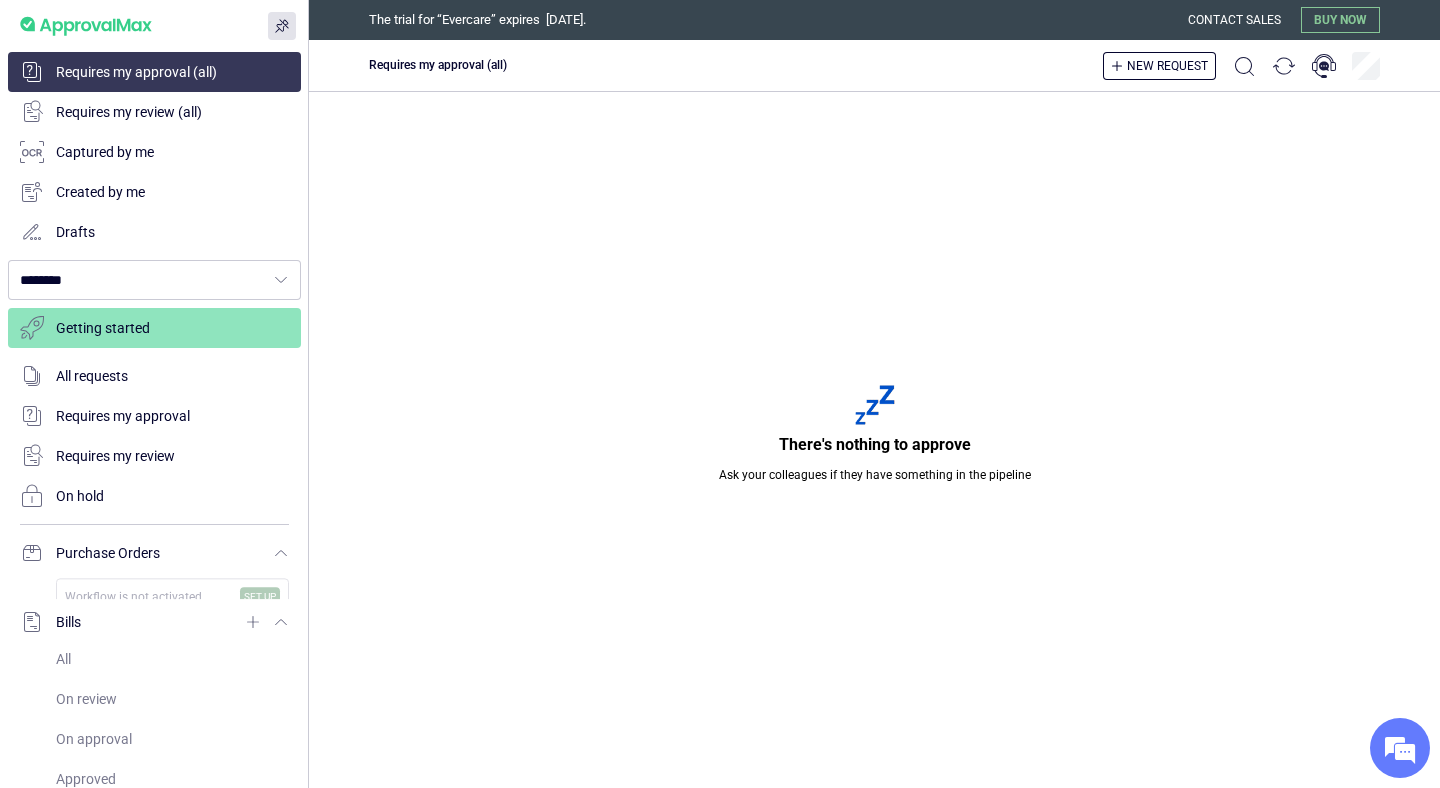 scroll, scrollTop: 0, scrollLeft: 0, axis: both 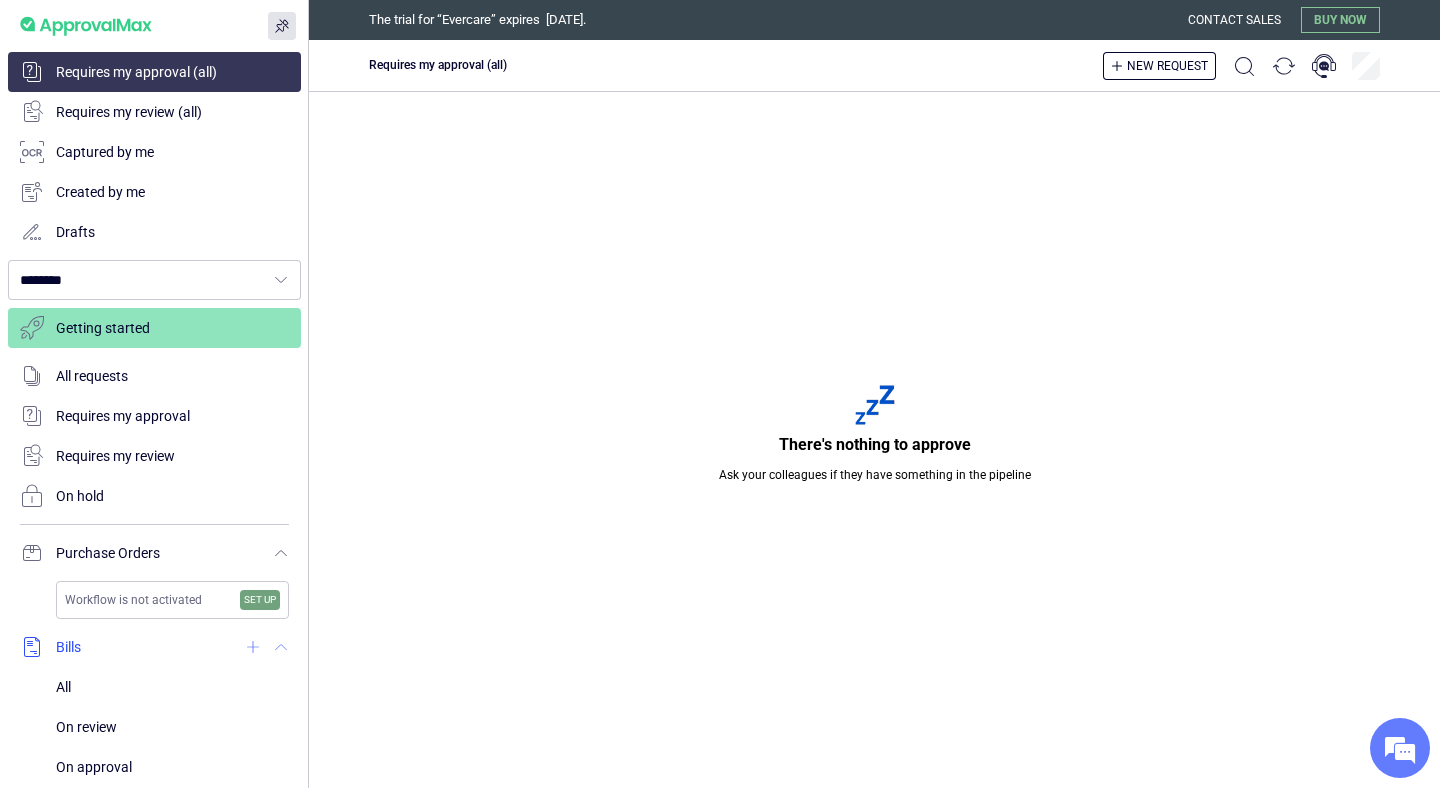 click 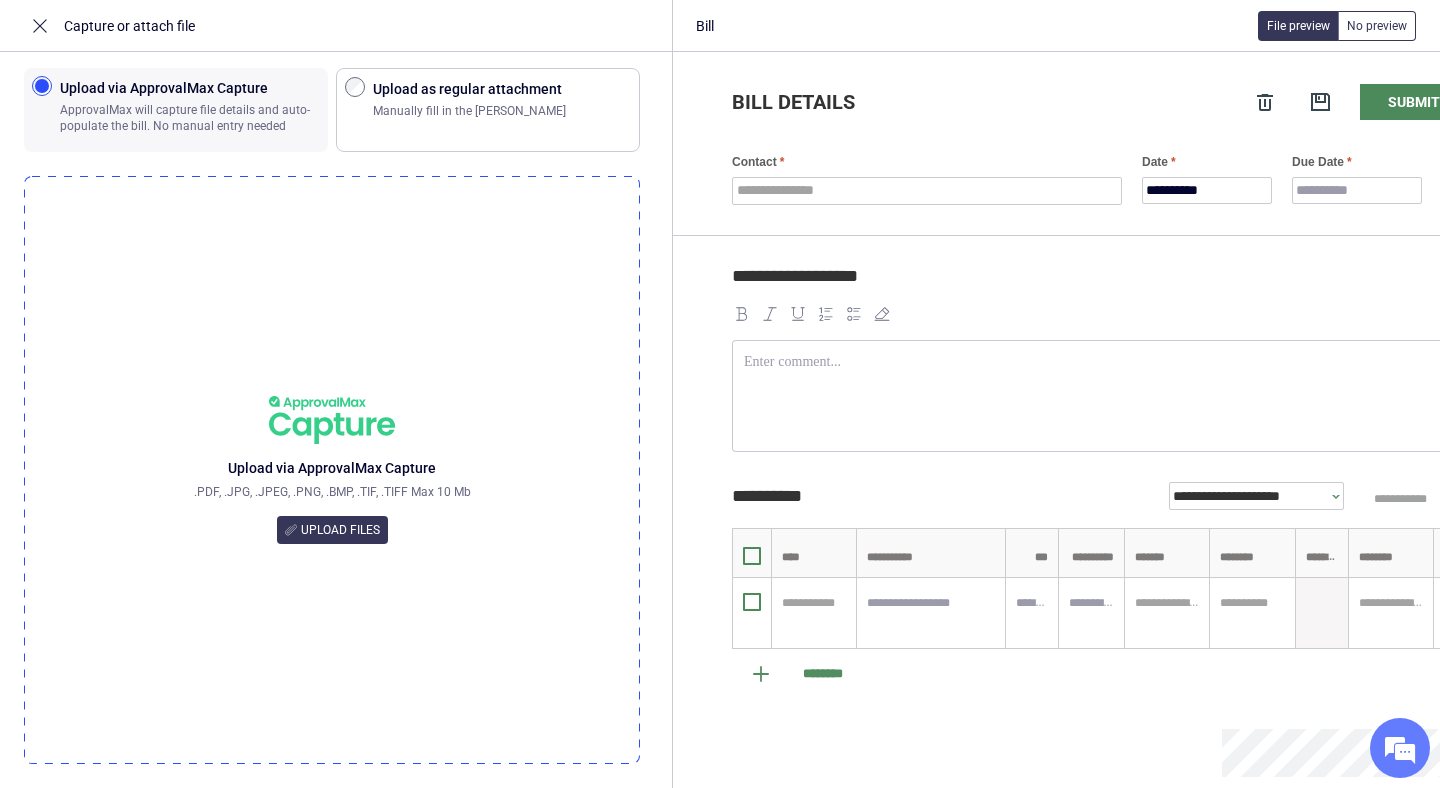scroll, scrollTop: 0, scrollLeft: 0, axis: both 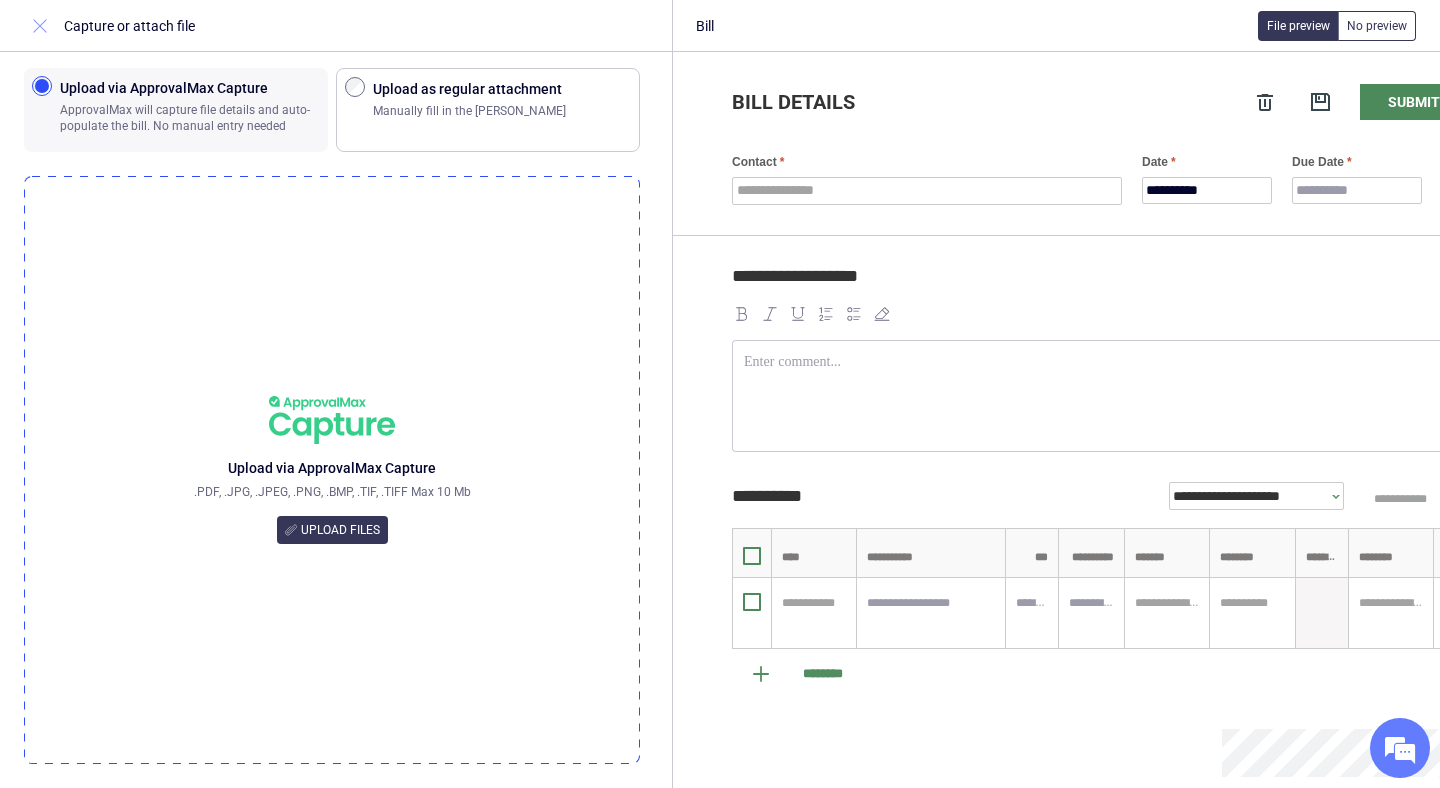 click 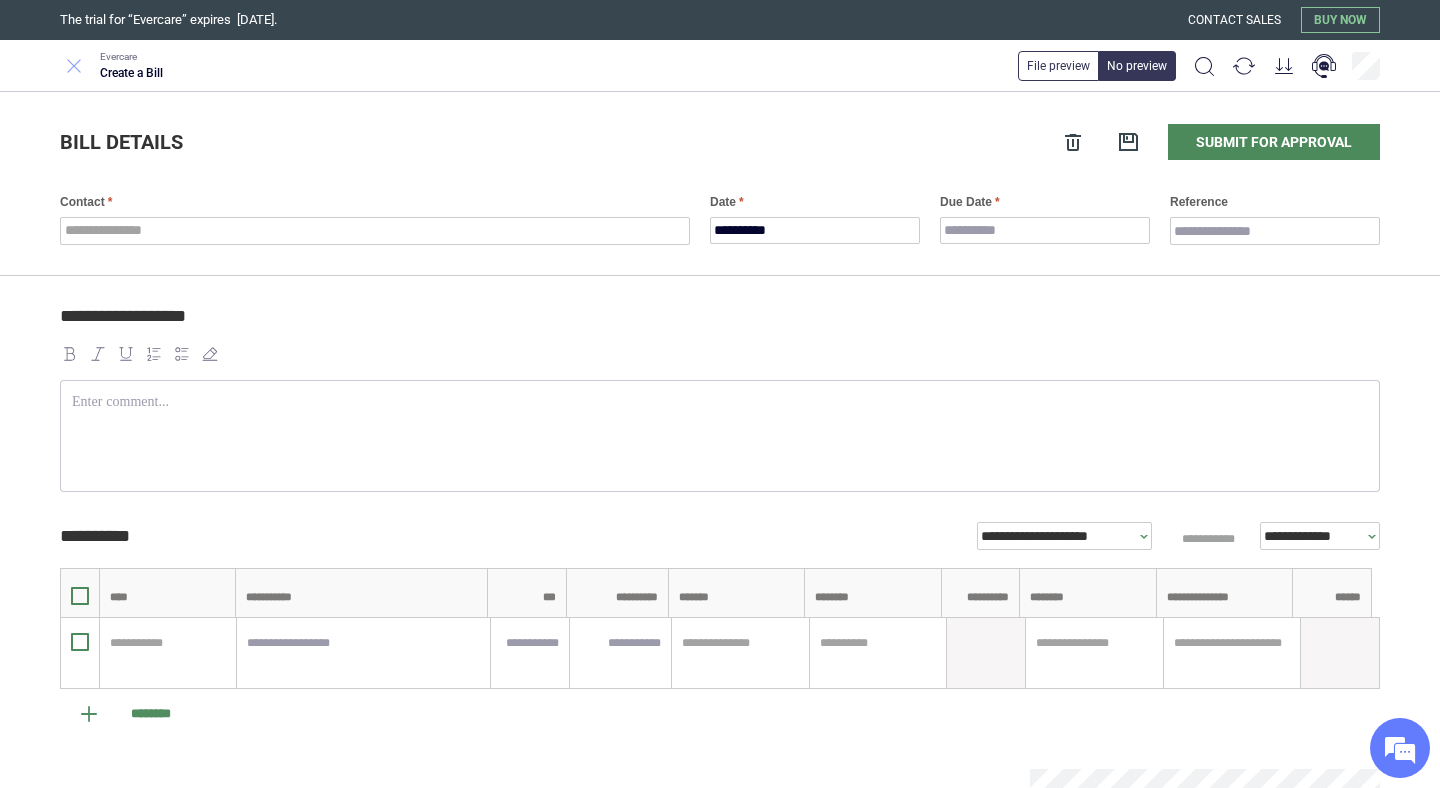 click 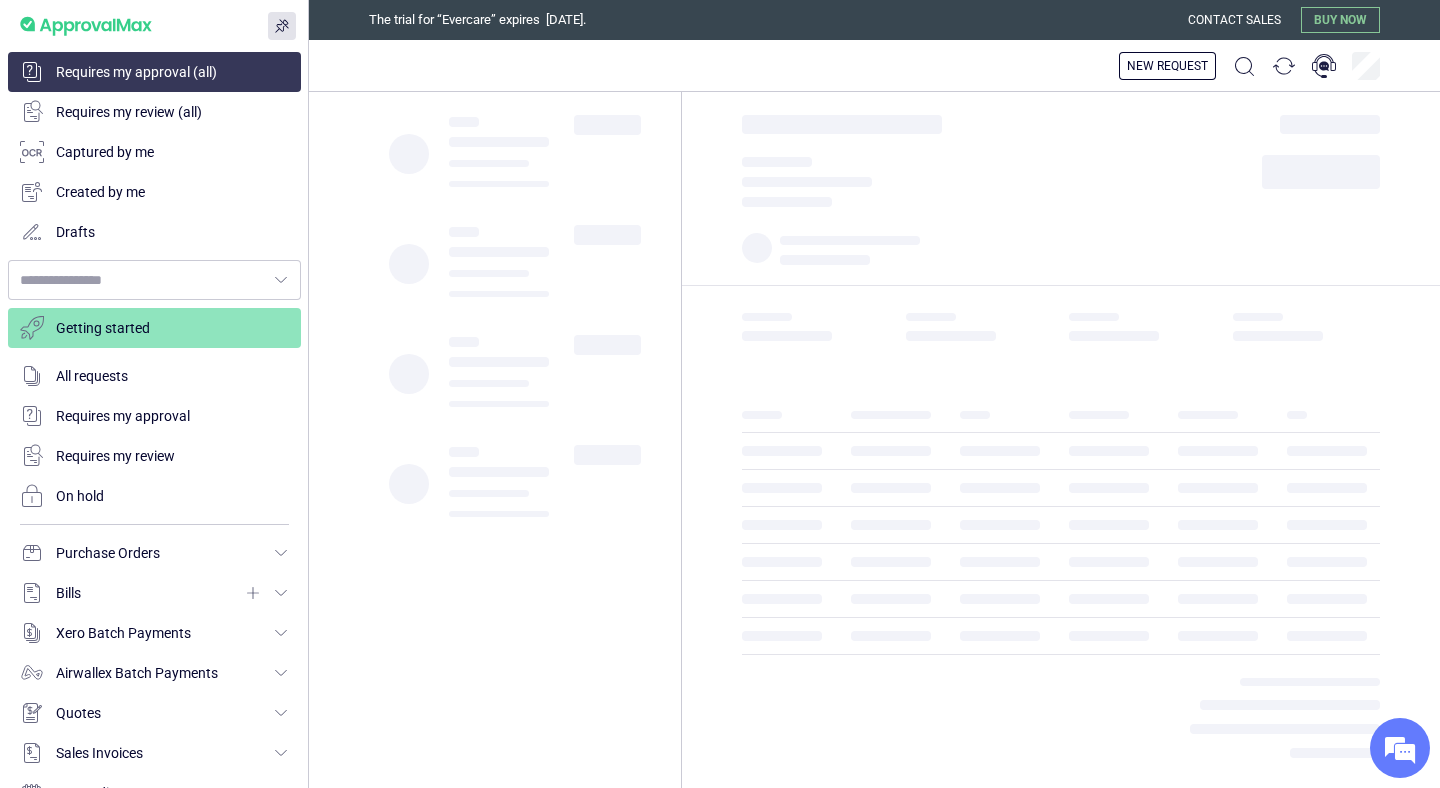 type on "********" 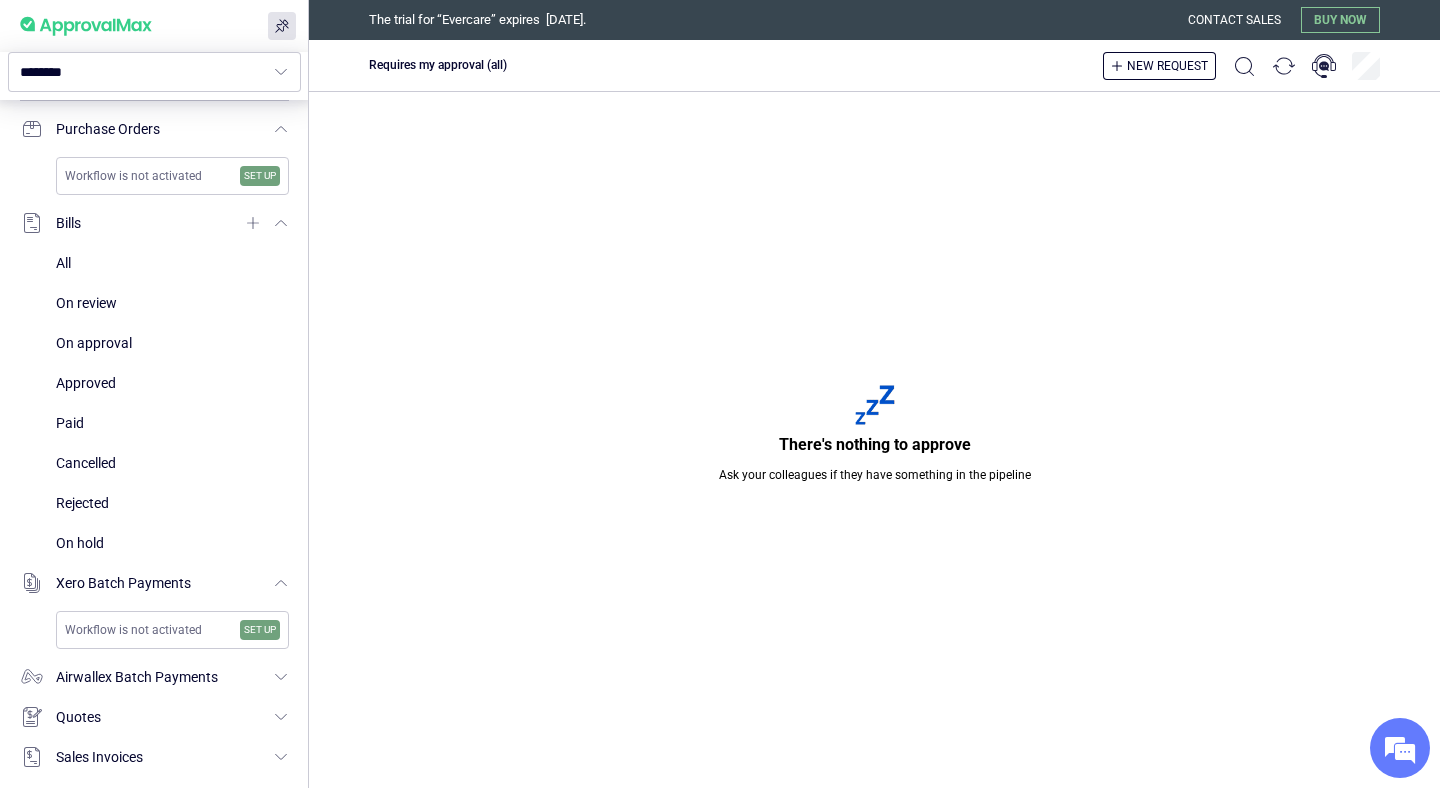 scroll, scrollTop: 427, scrollLeft: 0, axis: vertical 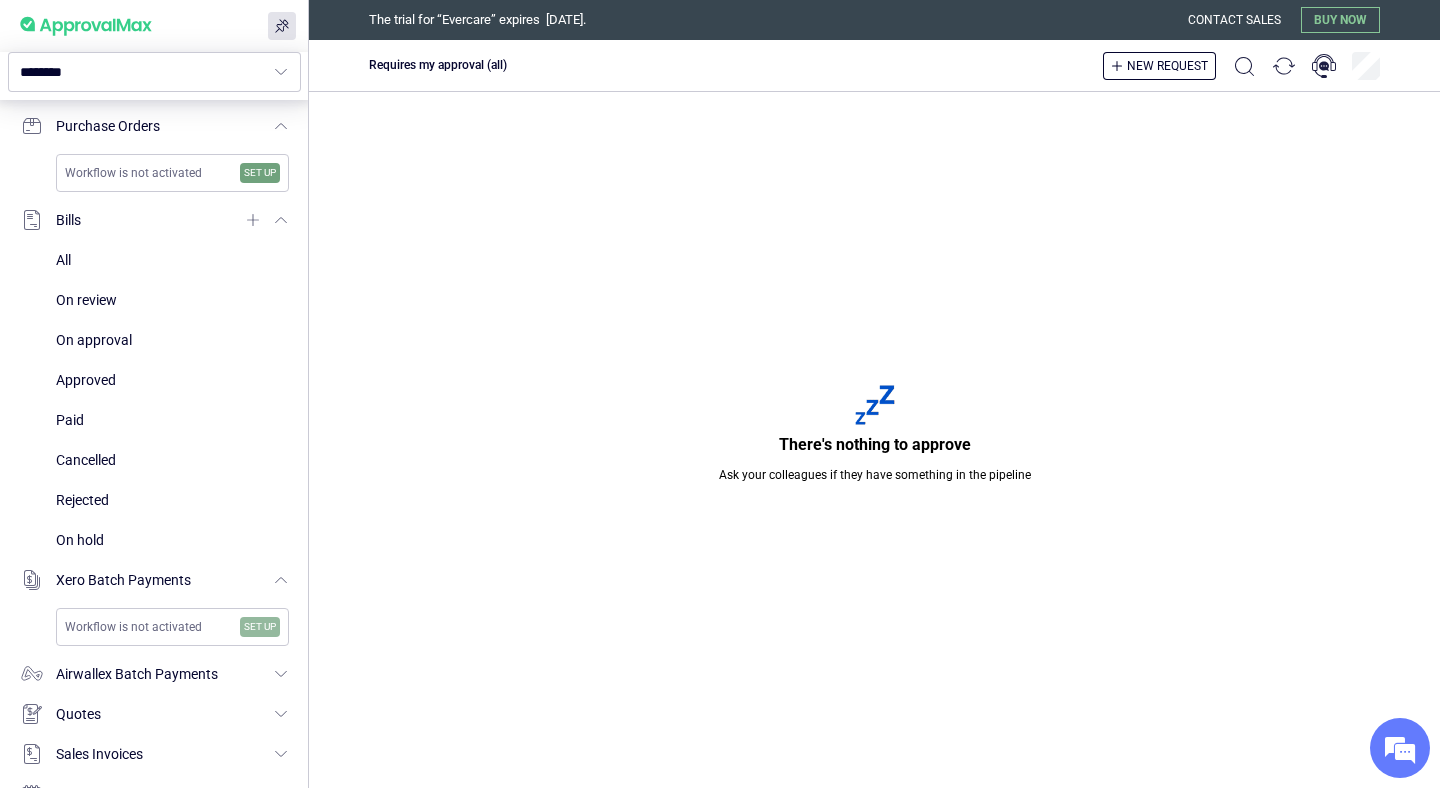 click on "Set up" at bounding box center [260, 627] 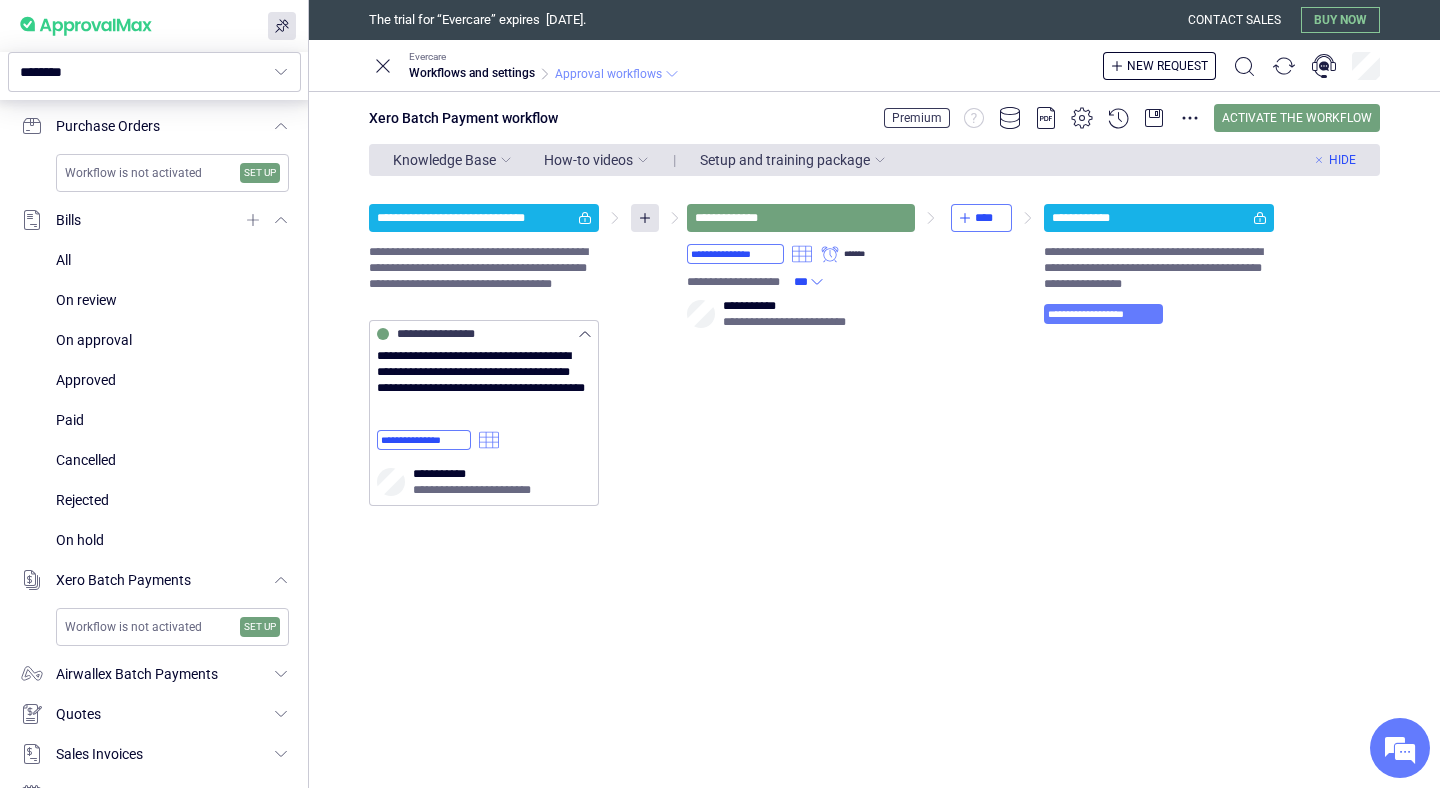 click on "Approval workflows" at bounding box center [608, 74] 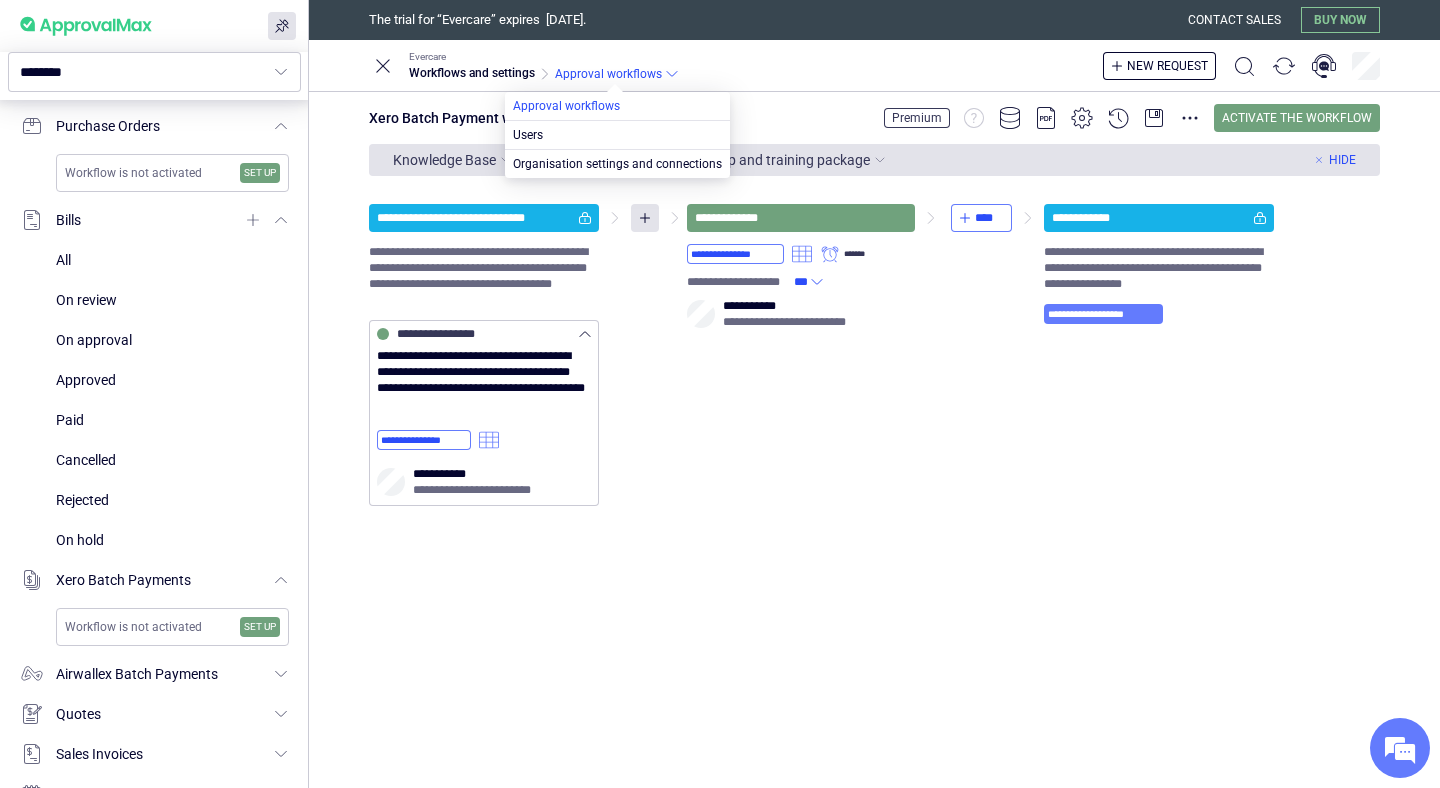 click at bounding box center [617, 106] 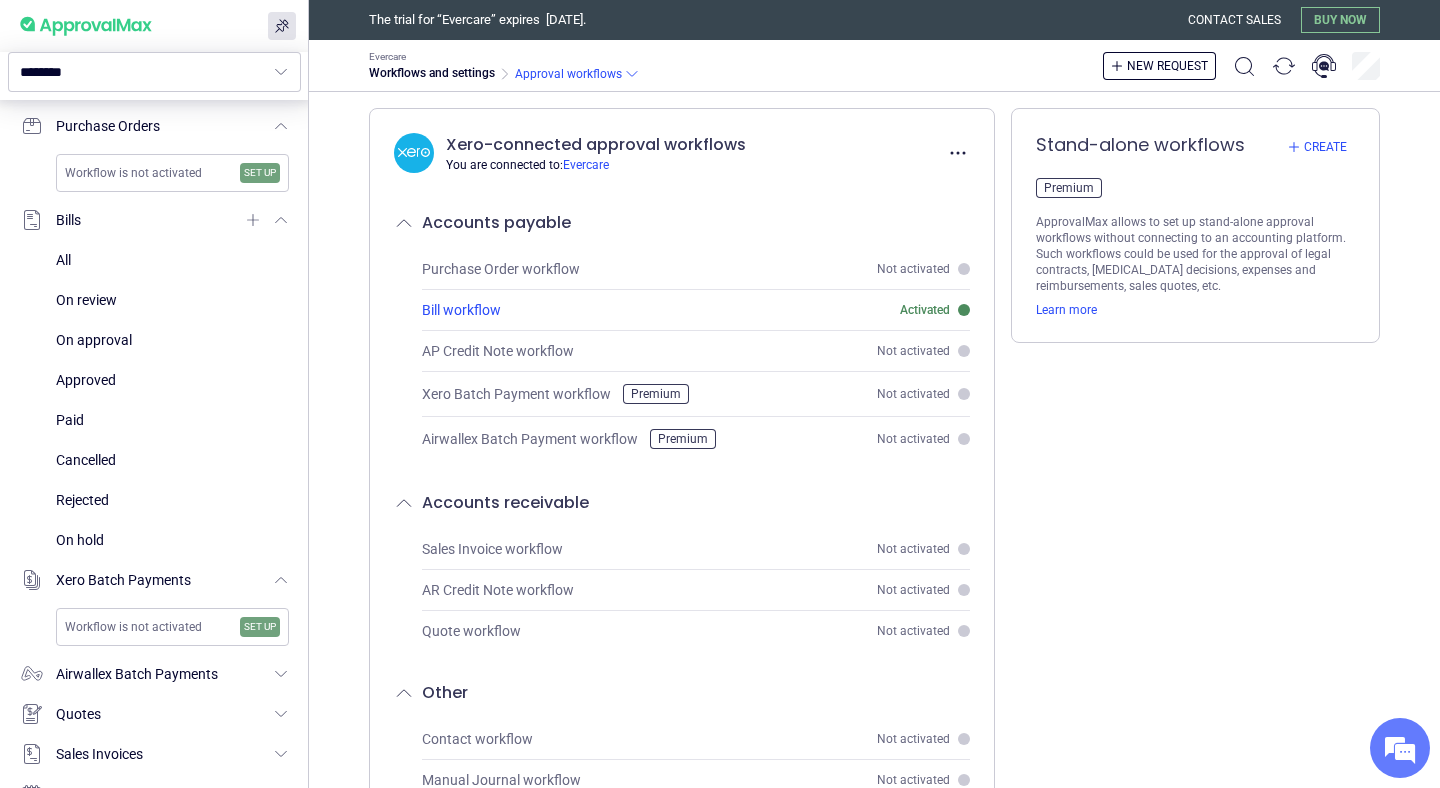 click on "Bill workflow" at bounding box center (461, 310) 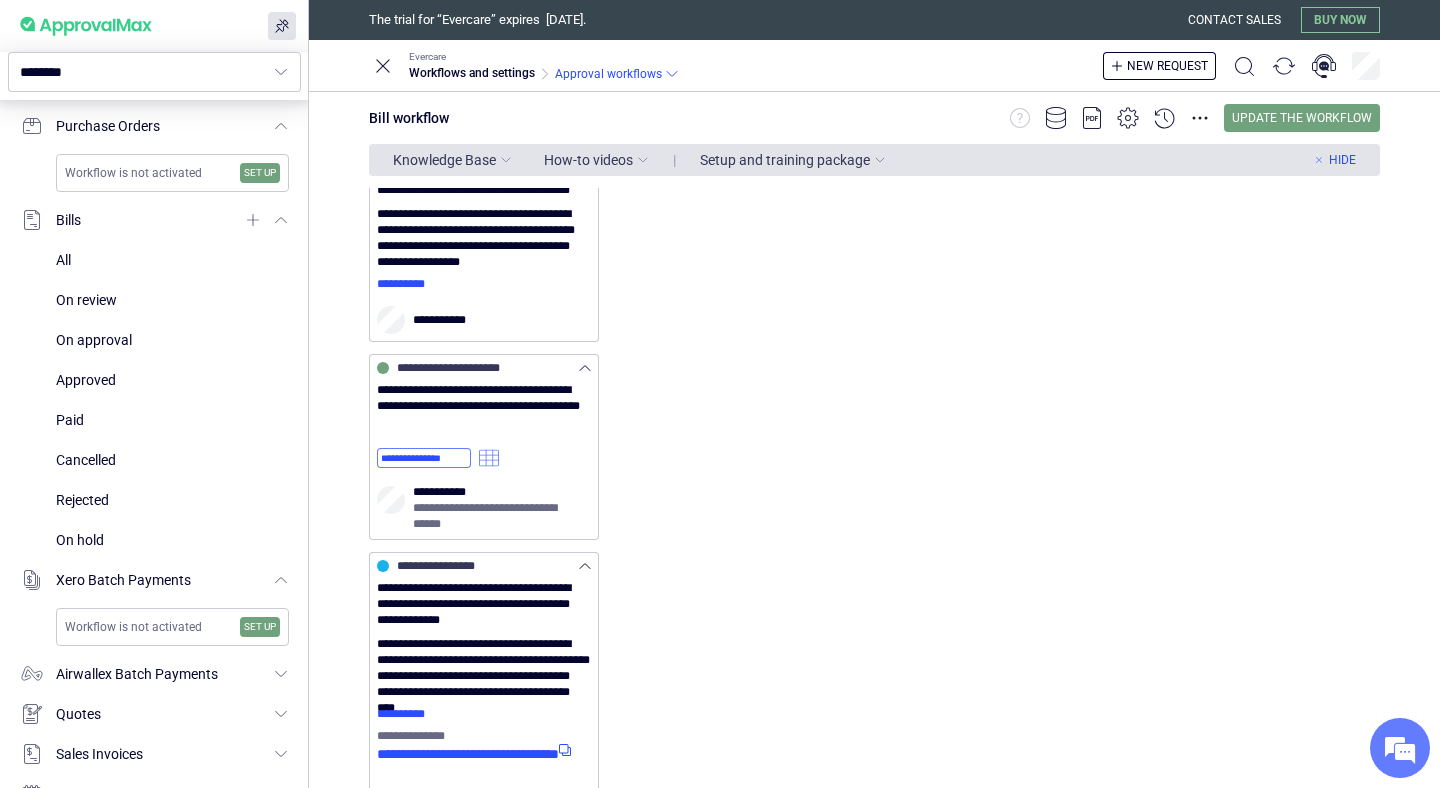 scroll, scrollTop: 0, scrollLeft: 0, axis: both 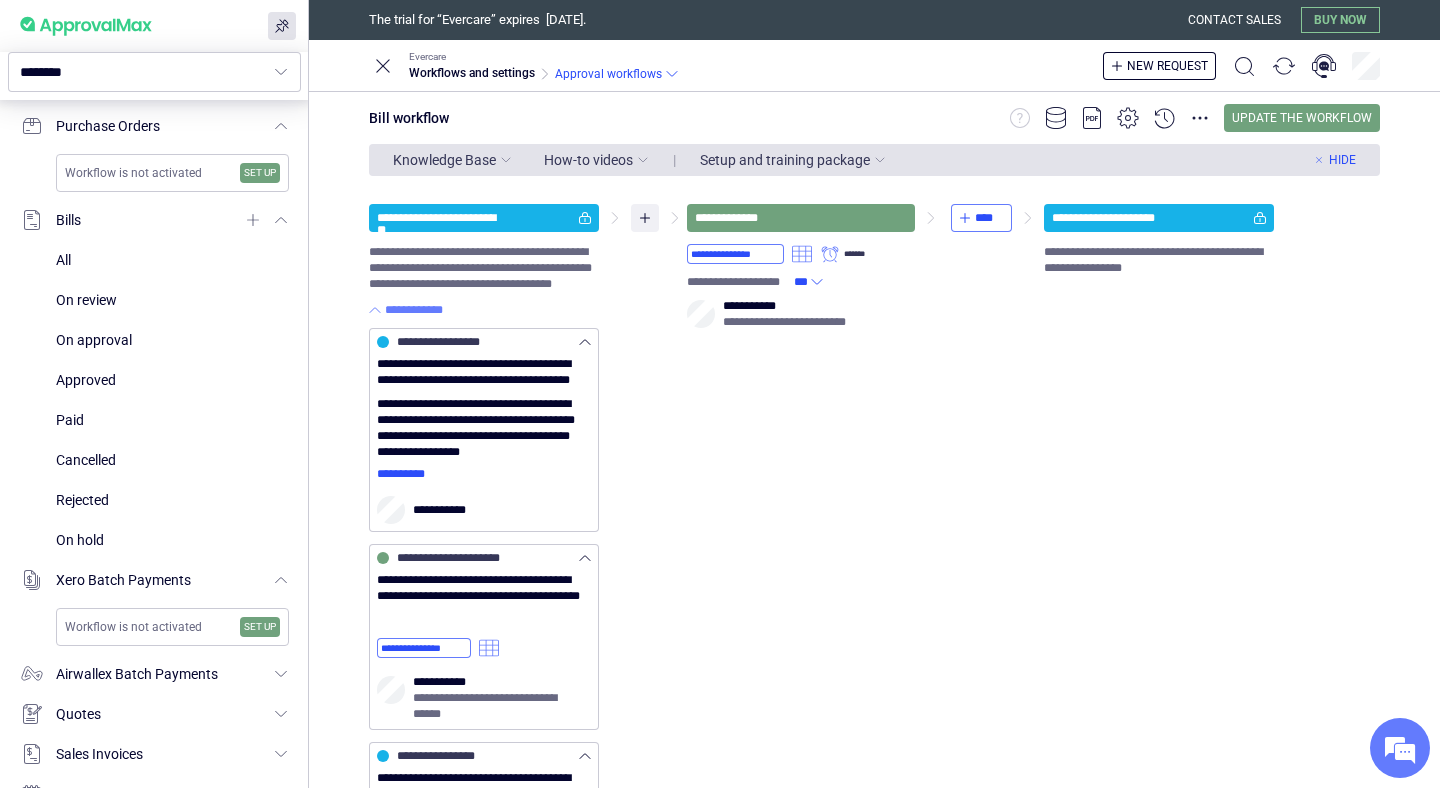 click 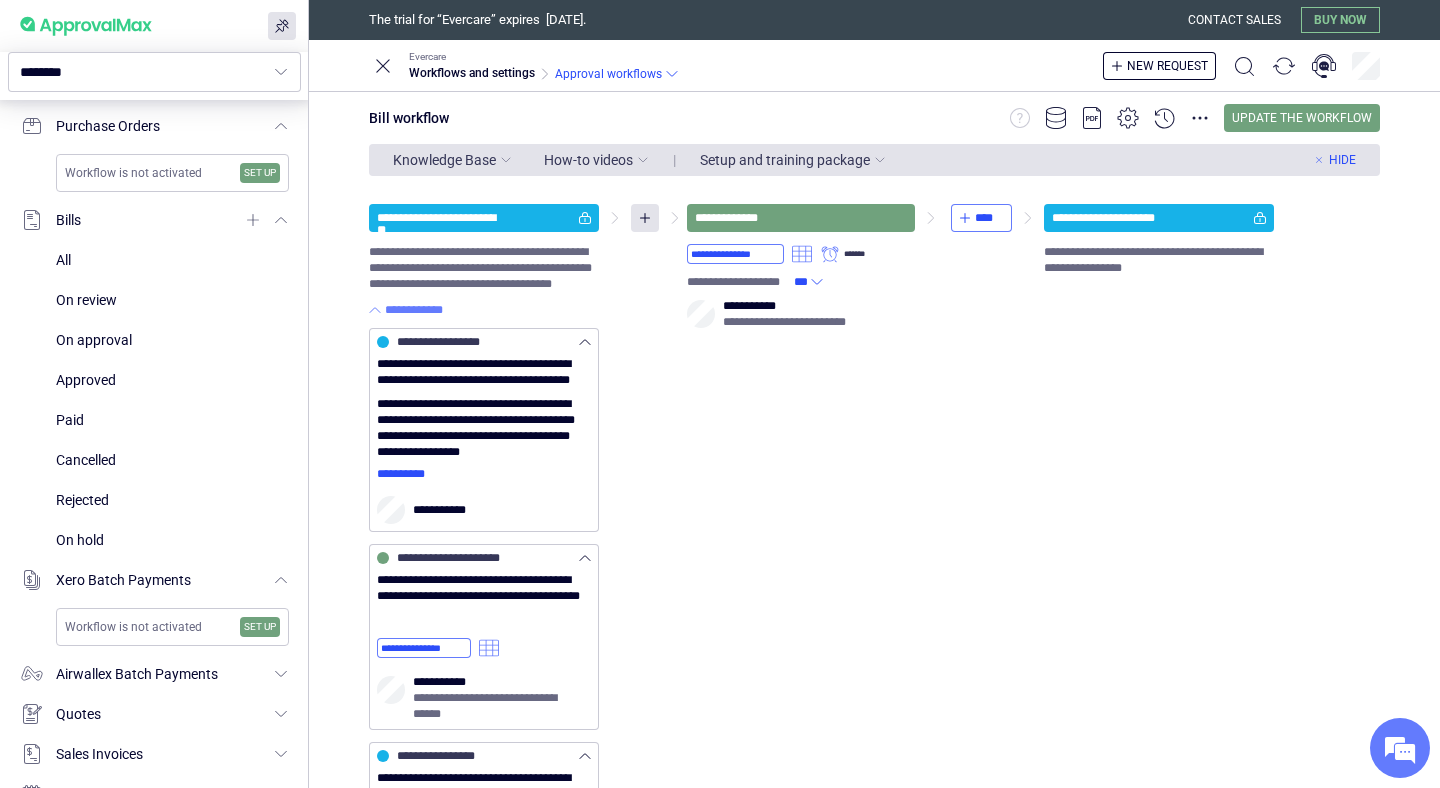click on "**********" at bounding box center (874, 653) 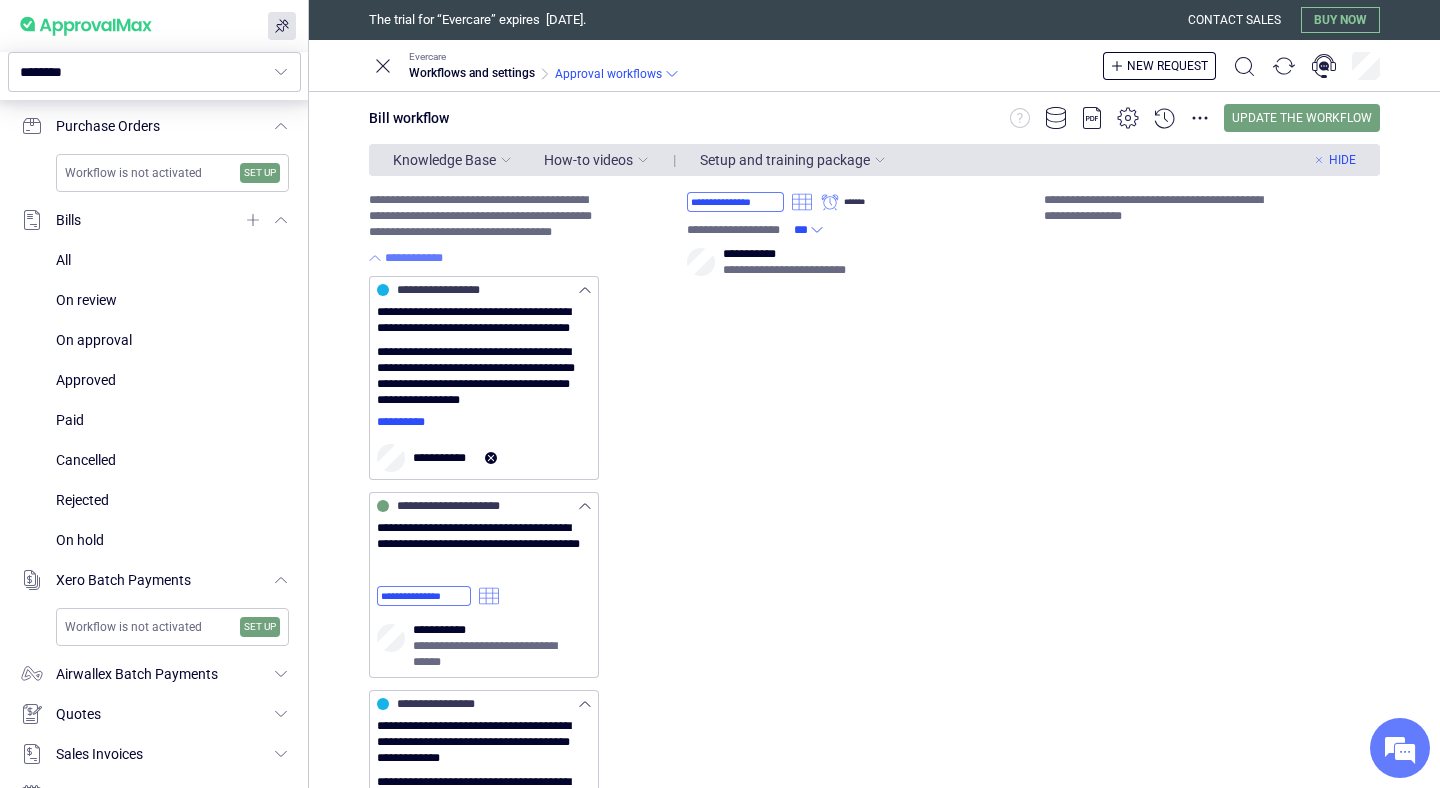 scroll, scrollTop: 0, scrollLeft: 0, axis: both 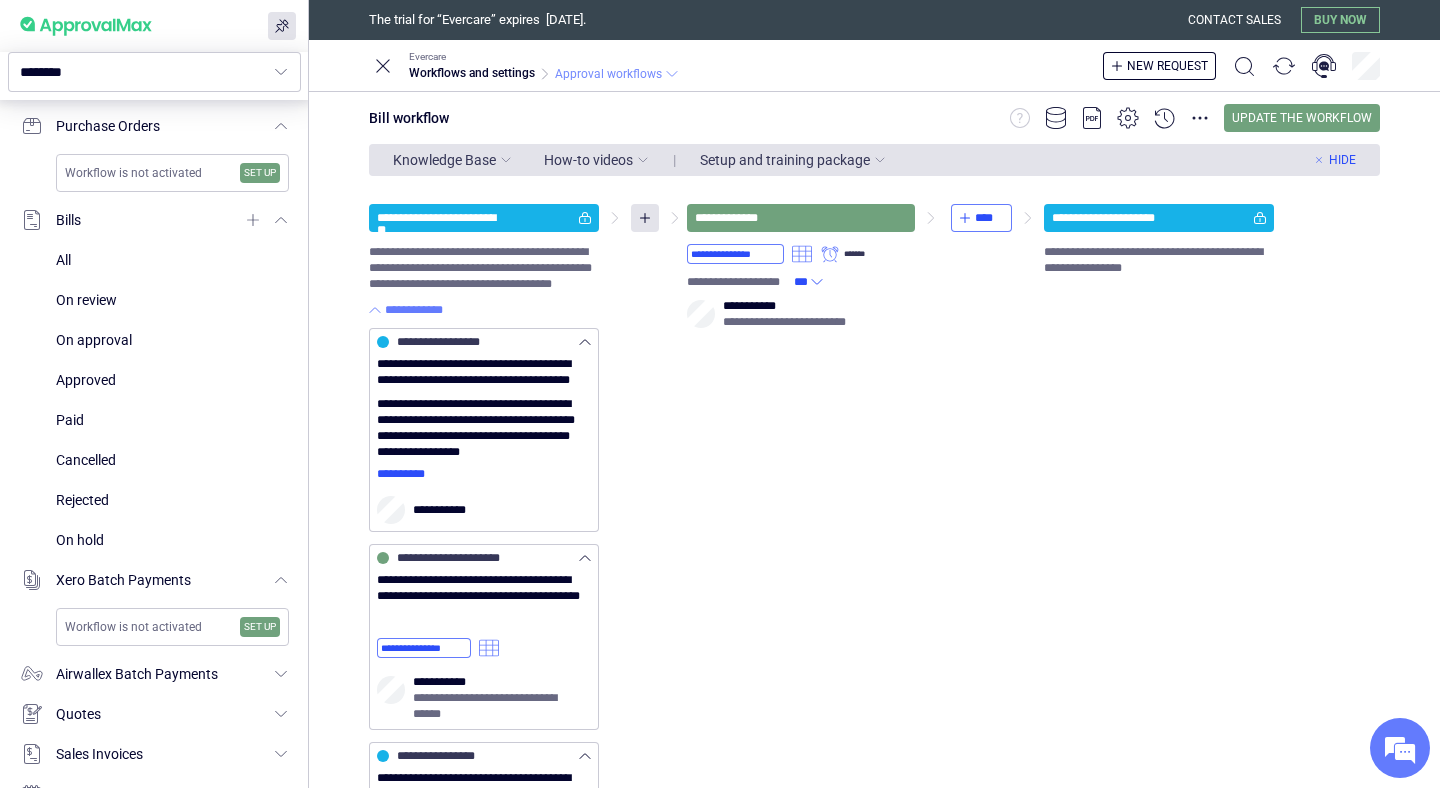 click on "Approval workflows" at bounding box center [608, 74] 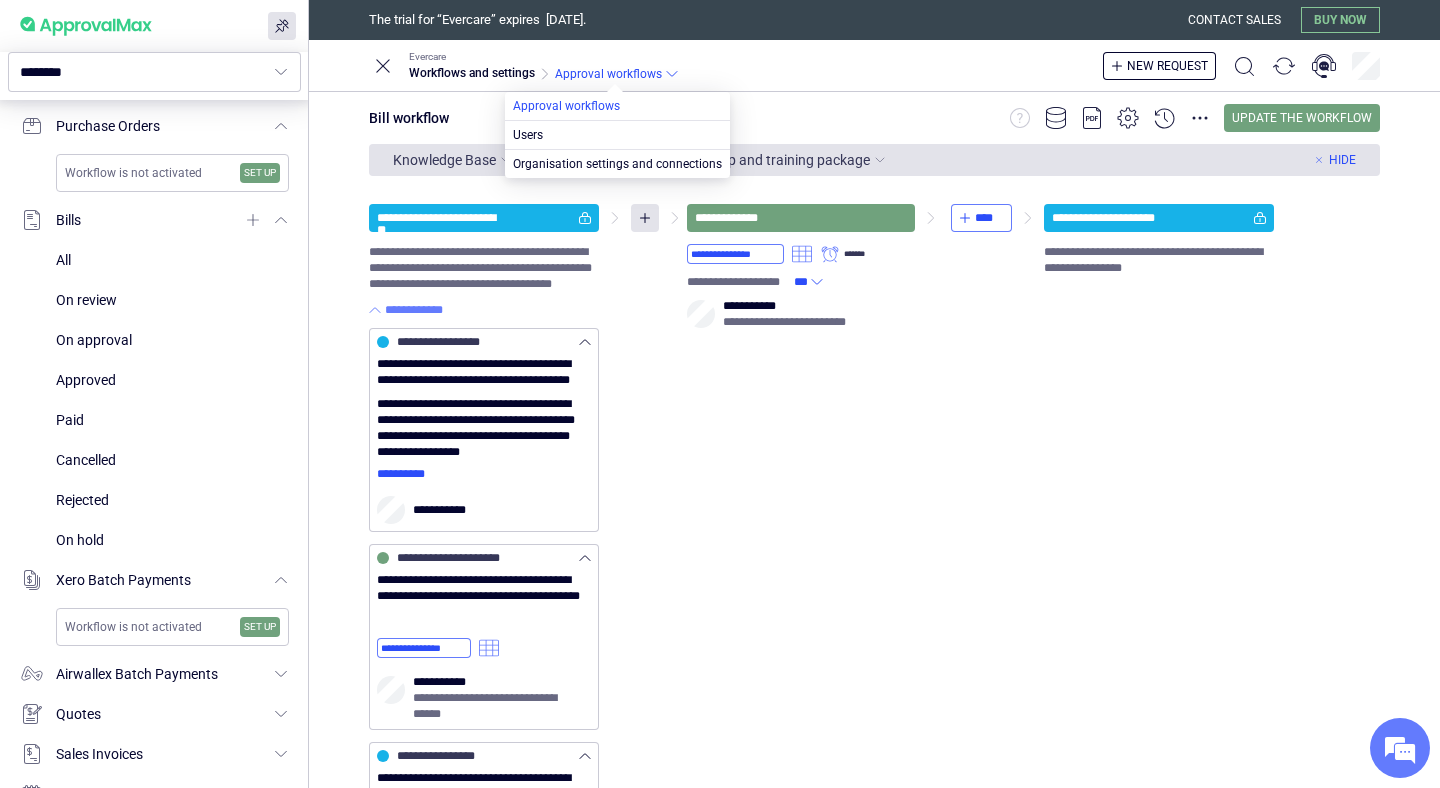 click at bounding box center [617, 106] 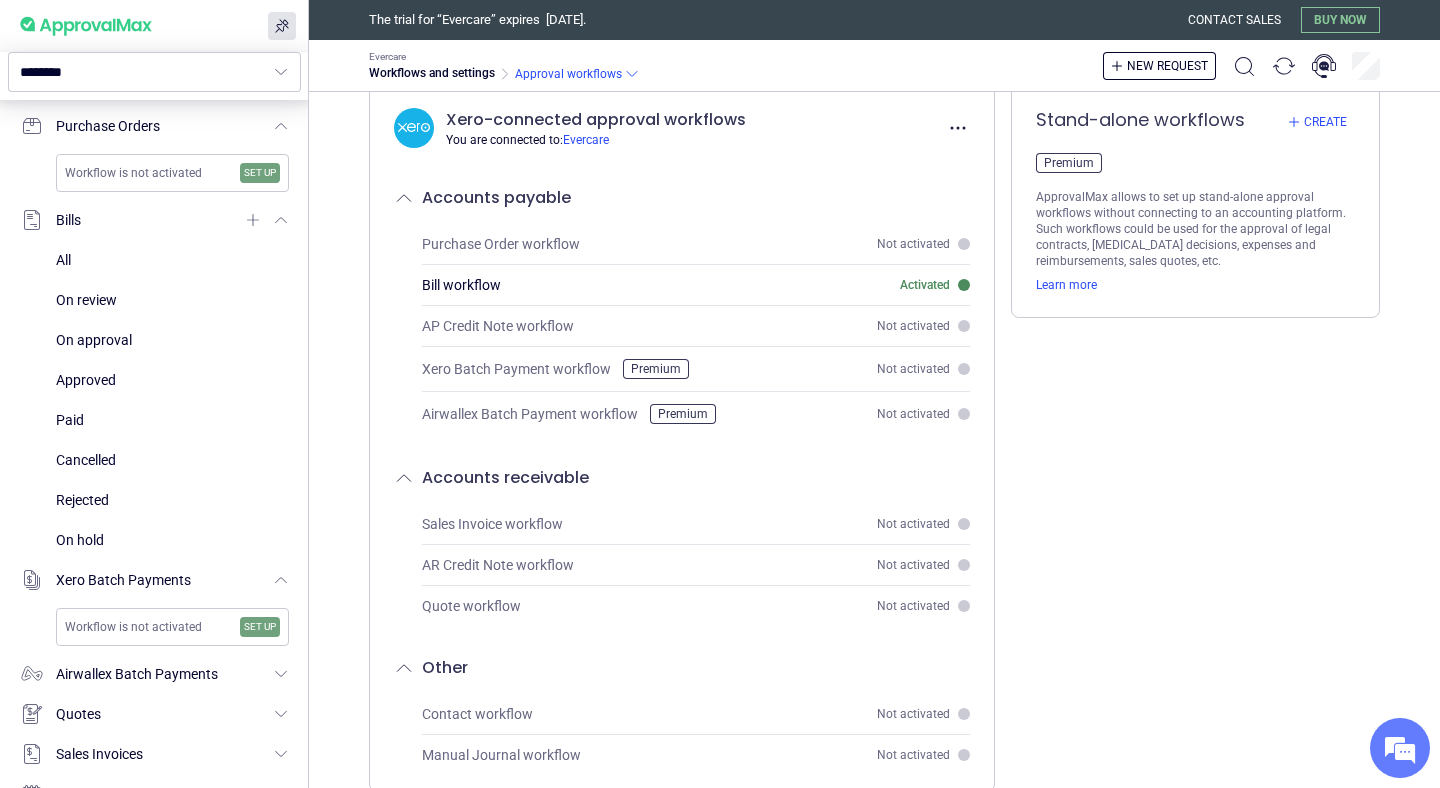 scroll, scrollTop: 20, scrollLeft: 0, axis: vertical 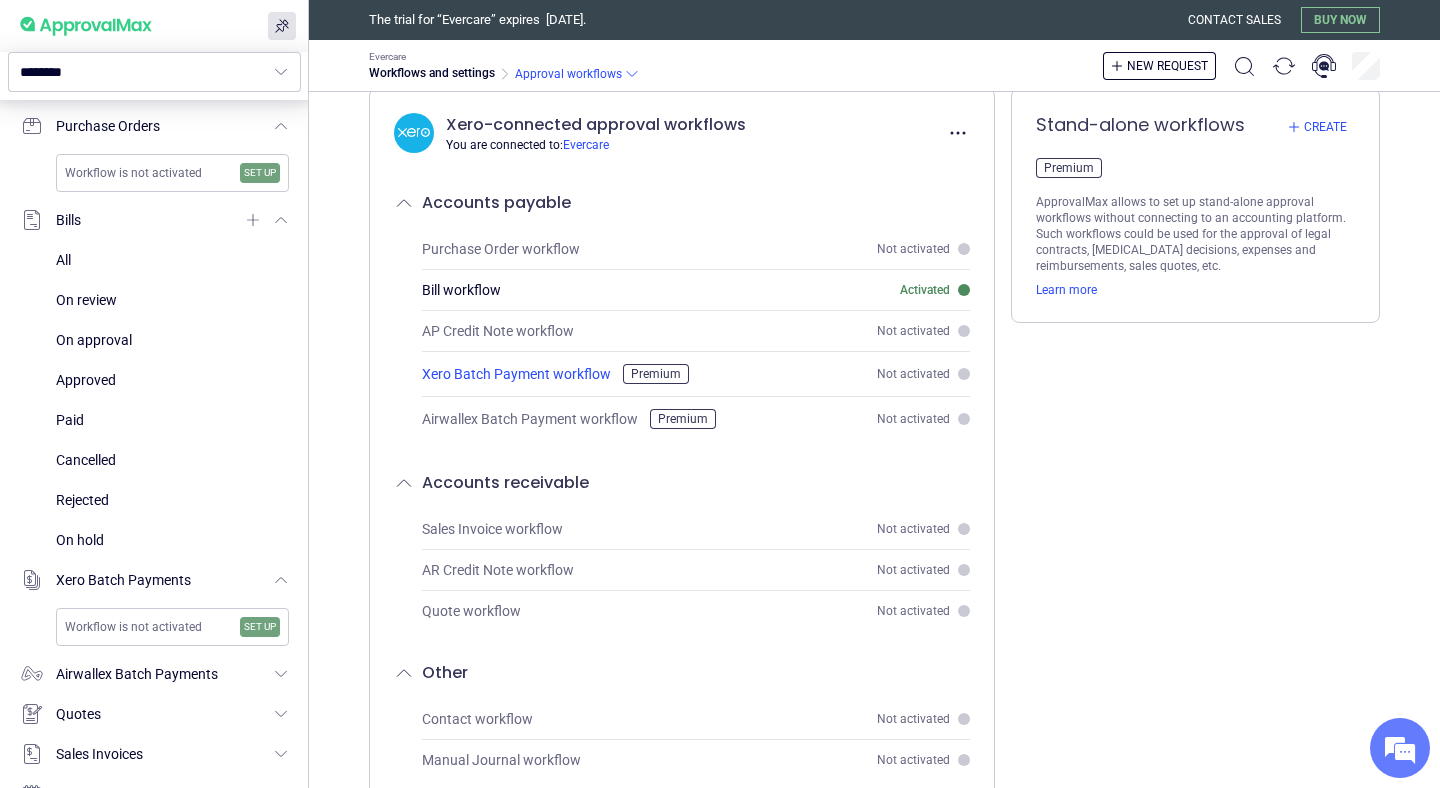 click on "Xero Batch Payment workflow" at bounding box center [516, 374] 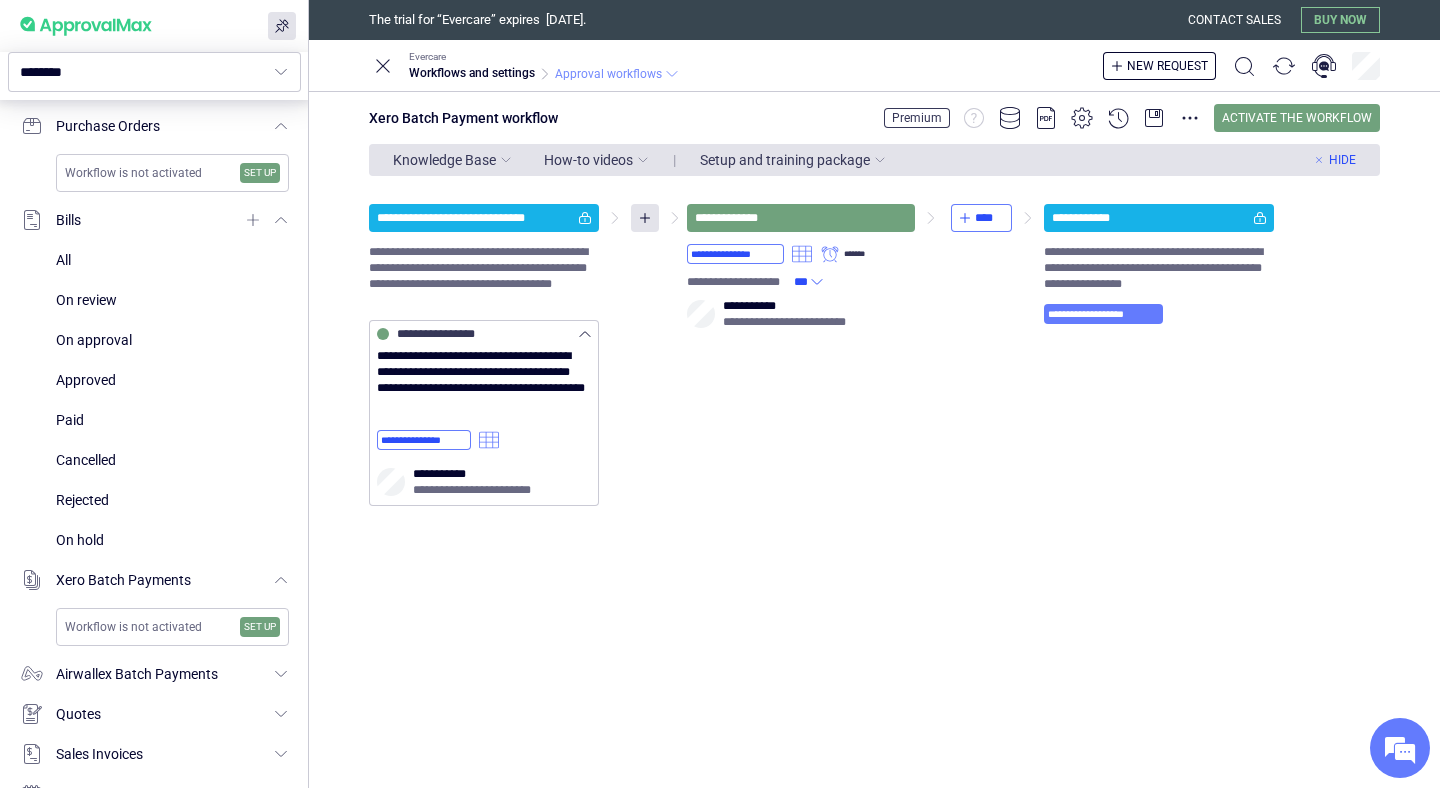 click on "Approval workflows" at bounding box center (608, 74) 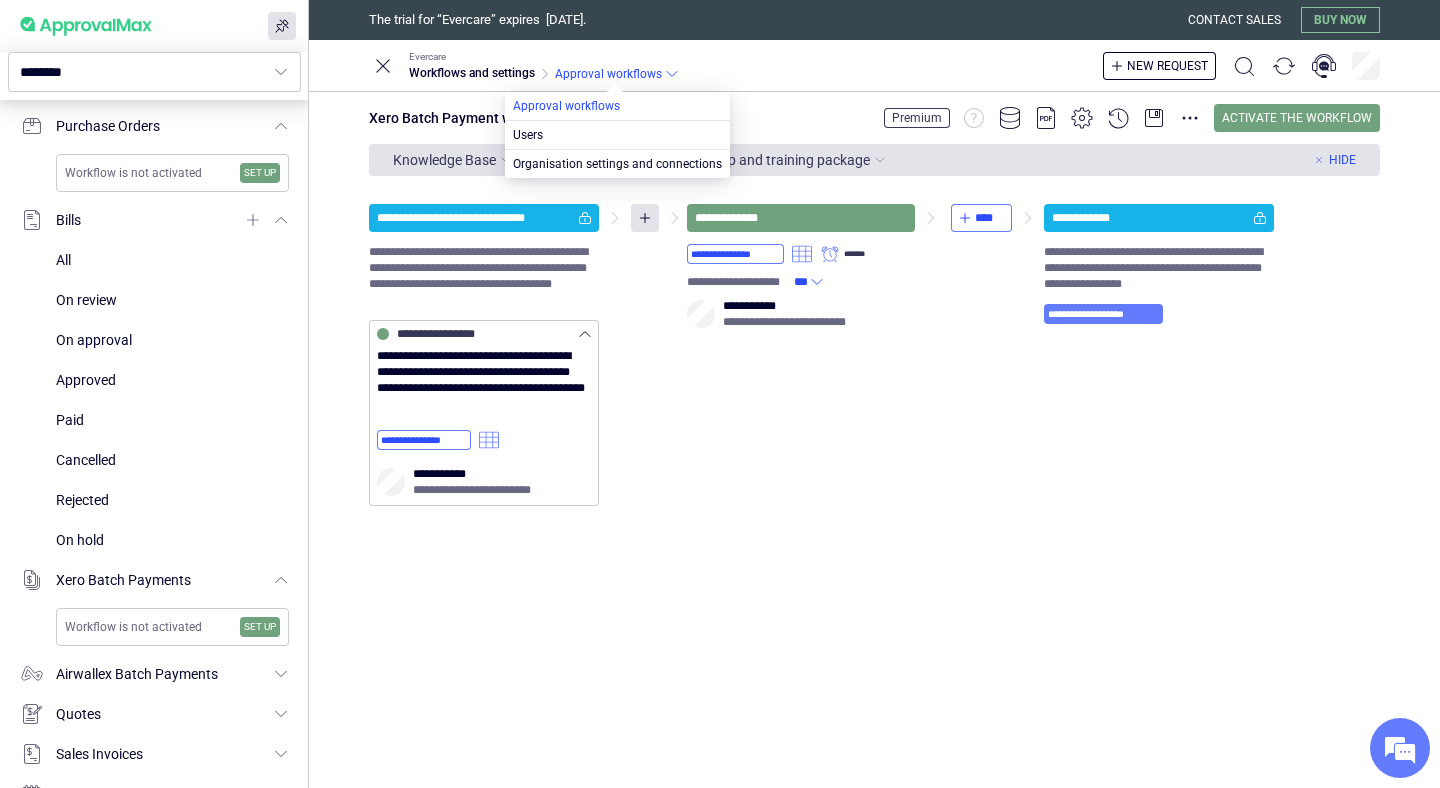 click at bounding box center [617, 106] 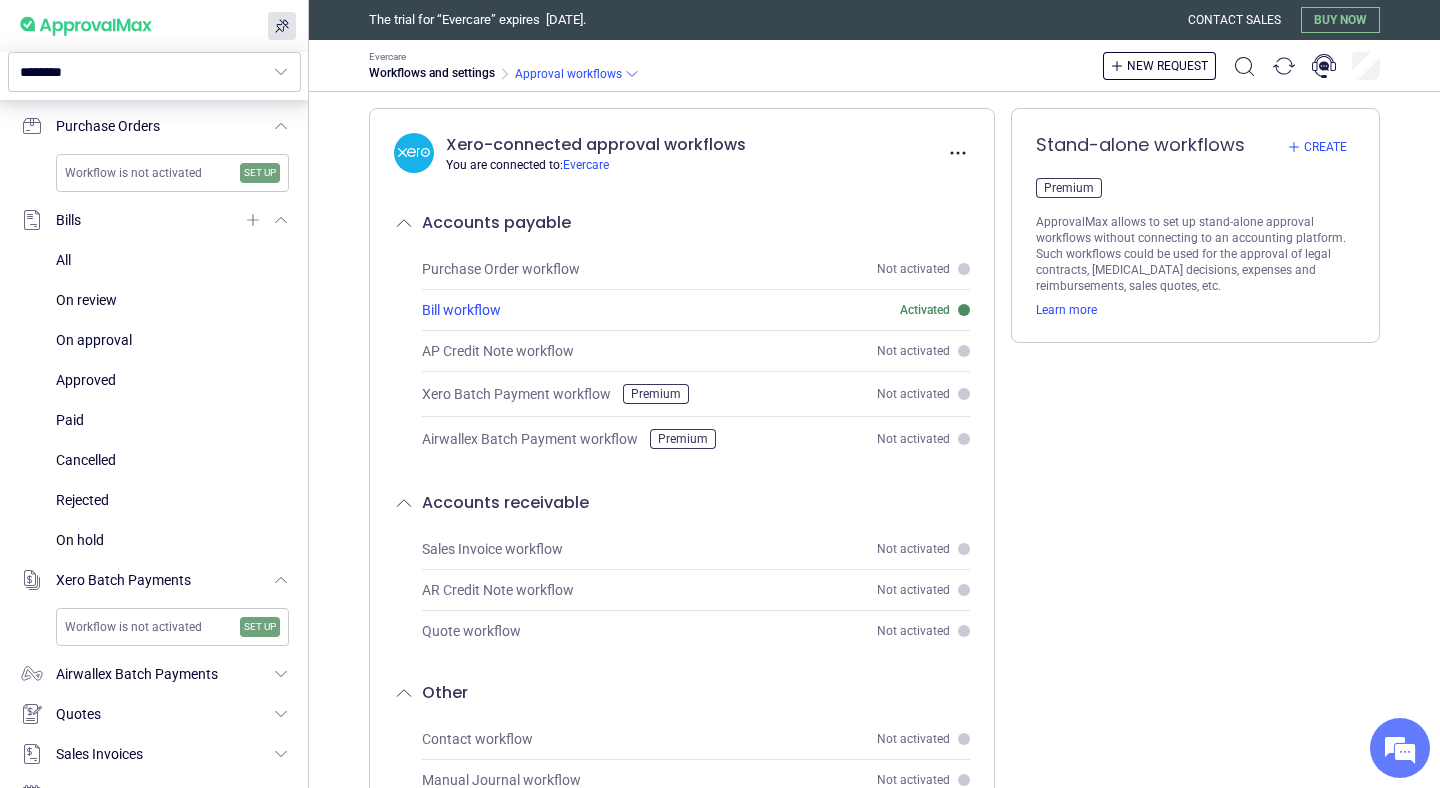 click on "Bill workflow" at bounding box center [461, 310] 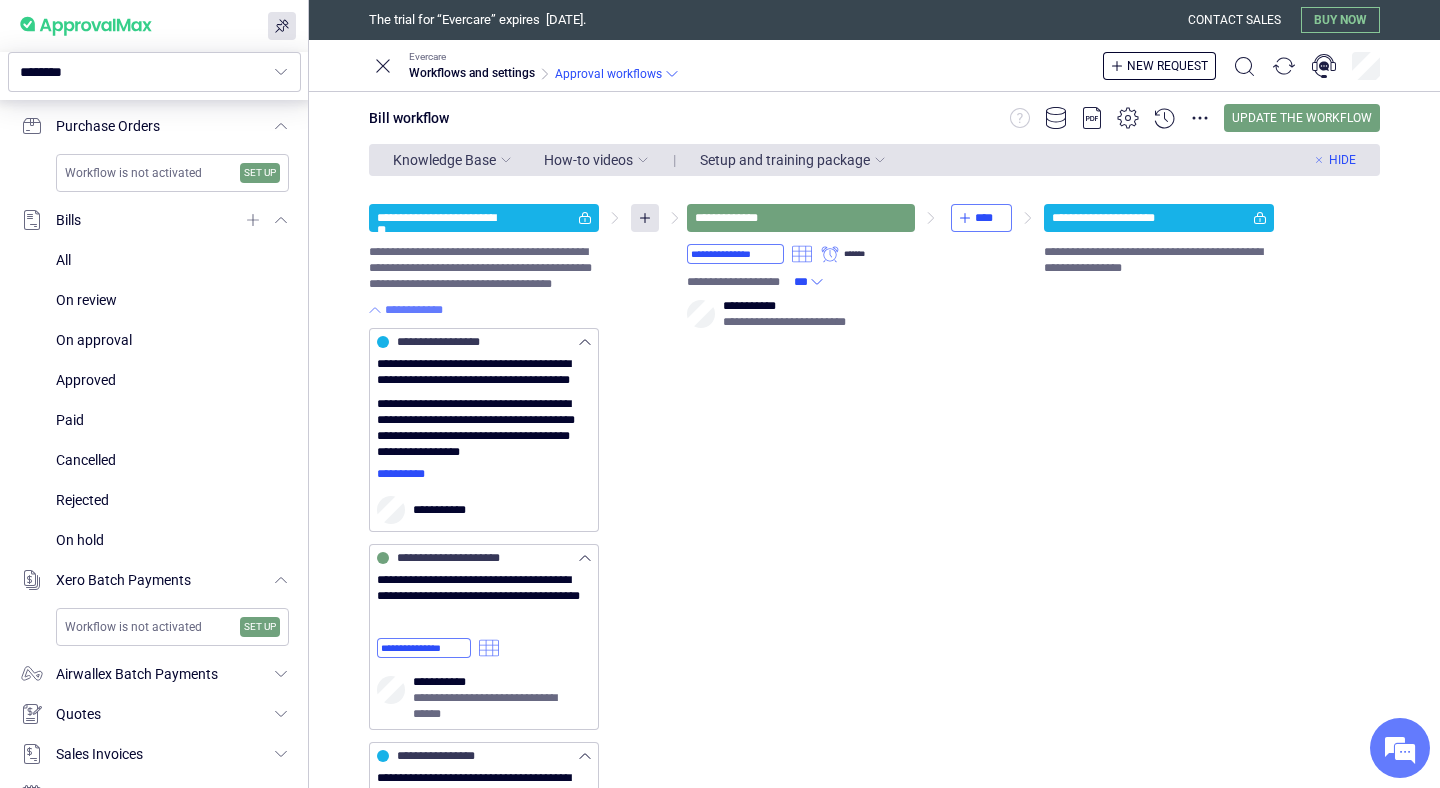 click on "**********" at bounding box center (484, 653) 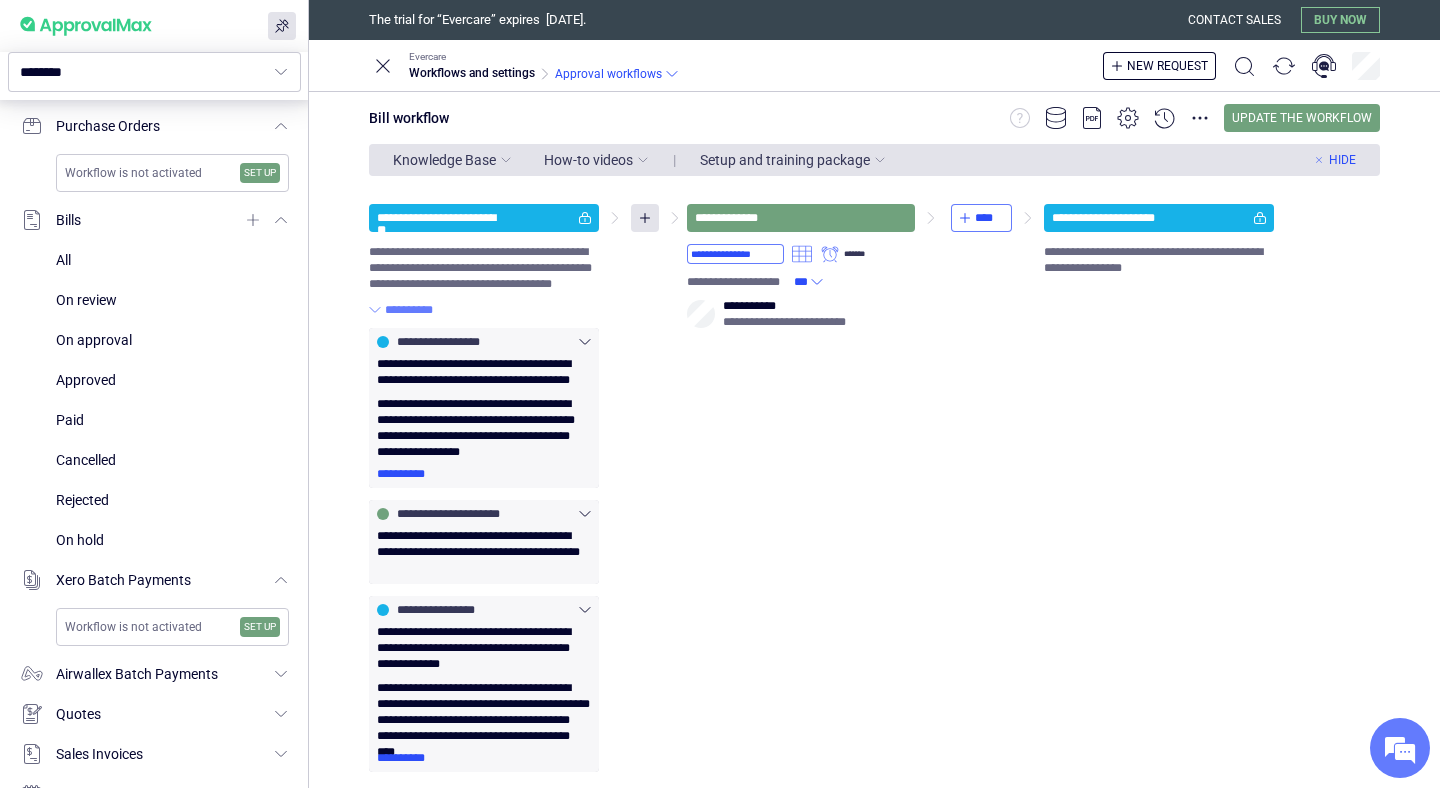click on "**********" at bounding box center [412, 310] 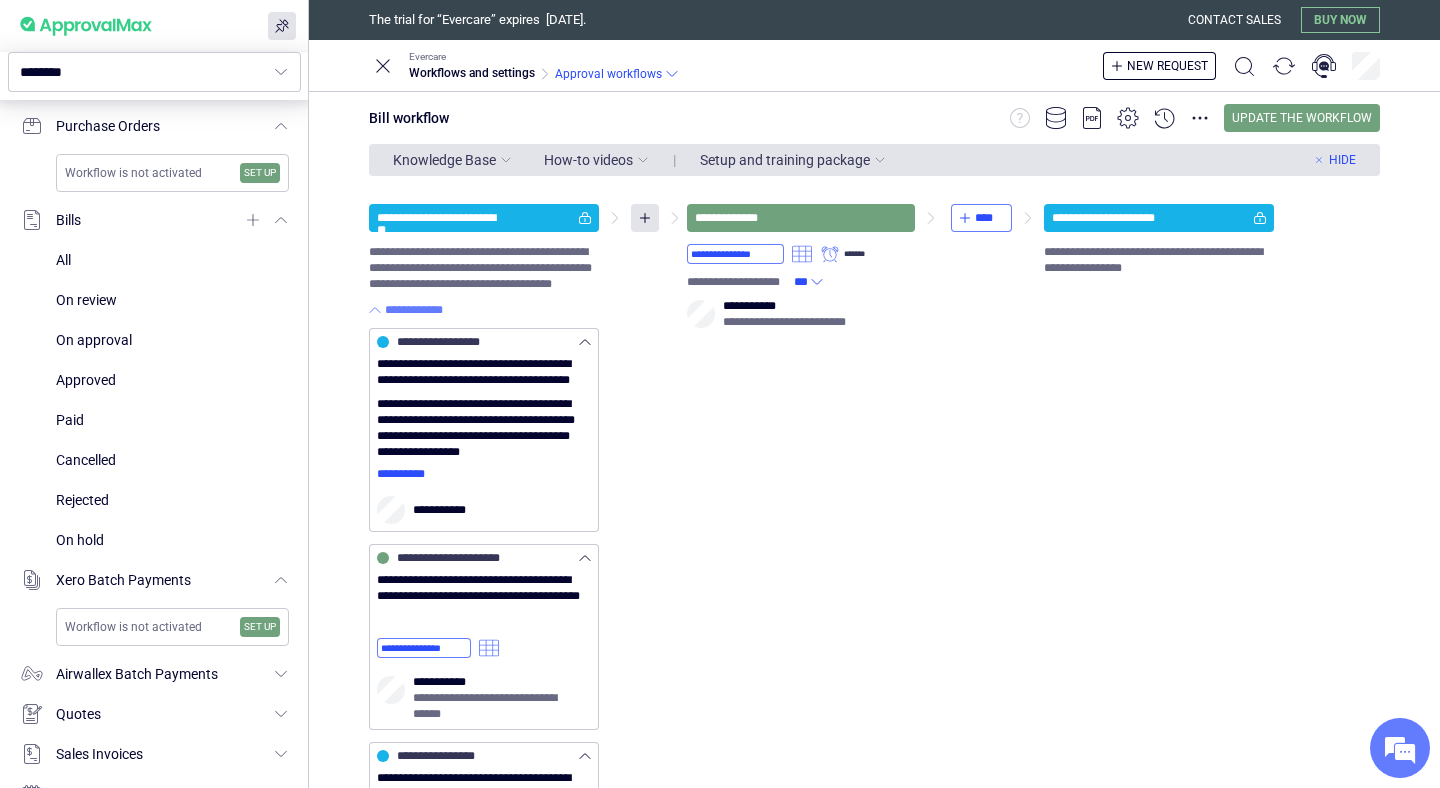 click on "**********" at bounding box center (416, 310) 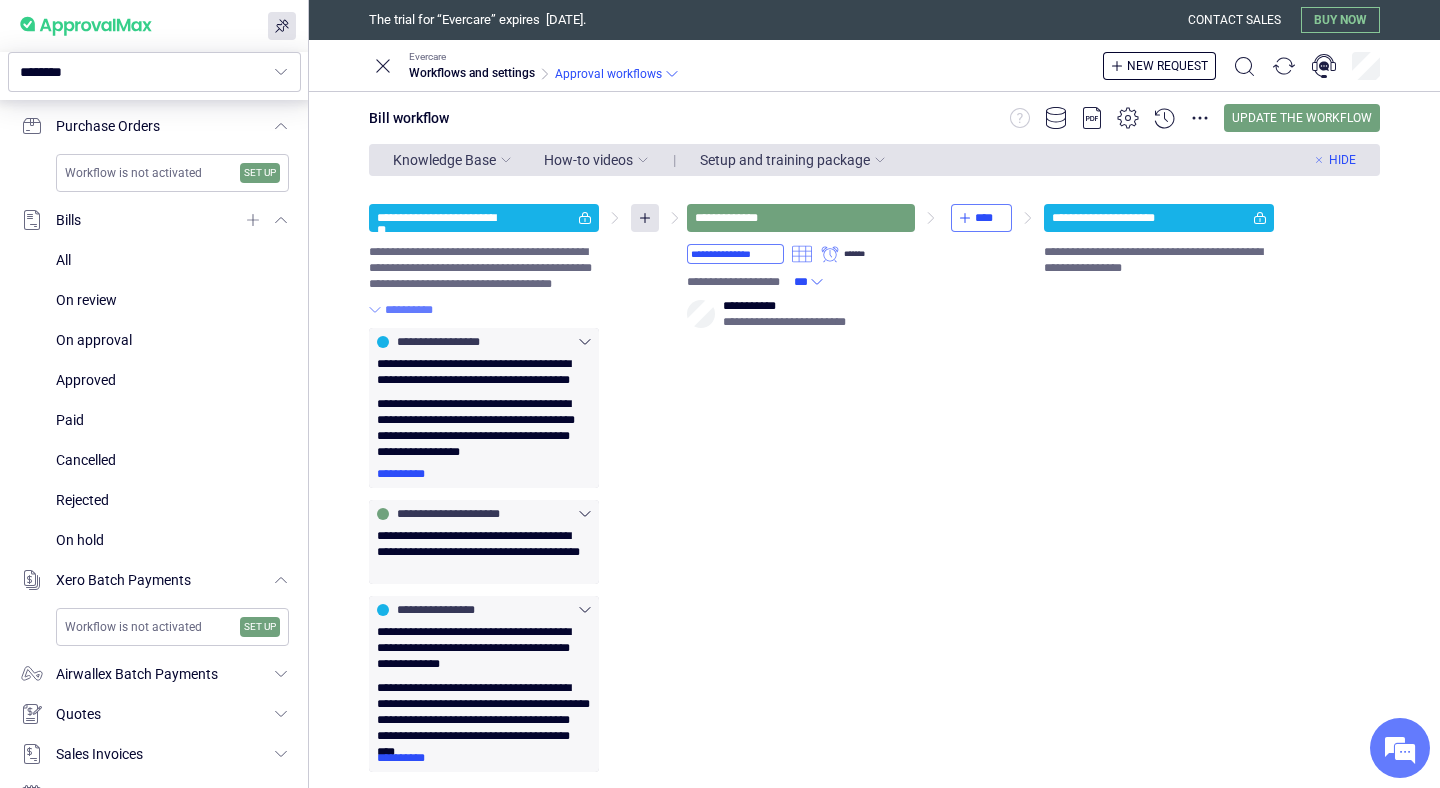 click on "**********" at bounding box center [412, 310] 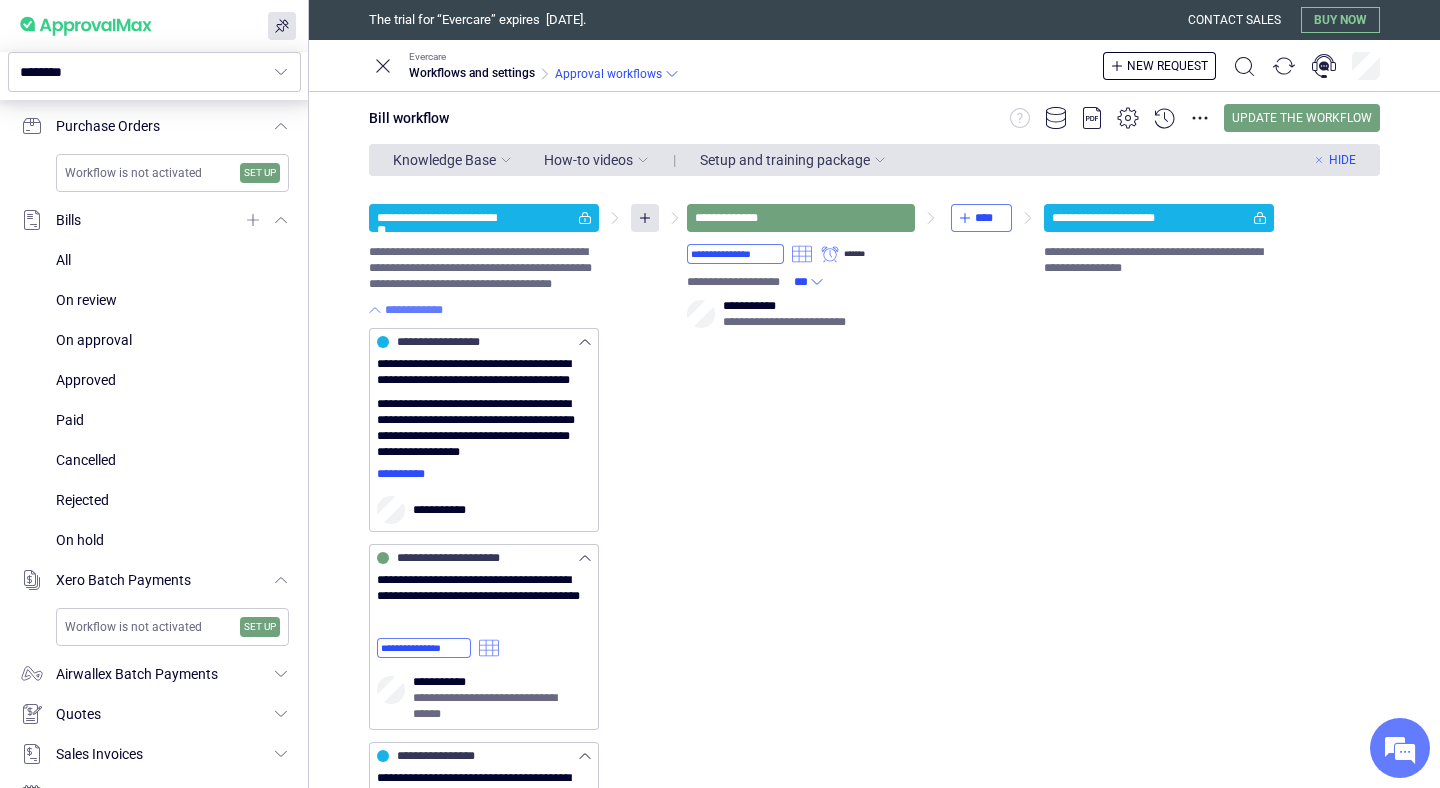 click on "**********" at bounding box center (416, 310) 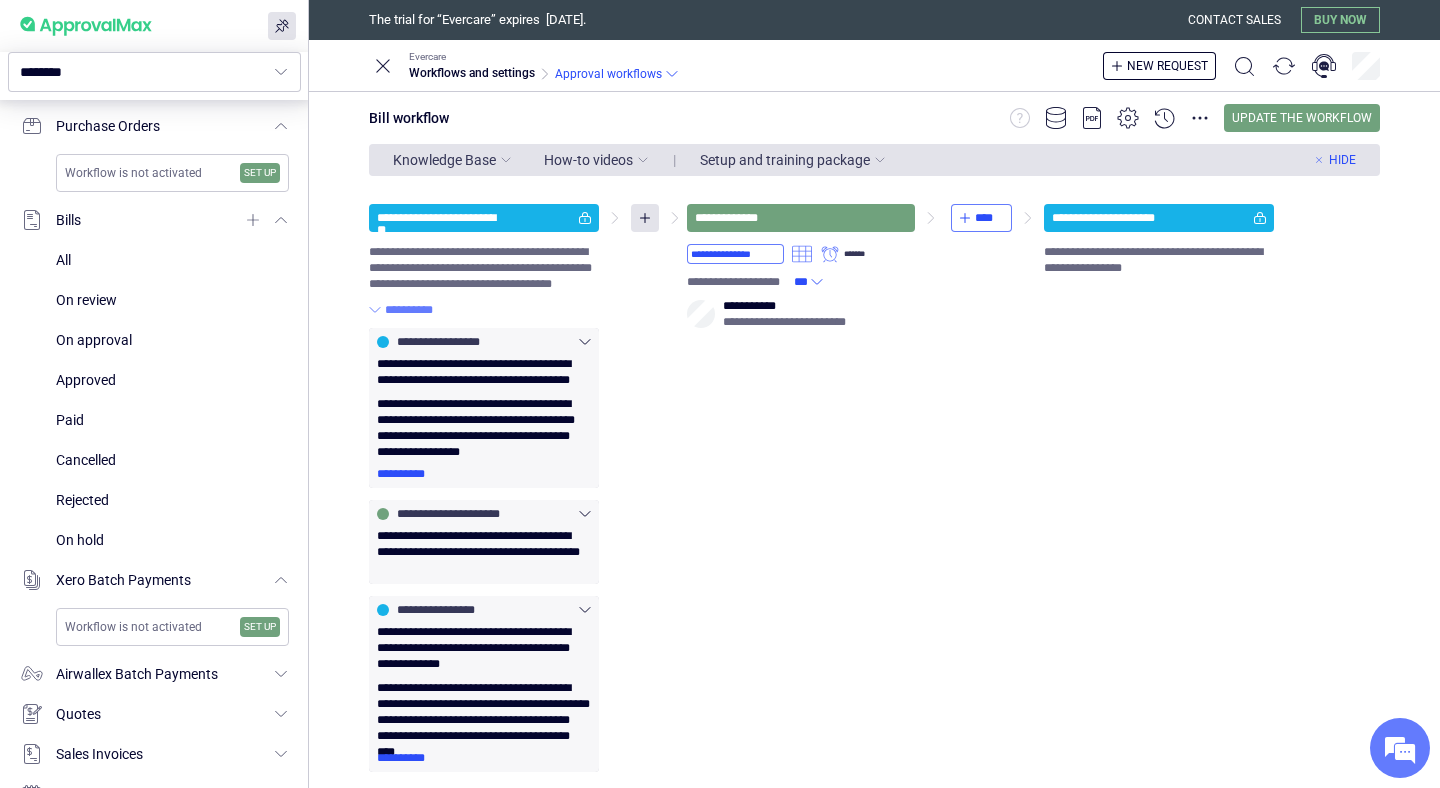 scroll, scrollTop: 24, scrollLeft: 0, axis: vertical 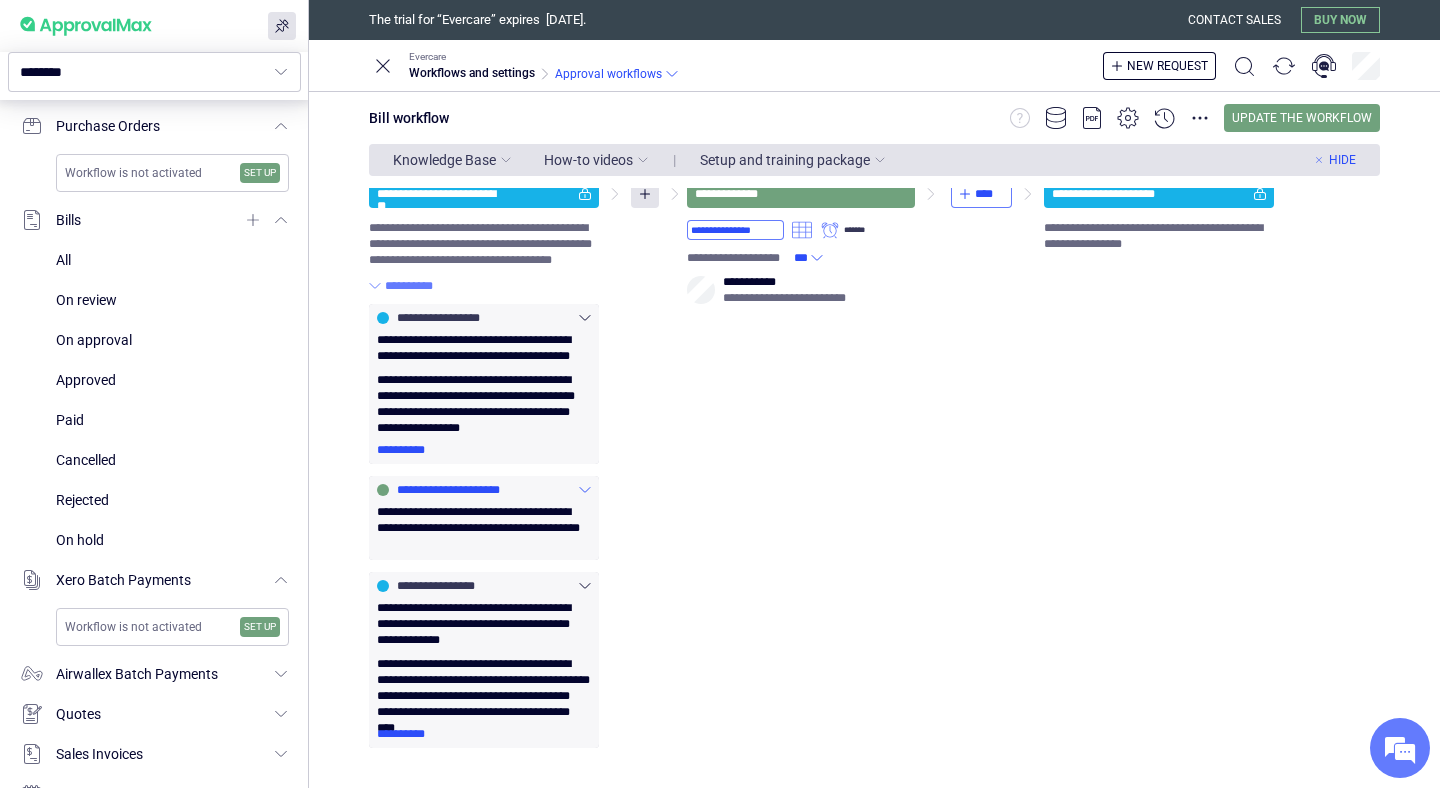 click 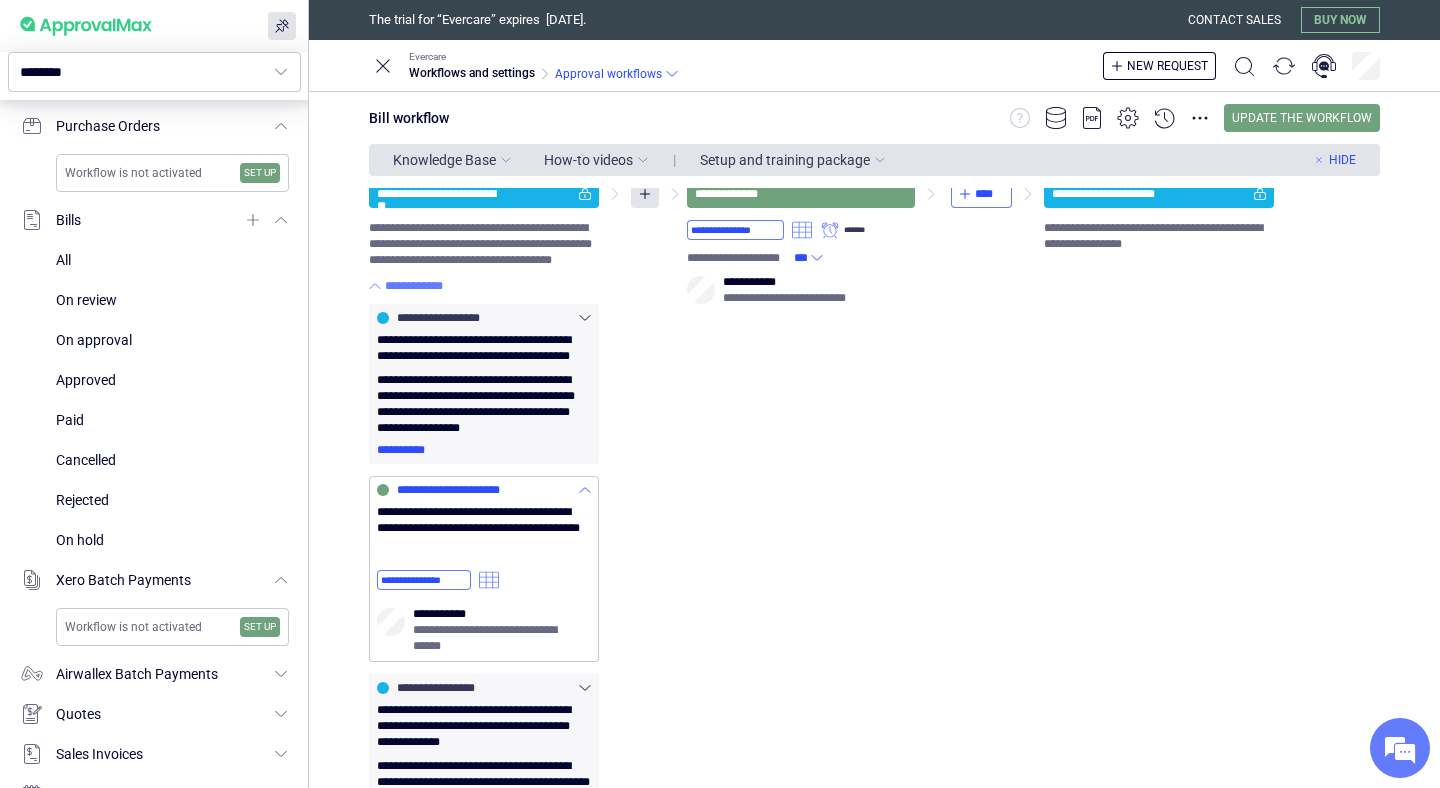 click 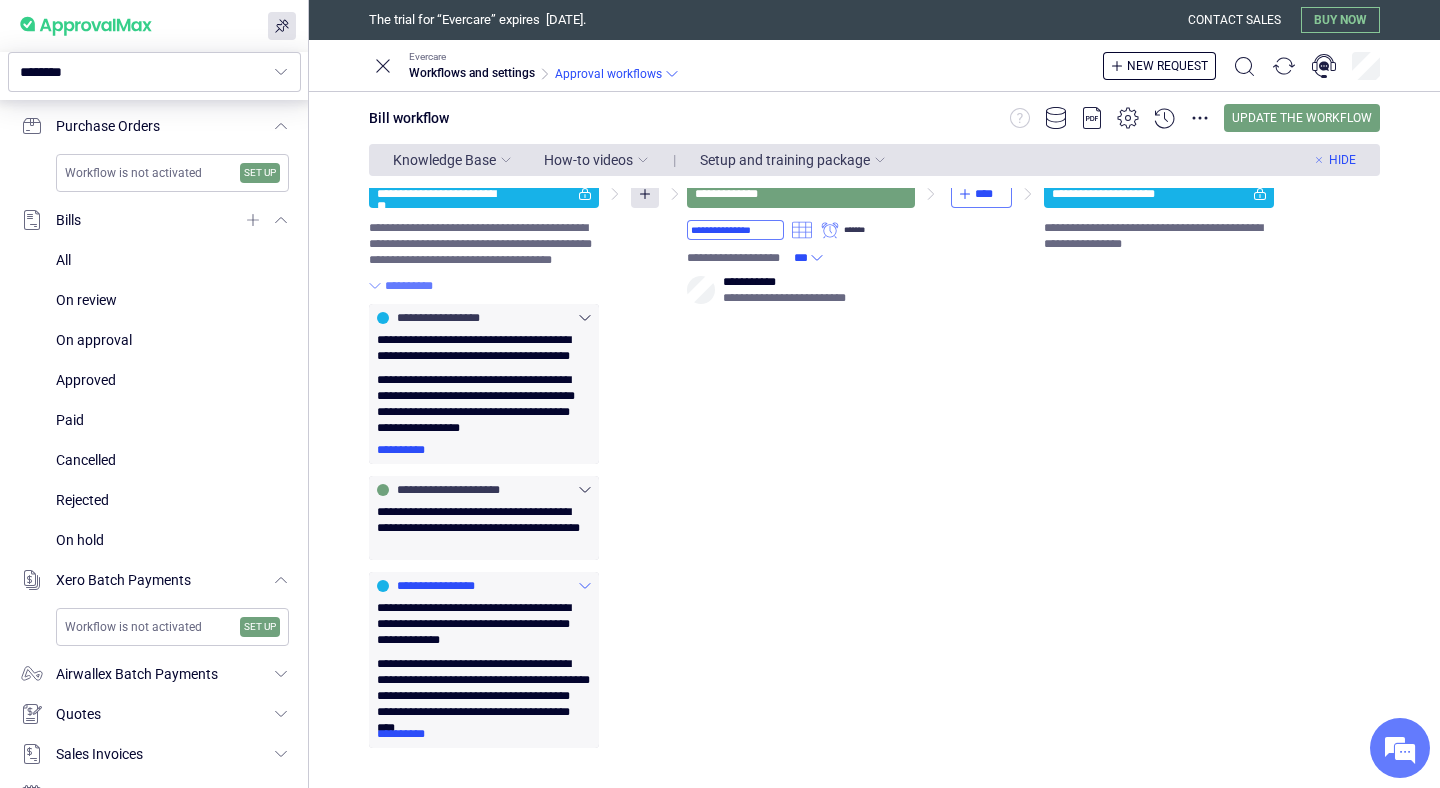 click on "**********" at bounding box center (407, 734) 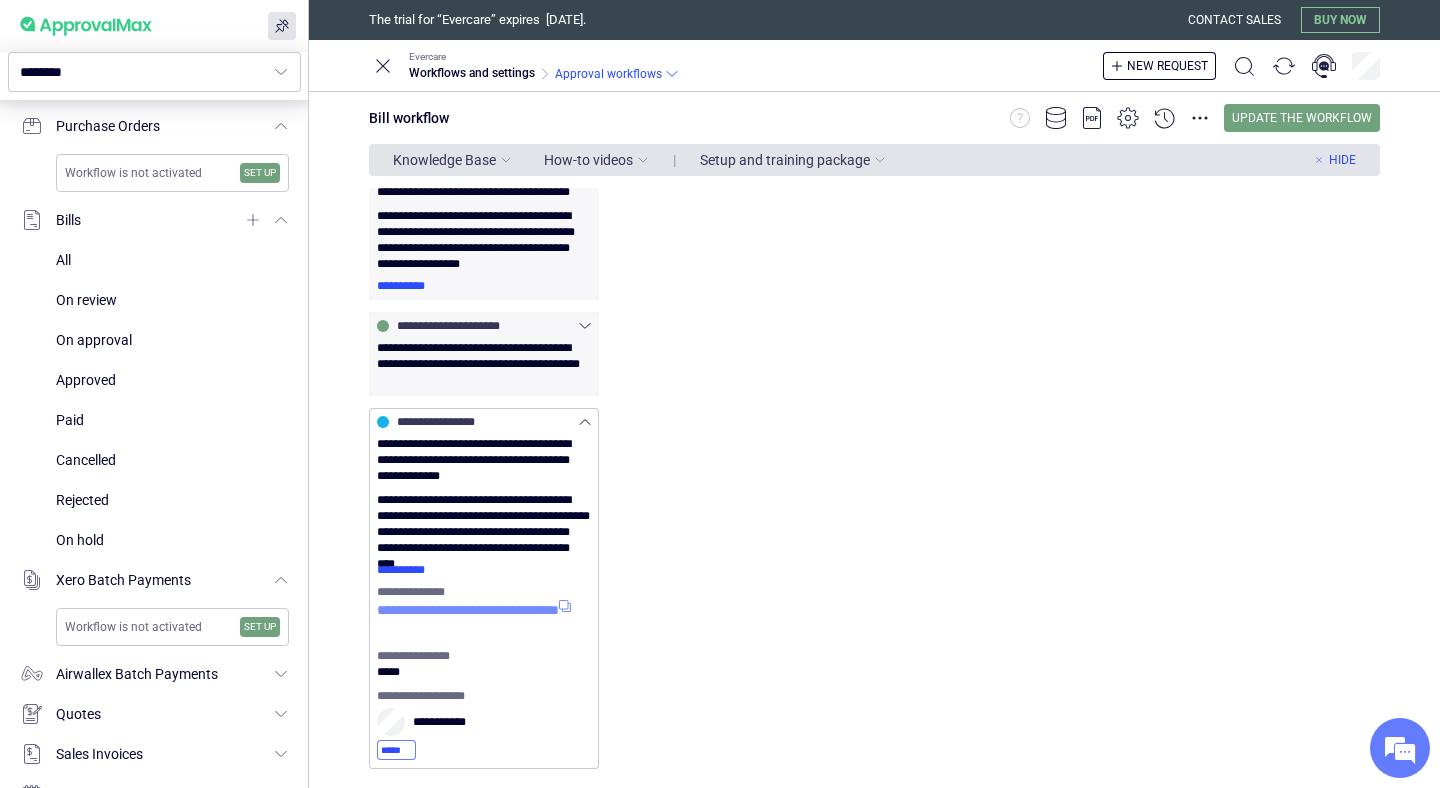 scroll, scrollTop: 209, scrollLeft: 0, axis: vertical 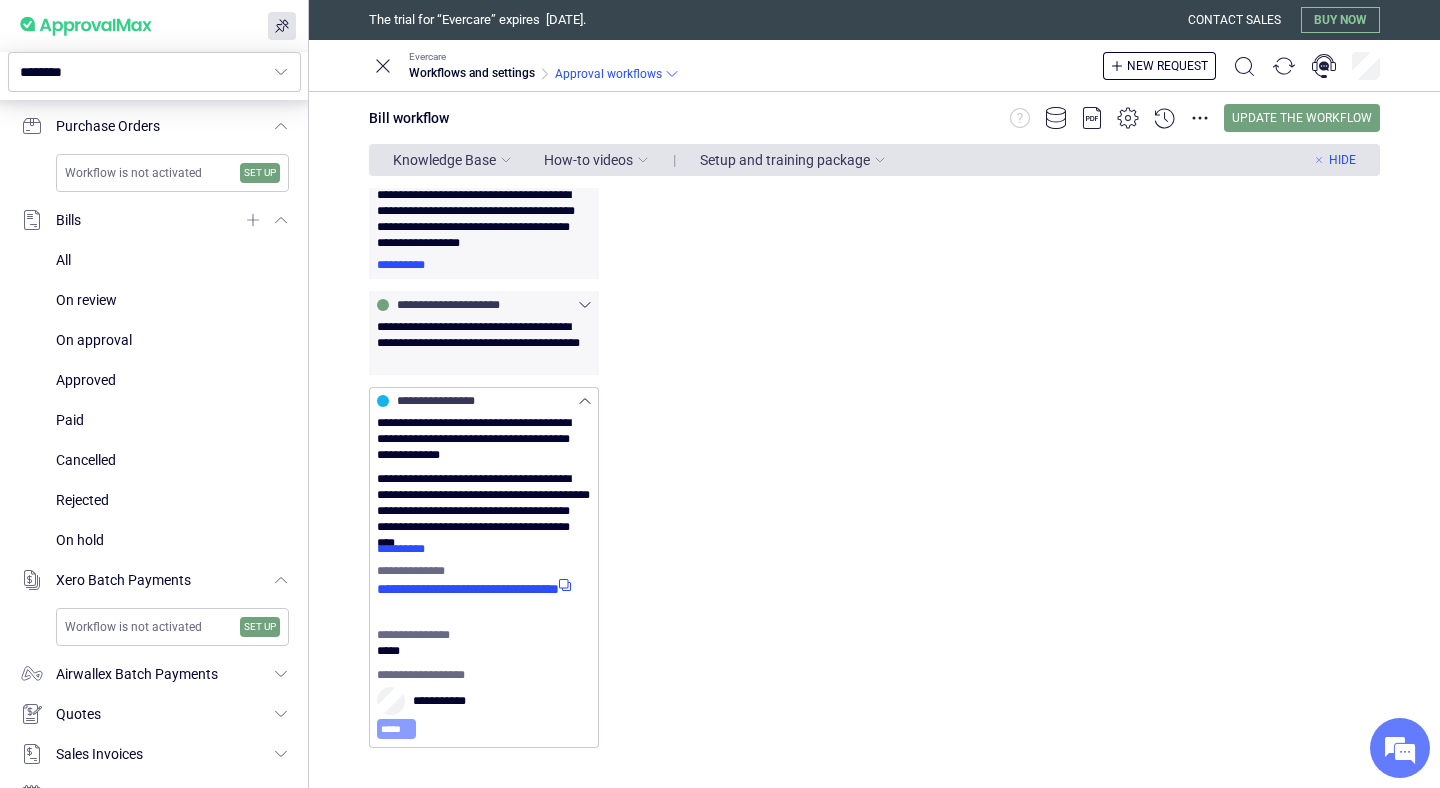 click on "*****" at bounding box center (396, 729) 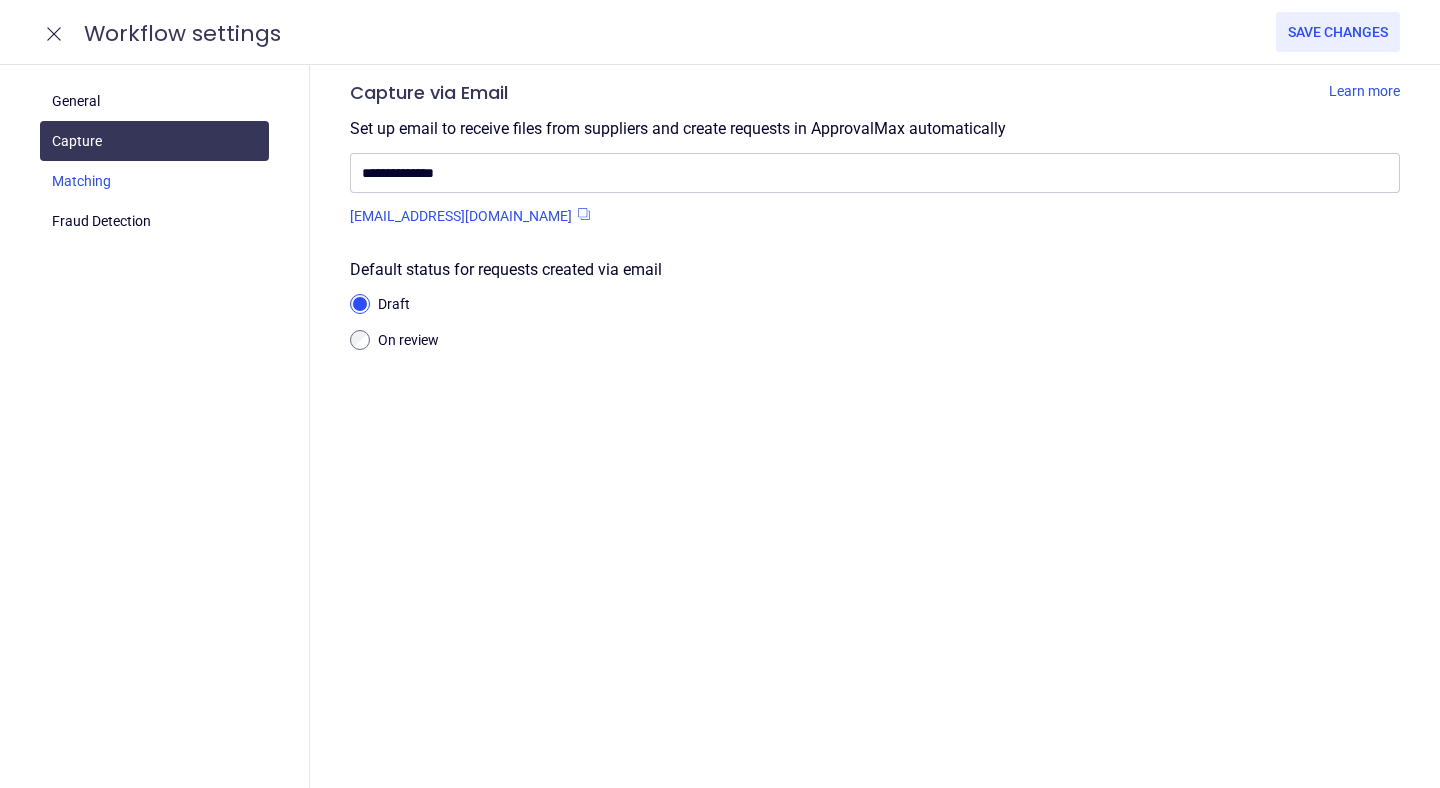 click at bounding box center (154, 181) 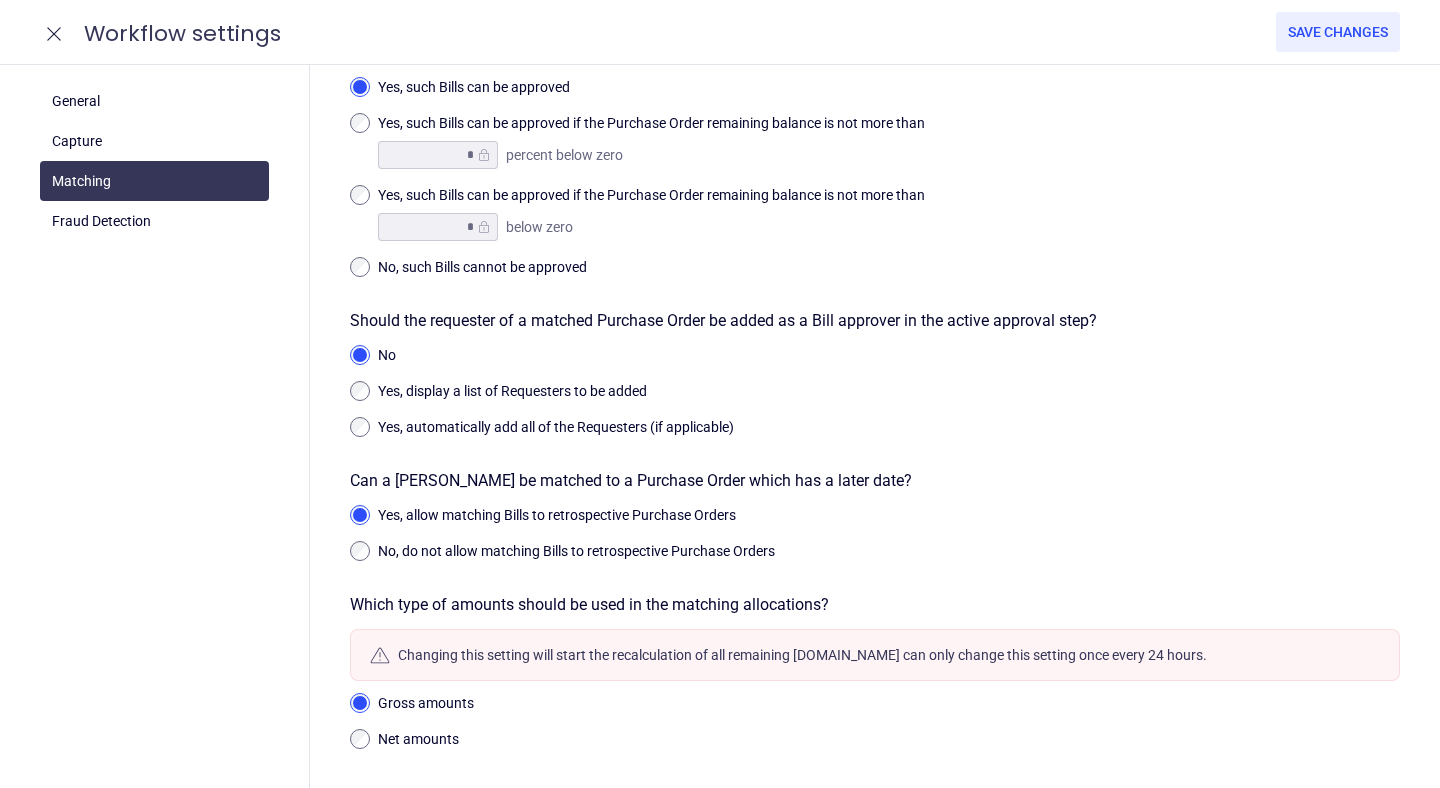 scroll, scrollTop: 629, scrollLeft: 0, axis: vertical 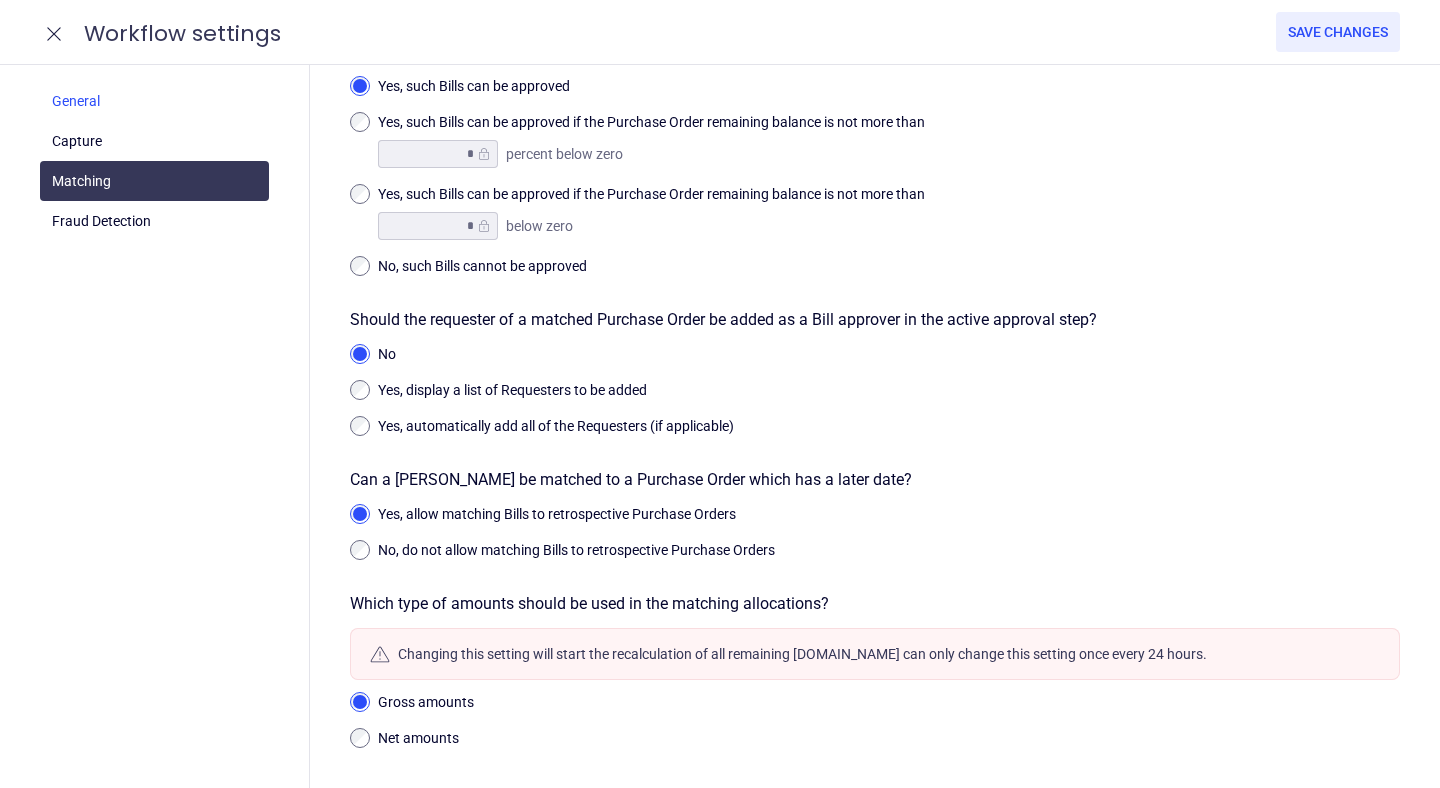 click at bounding box center [154, 101] 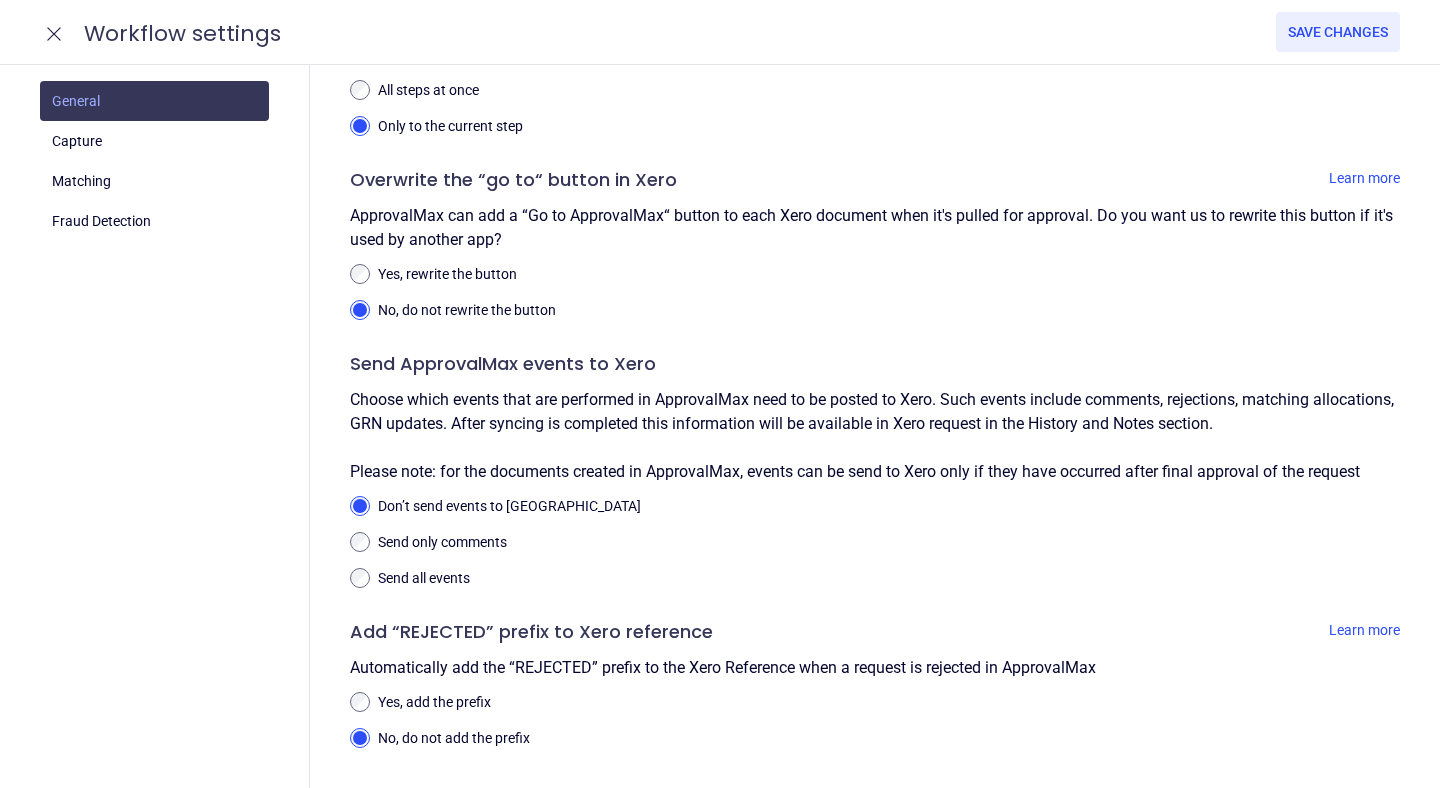 scroll, scrollTop: 493, scrollLeft: 0, axis: vertical 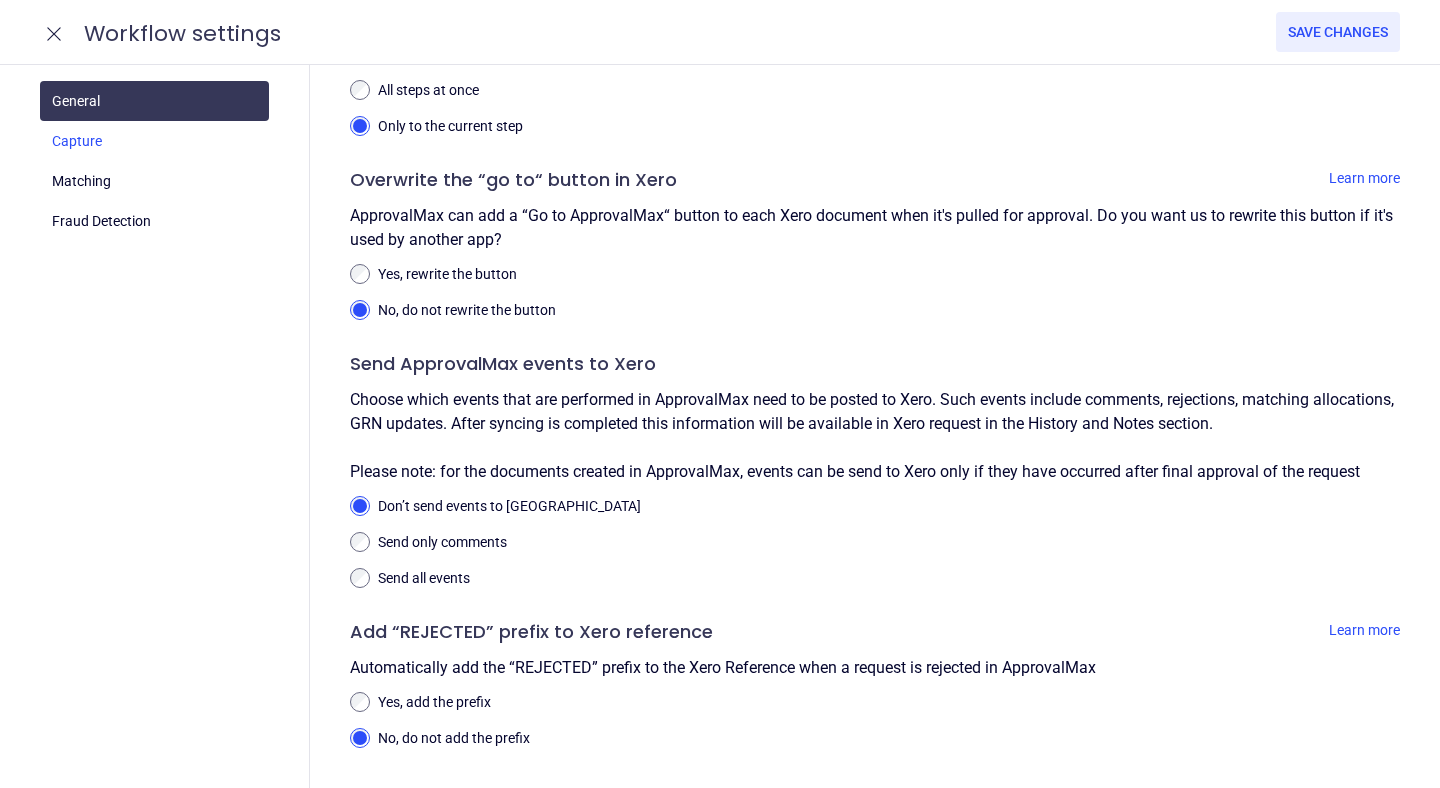click at bounding box center [154, 141] 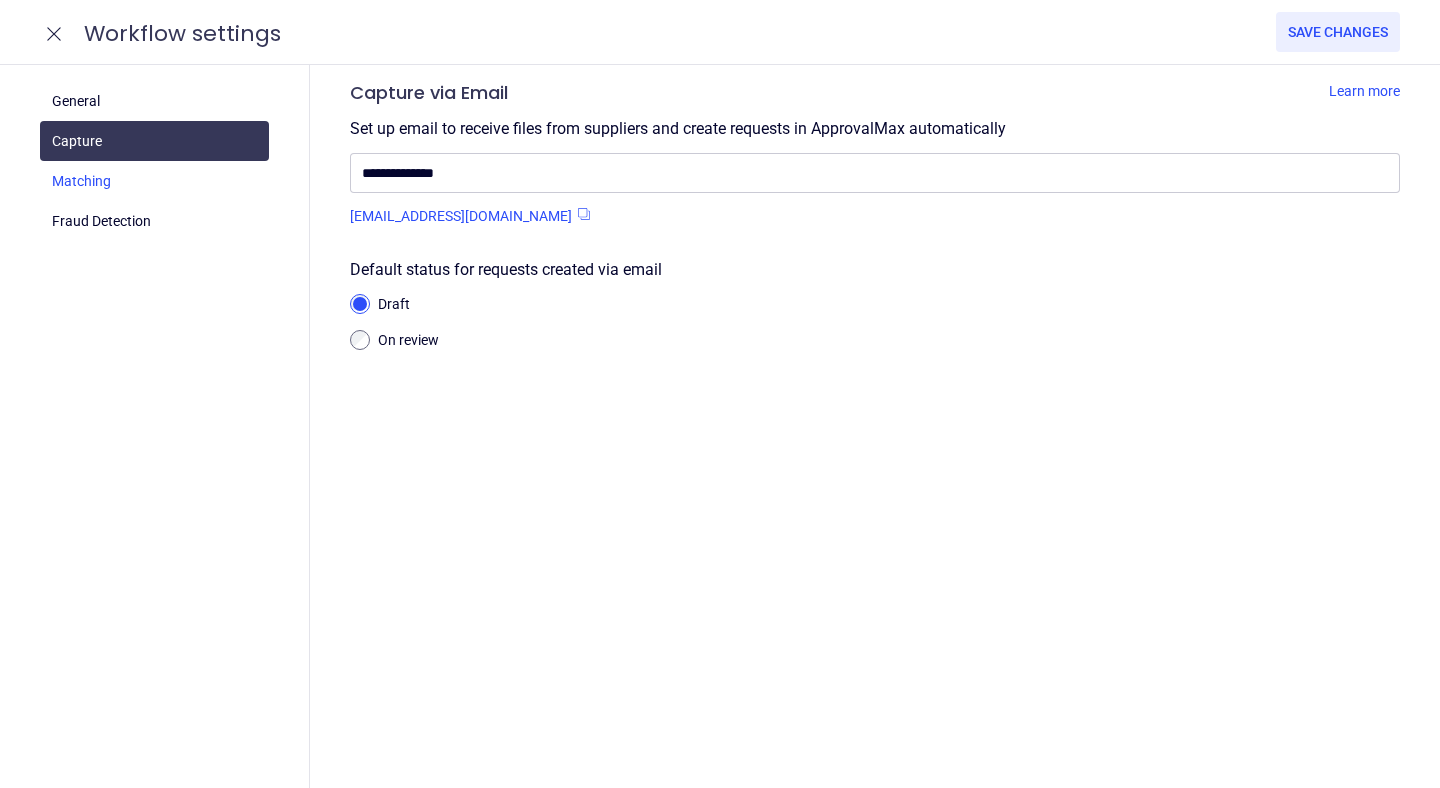 click at bounding box center (154, 181) 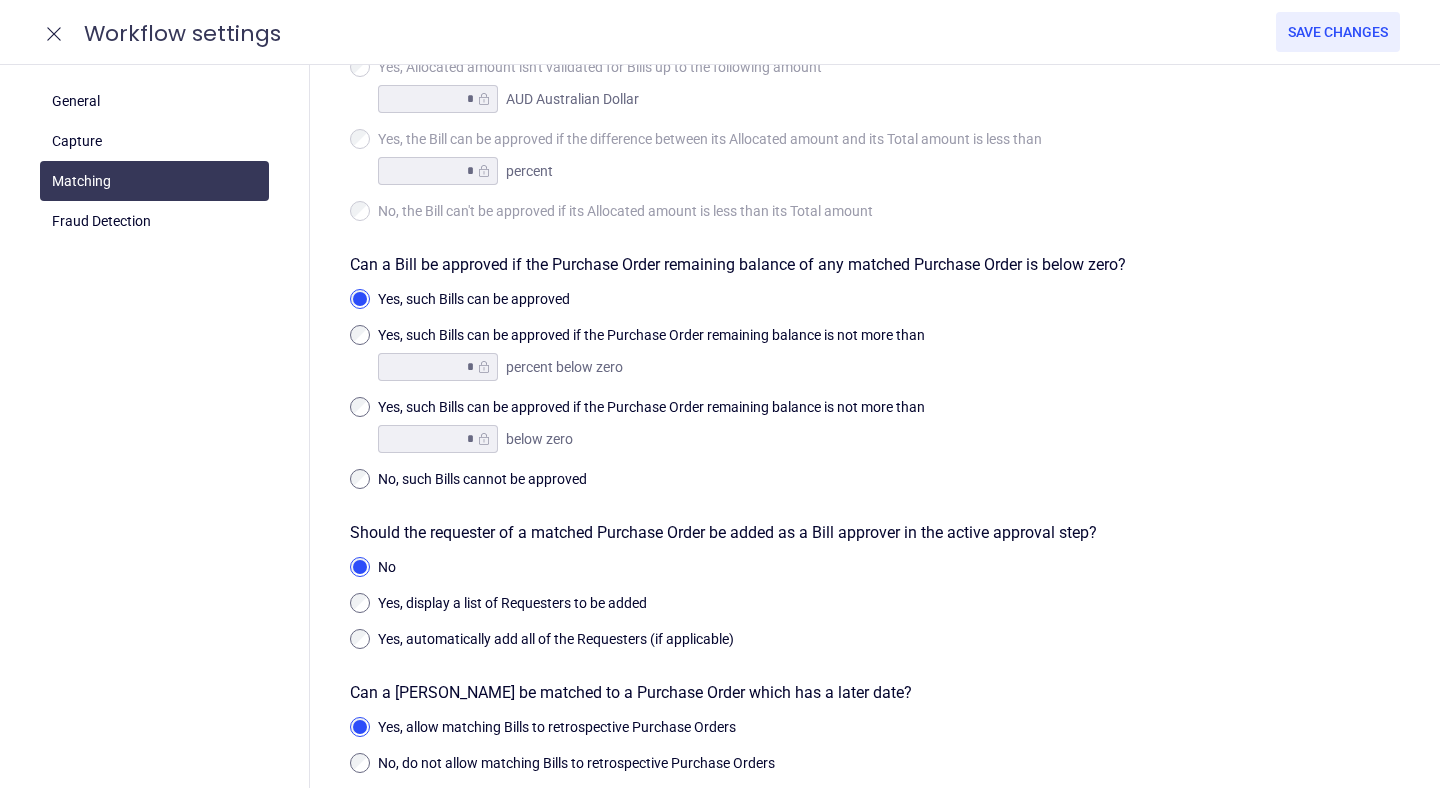 scroll, scrollTop: 629, scrollLeft: 0, axis: vertical 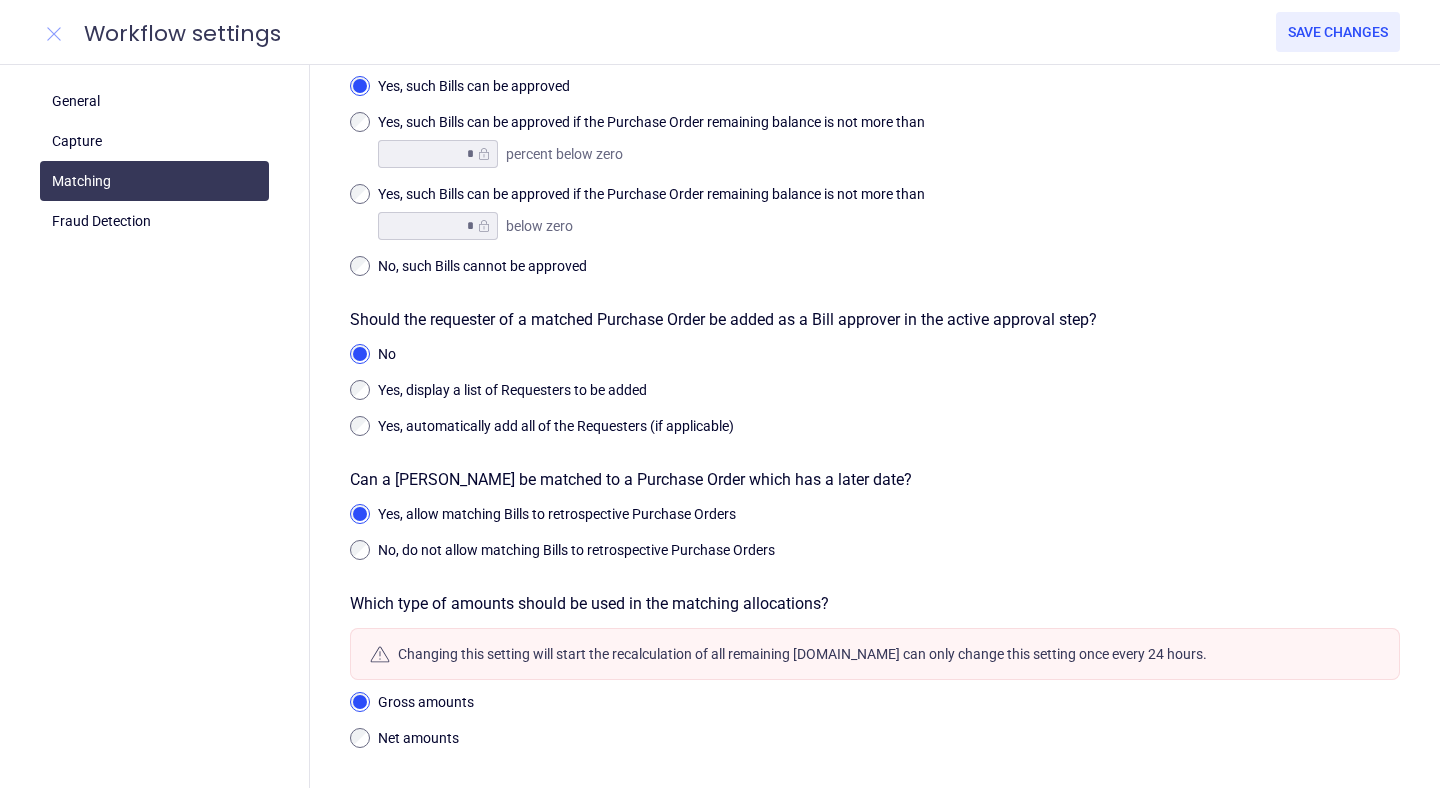 click 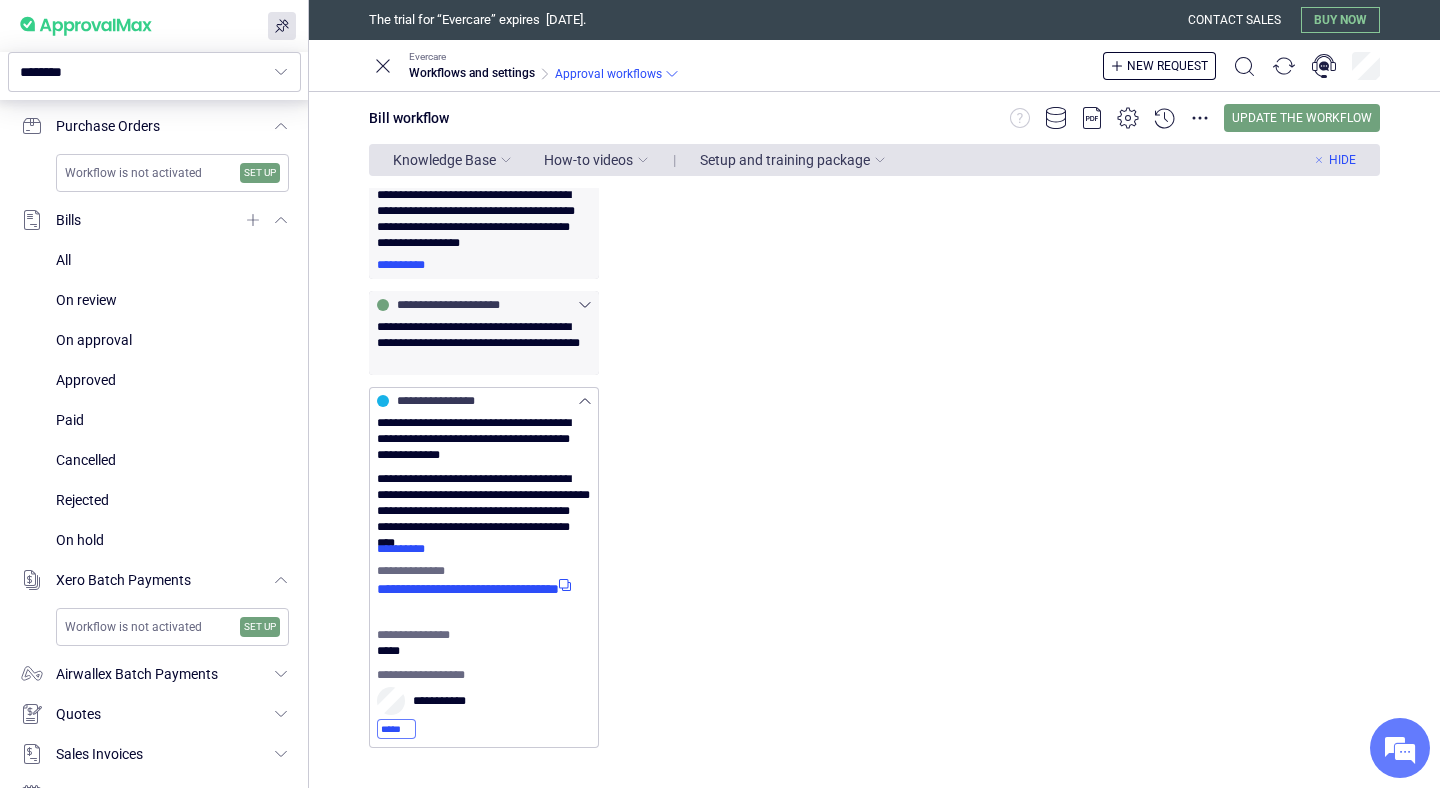 click on "**********" at bounding box center [484, 675] 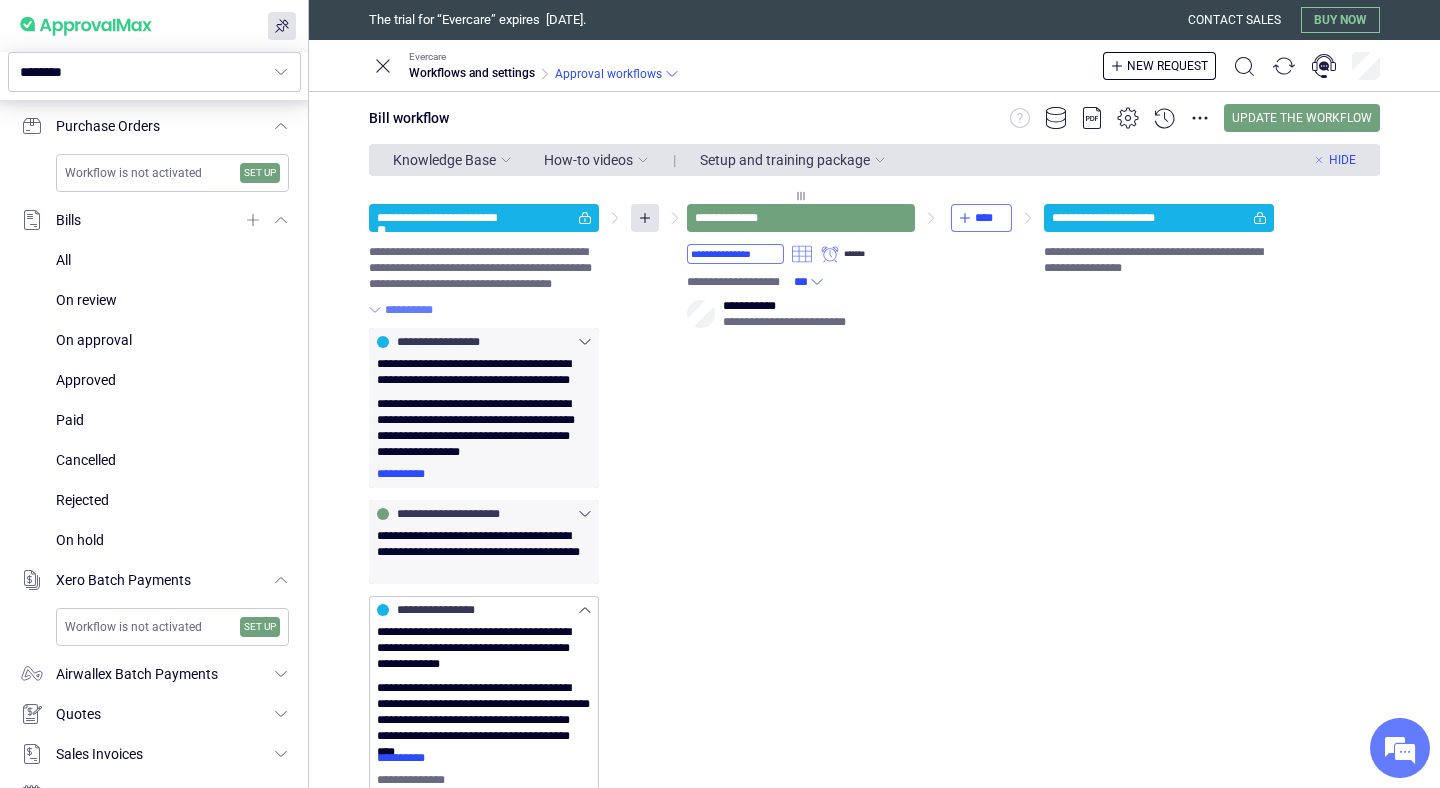 click 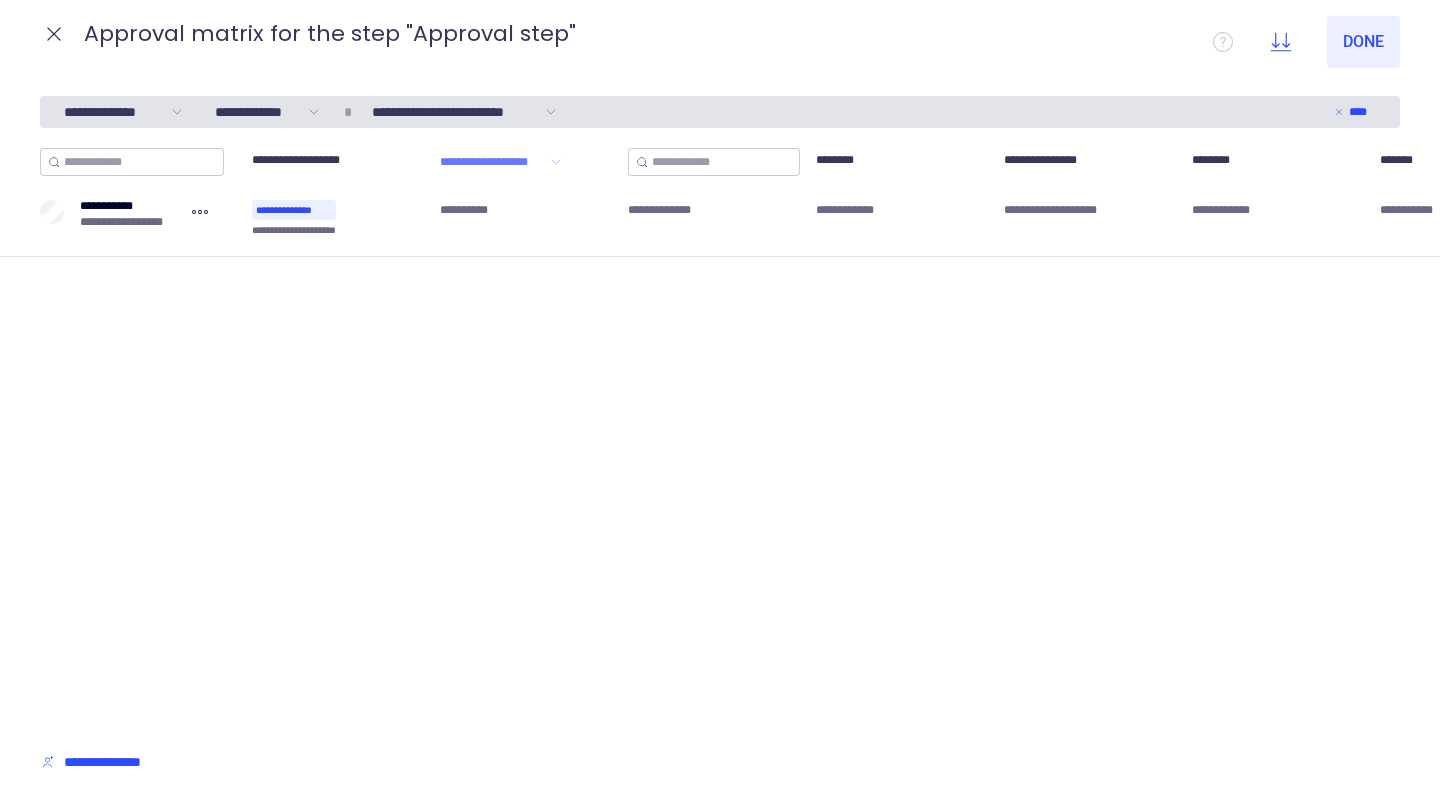 click on "**********" at bounding box center (1278, 210) 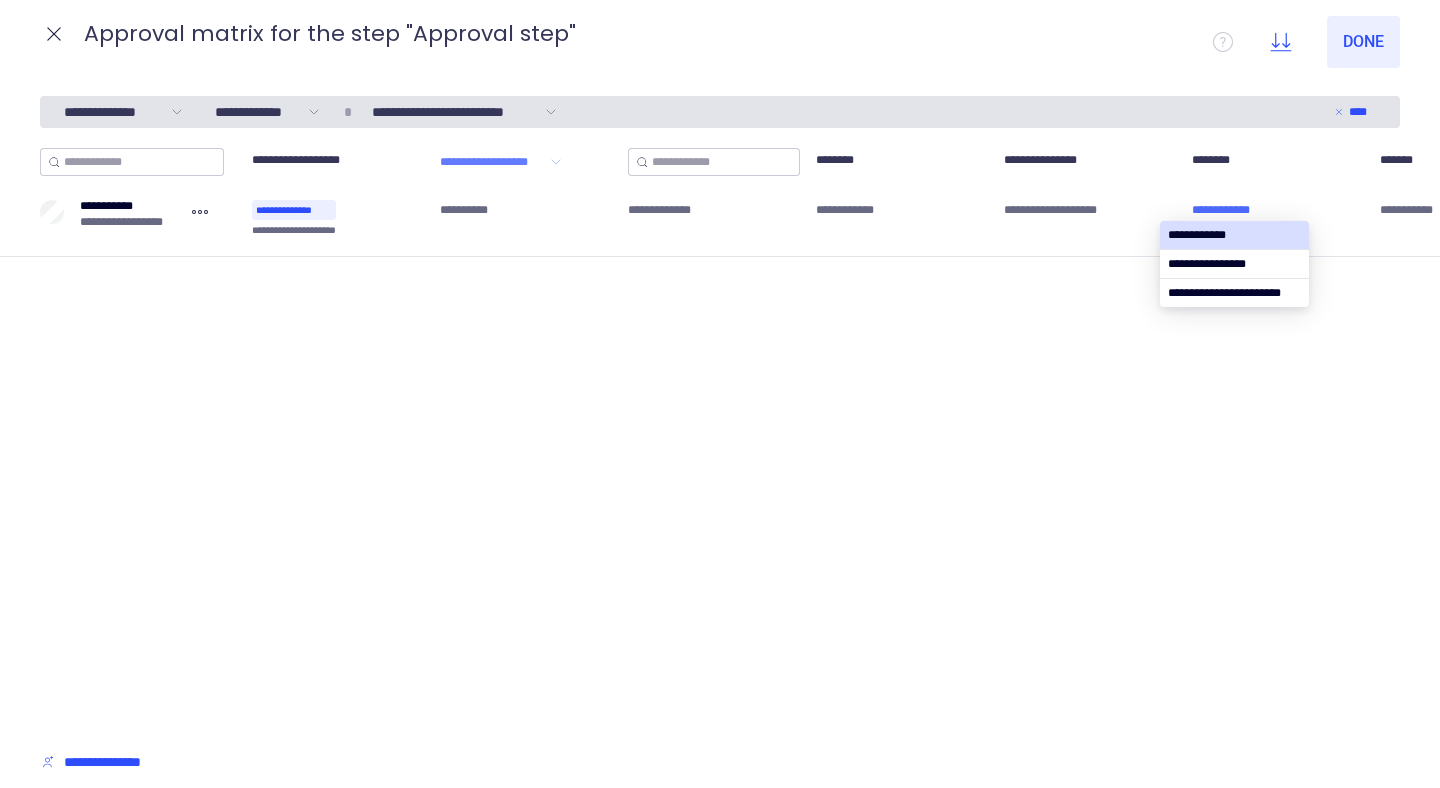 click on "**********" at bounding box center (1227, 210) 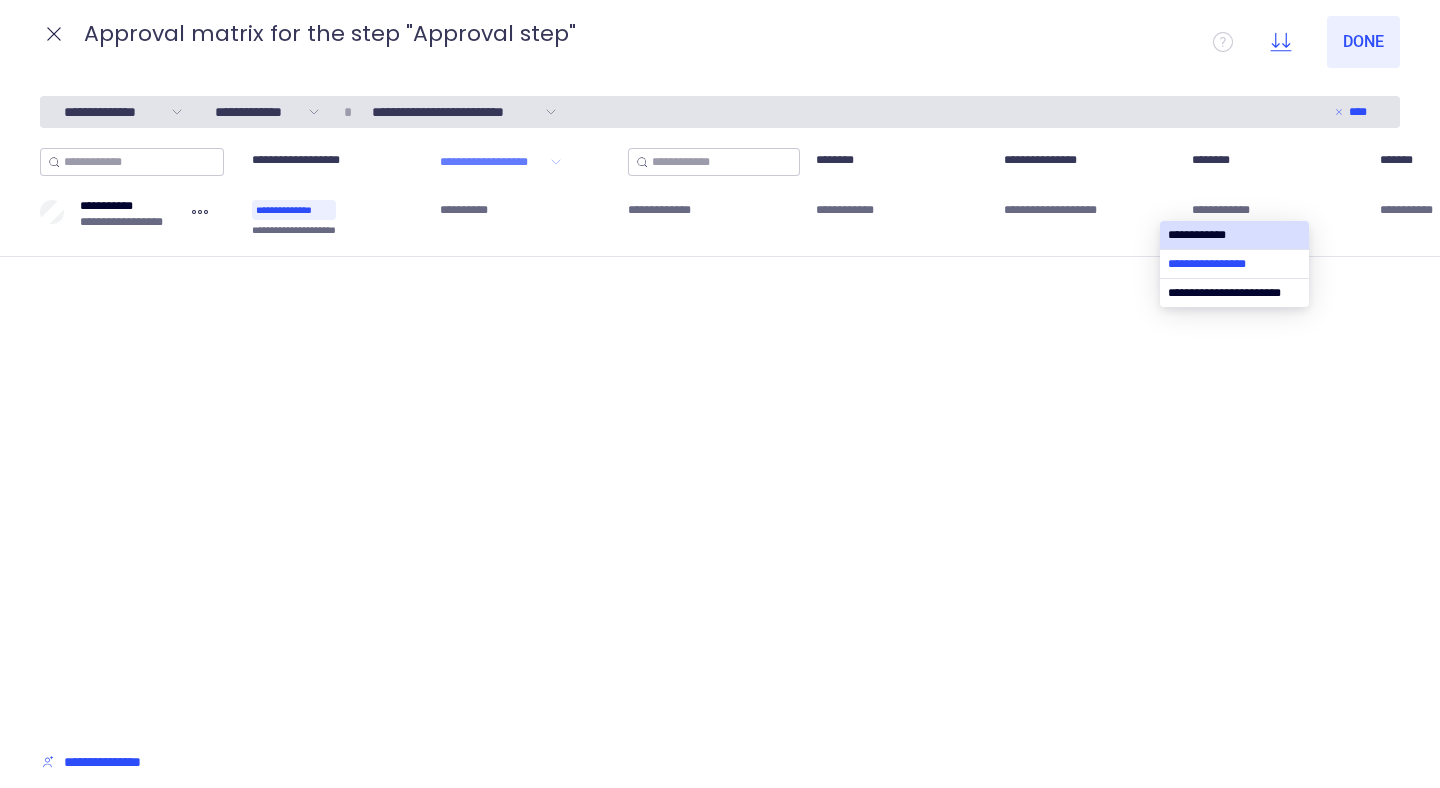 click at bounding box center [1234, 264] 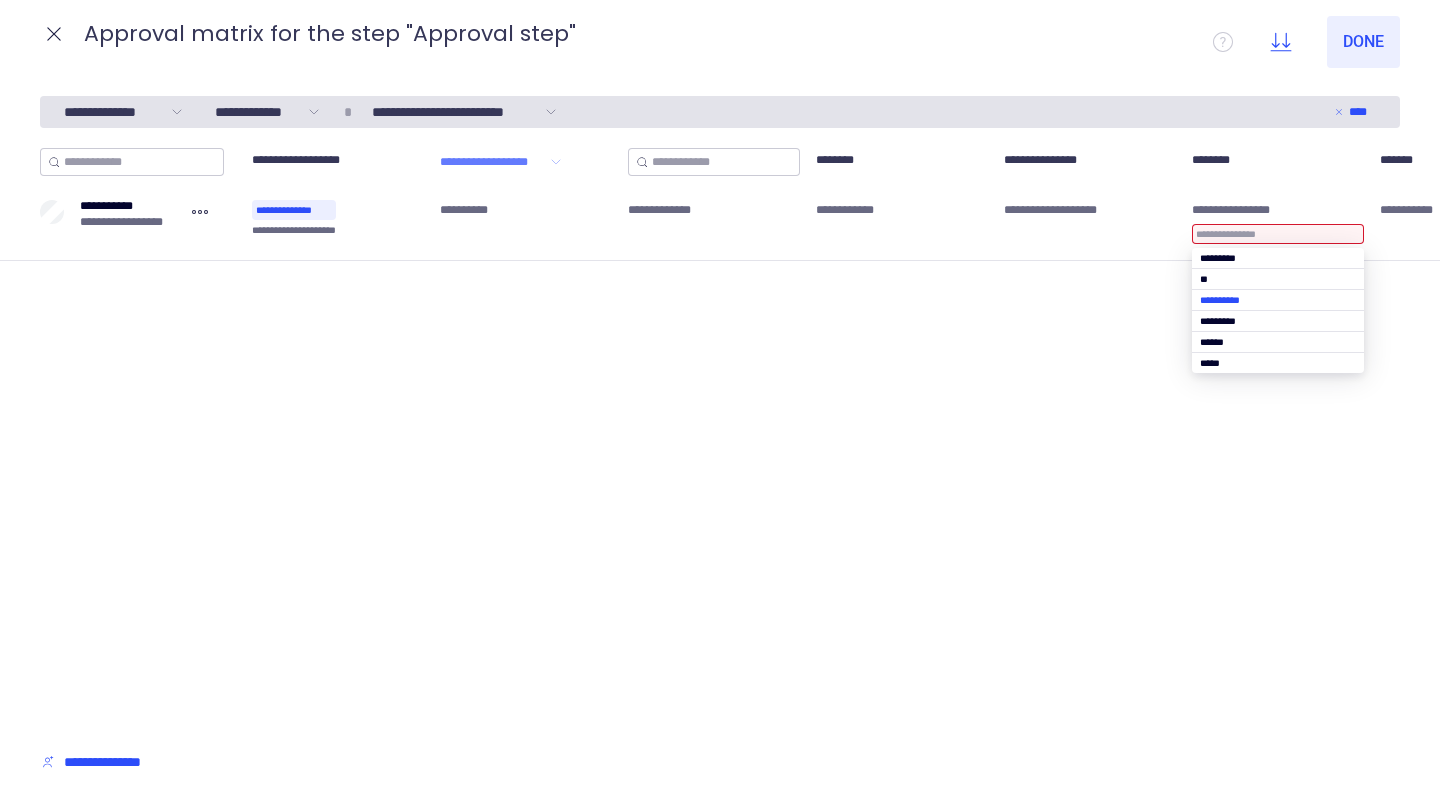 click at bounding box center (1278, 300) 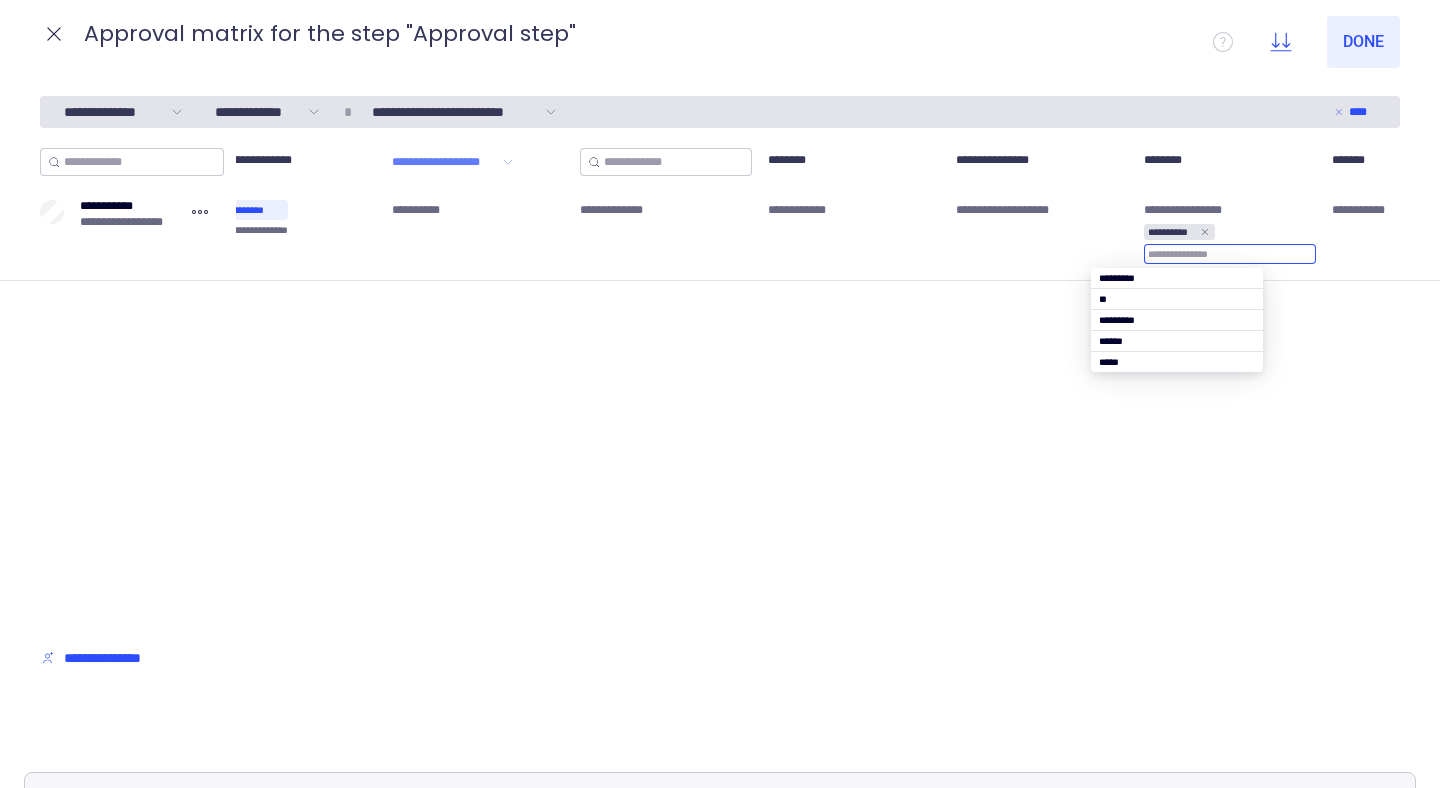 scroll, scrollTop: 0, scrollLeft: 0, axis: both 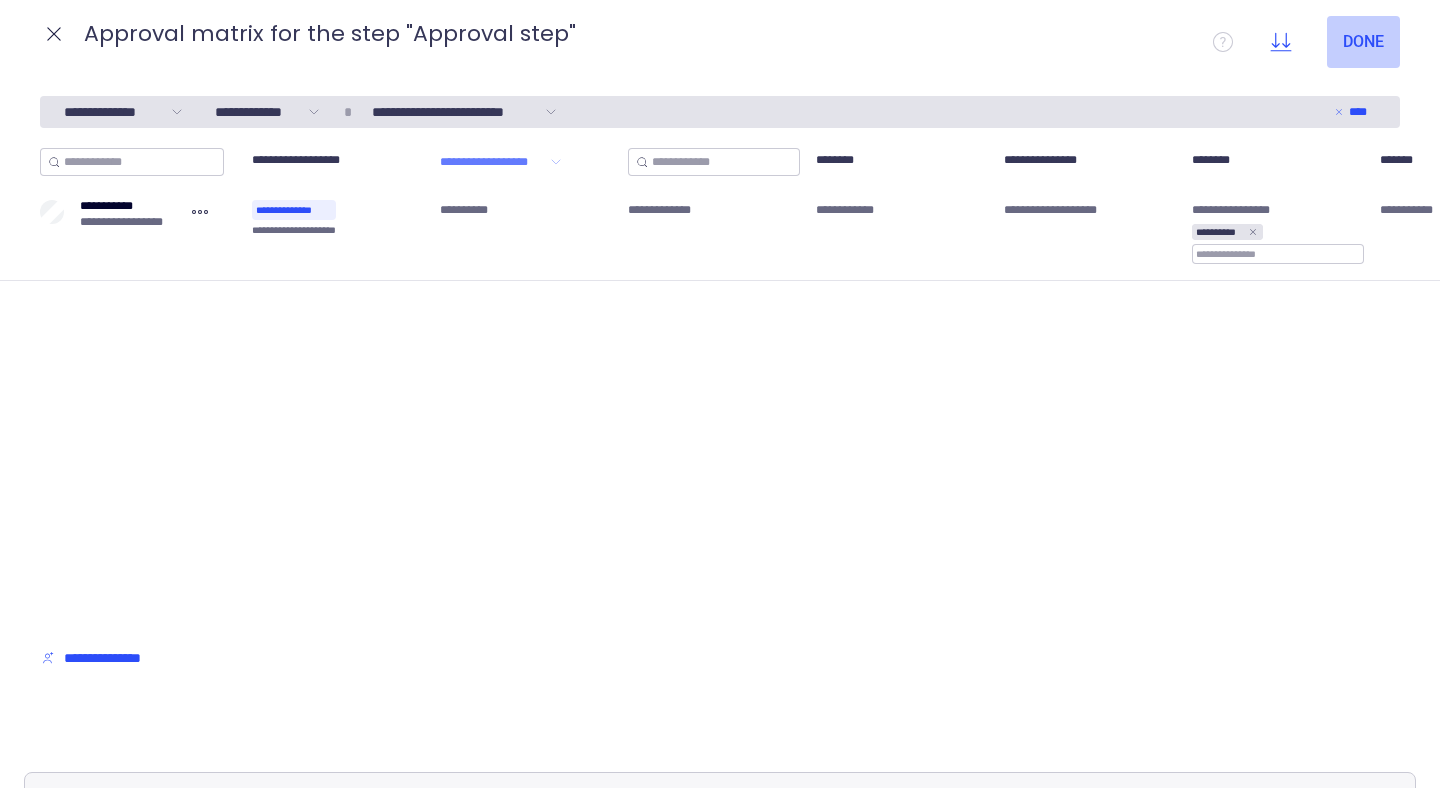 click on "Done" at bounding box center (1363, 42) 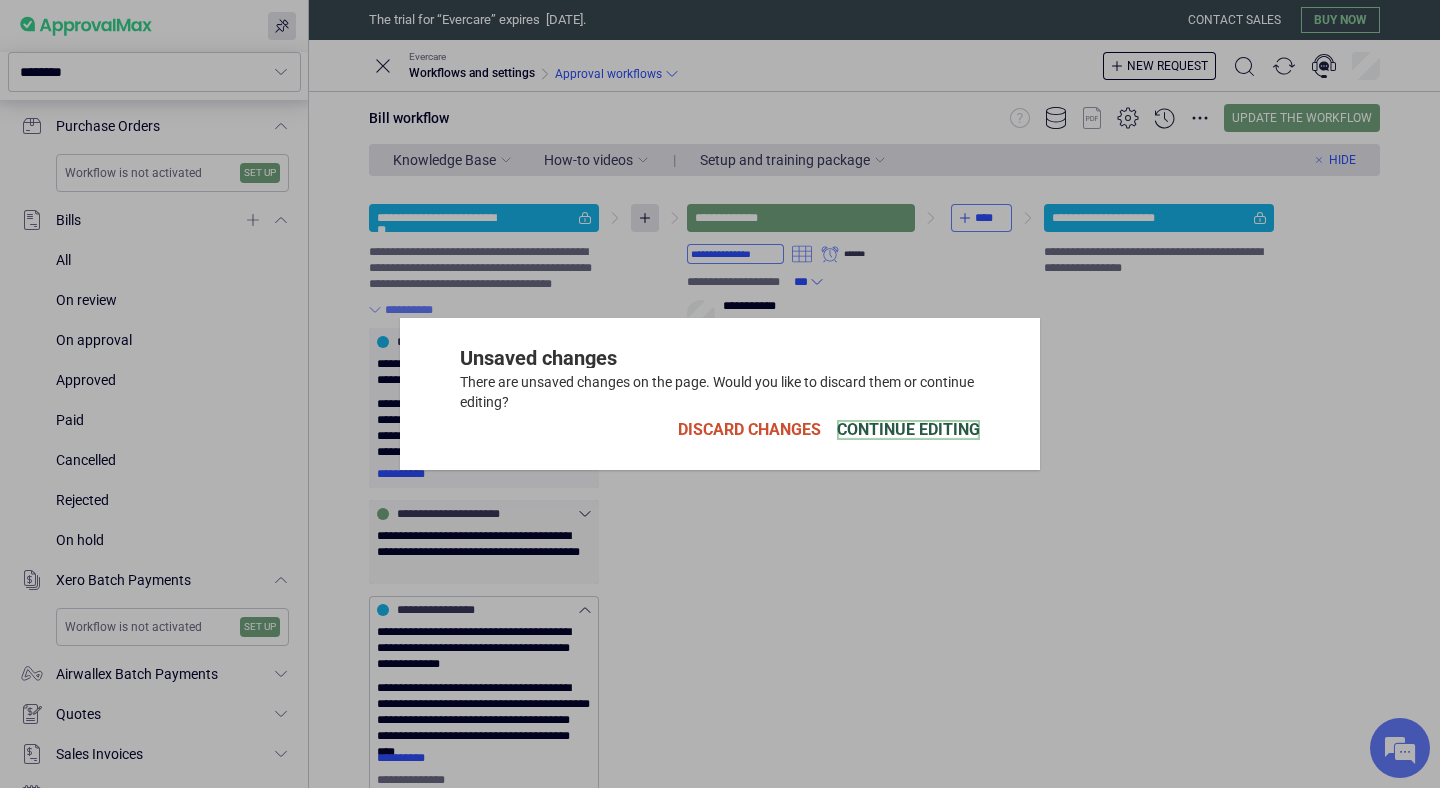 click on "Continue Editing" at bounding box center [908, 430] 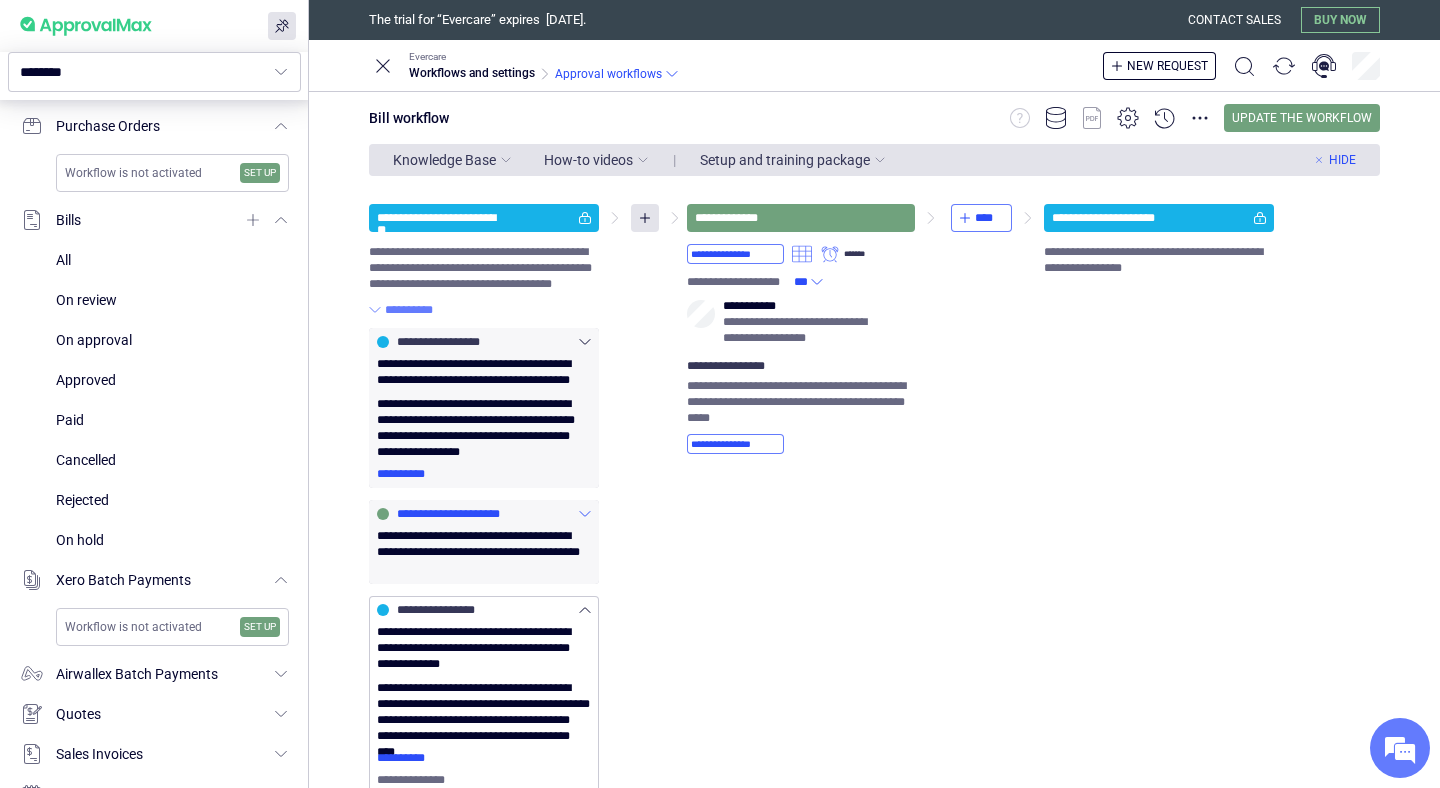 click 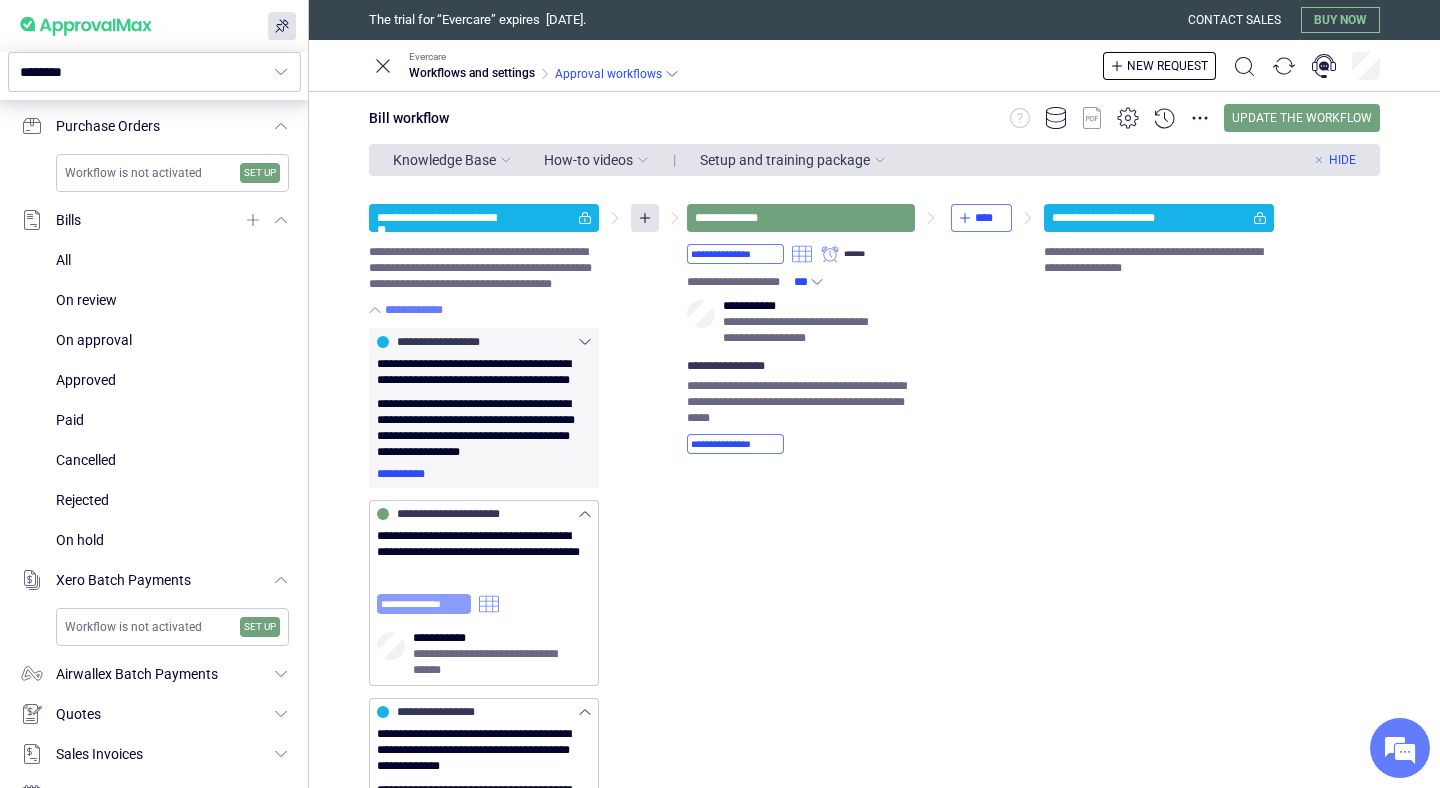 click on "**********" at bounding box center (424, 604) 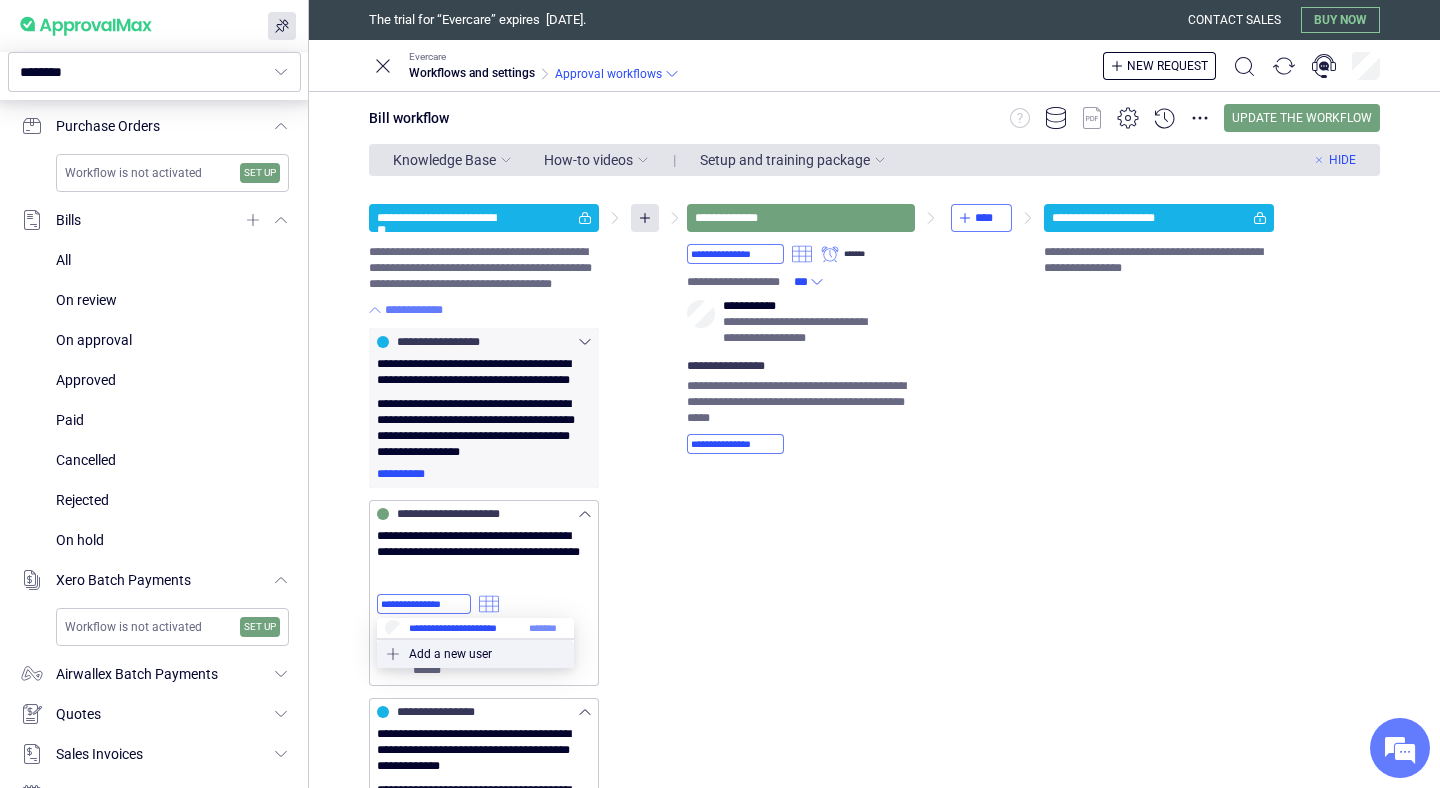click at bounding box center (475, 628) 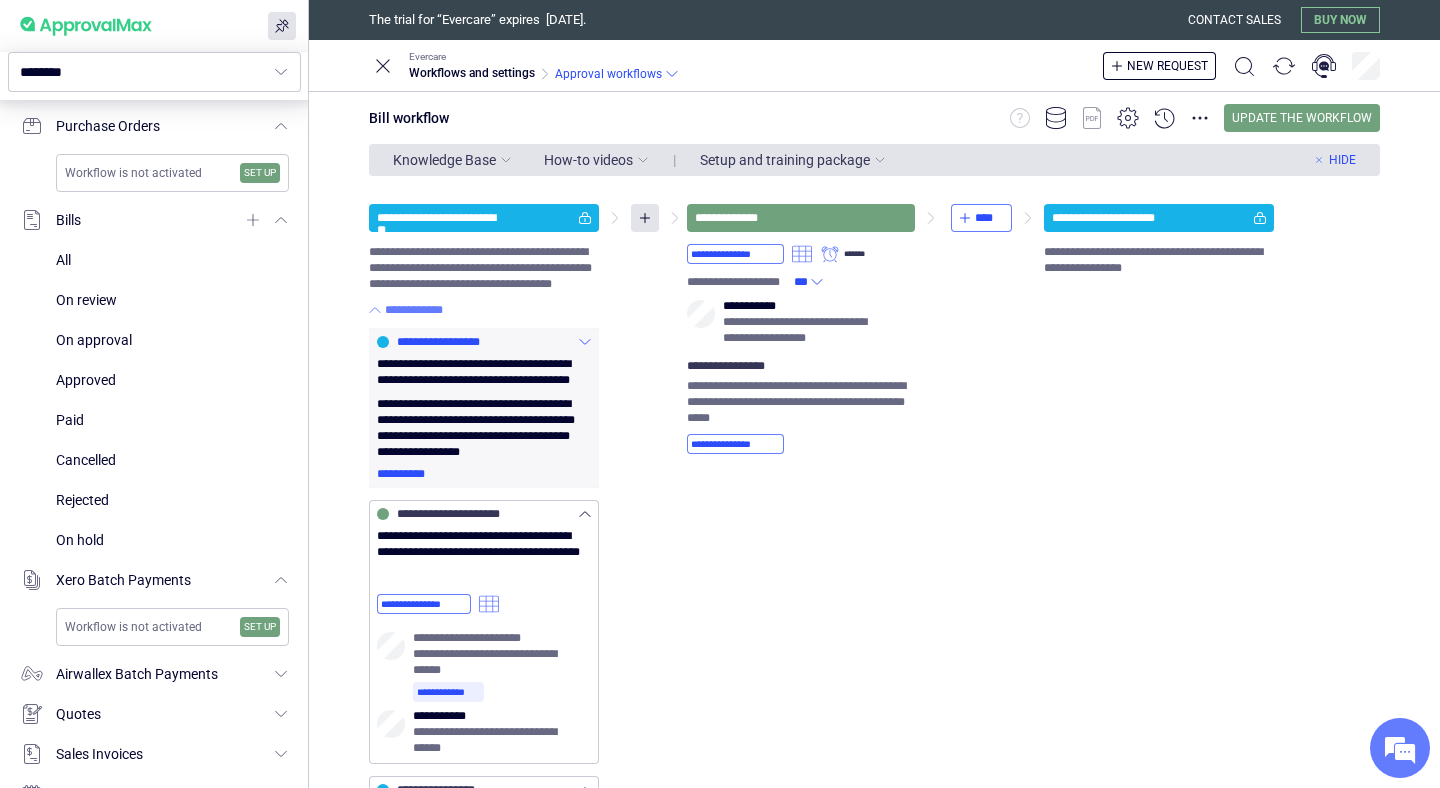 click on "**********" at bounding box center (407, 474) 